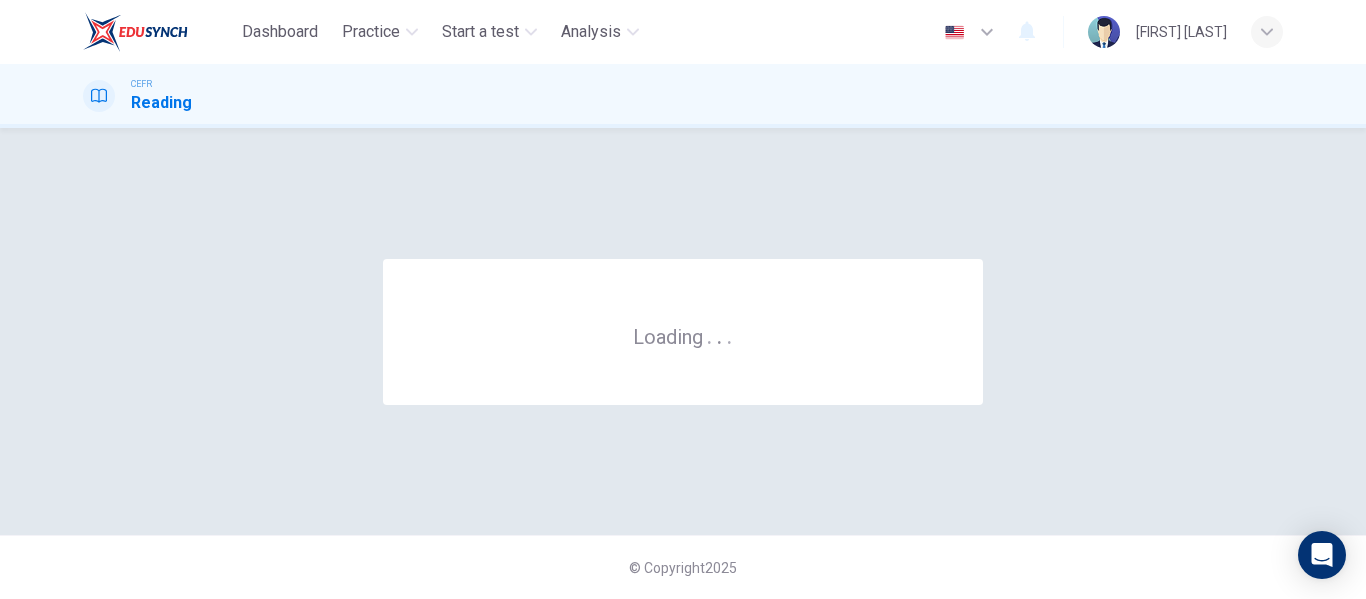 scroll, scrollTop: 0, scrollLeft: 0, axis: both 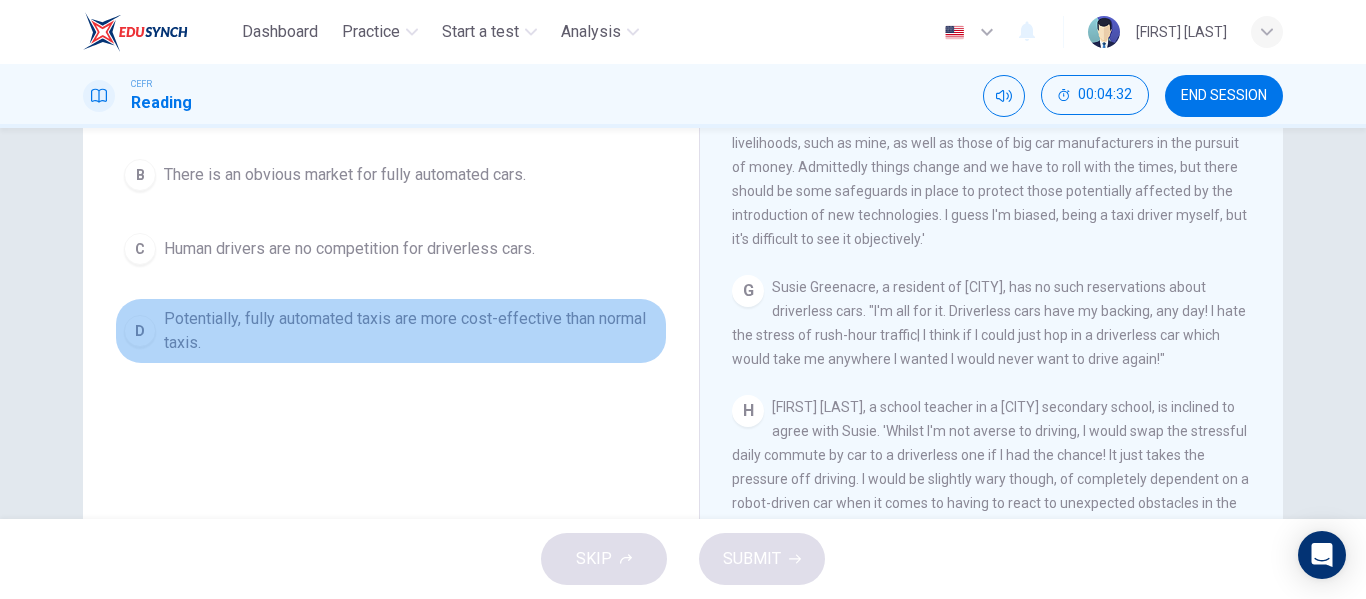 click on "Potentially, fully automated taxis are more cost-effective than normal taxis." at bounding box center (324, 101) 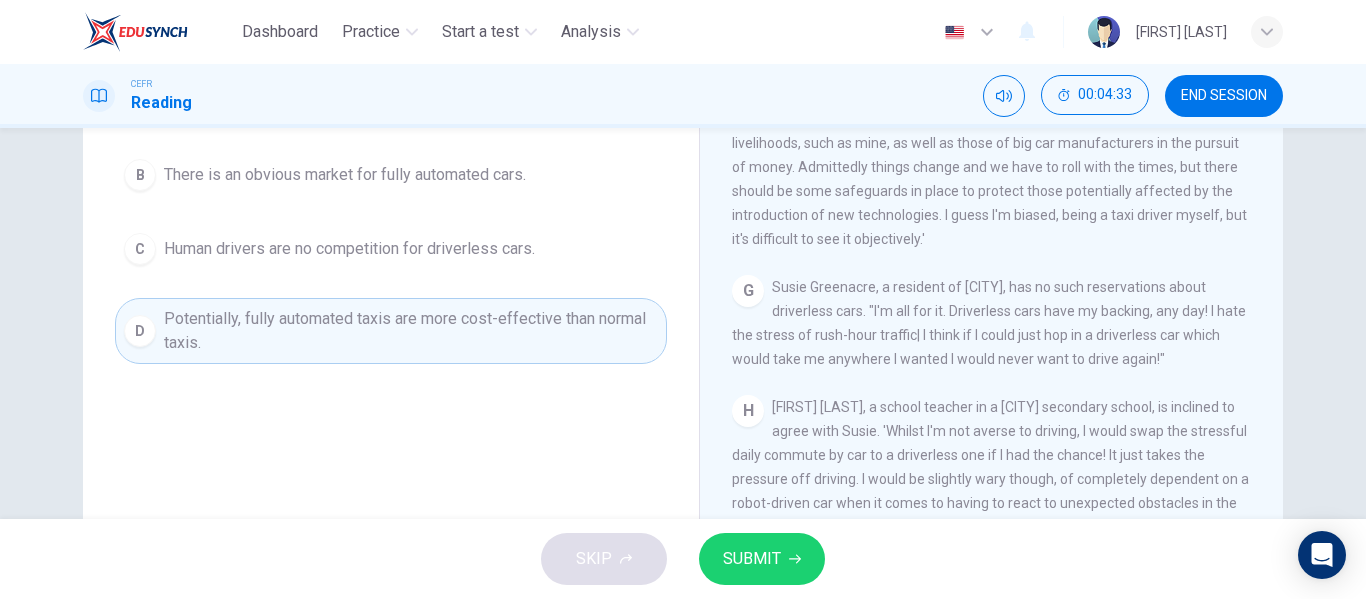 click on "SUBMIT" at bounding box center (752, 559) 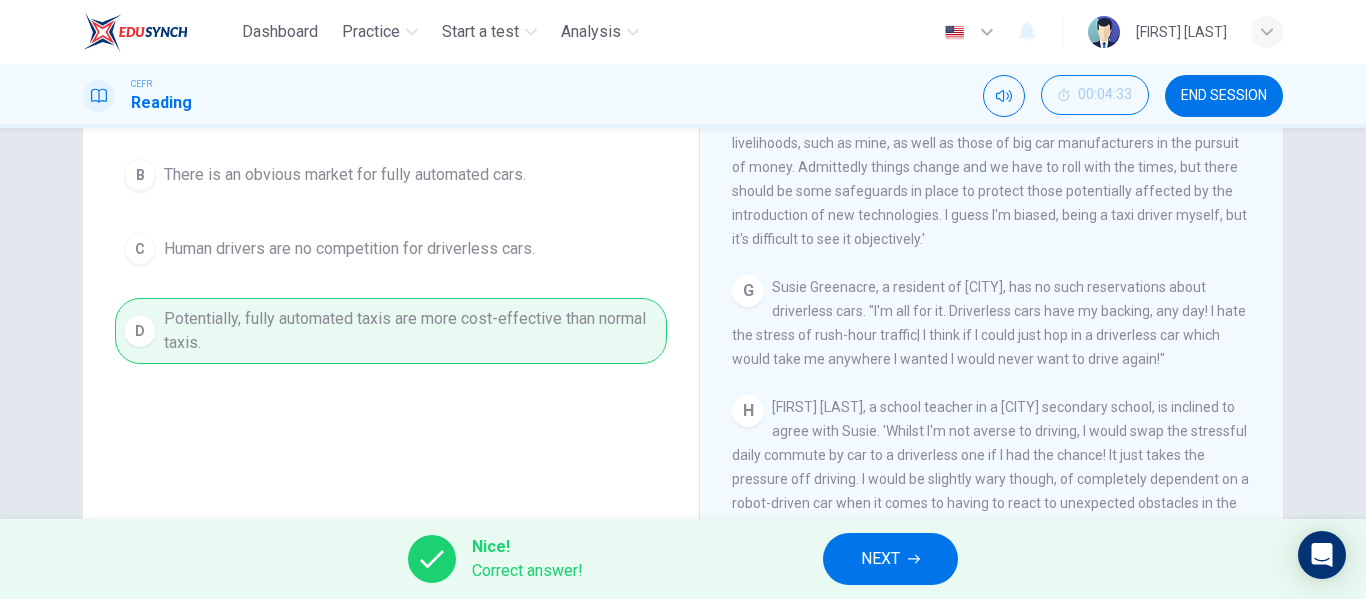 click on "NEXT" at bounding box center (890, 559) 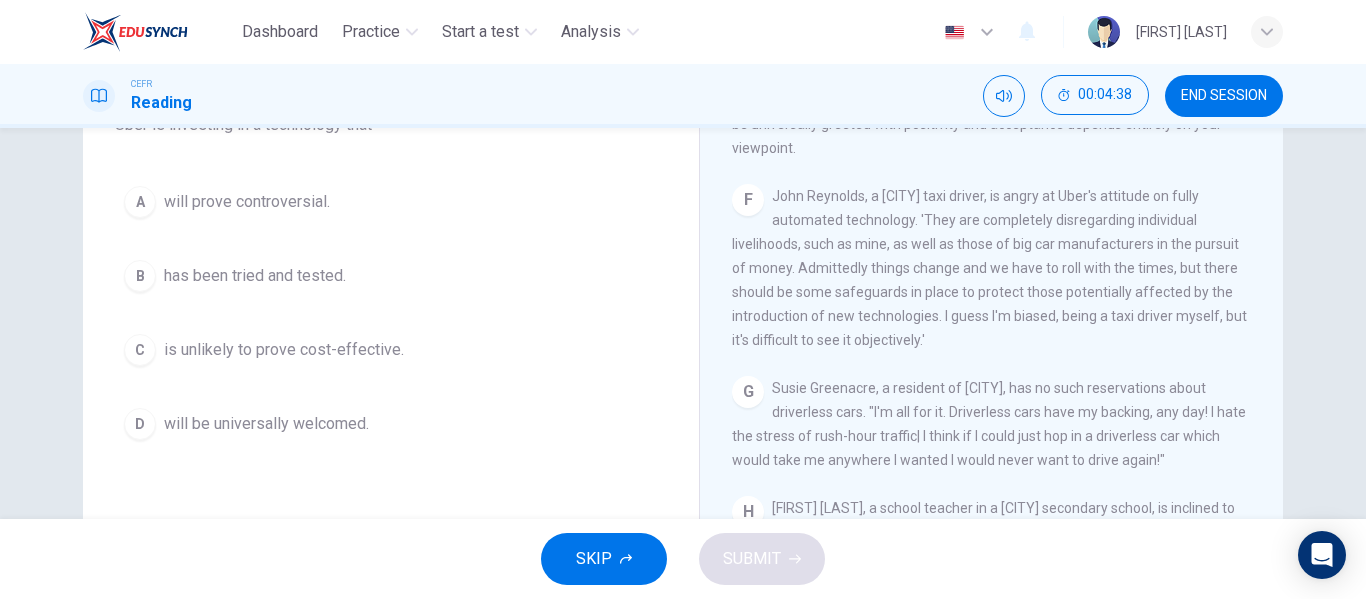 scroll, scrollTop: 200, scrollLeft: 0, axis: vertical 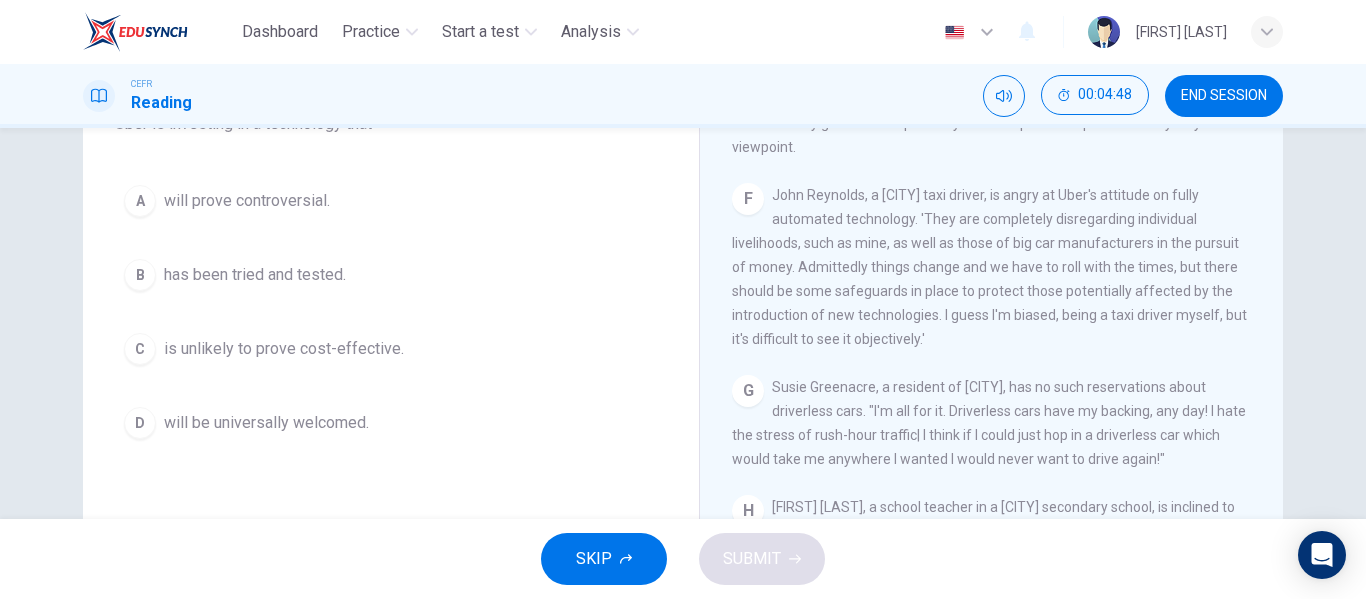 click on "A will prove controversial." at bounding box center (391, 201) 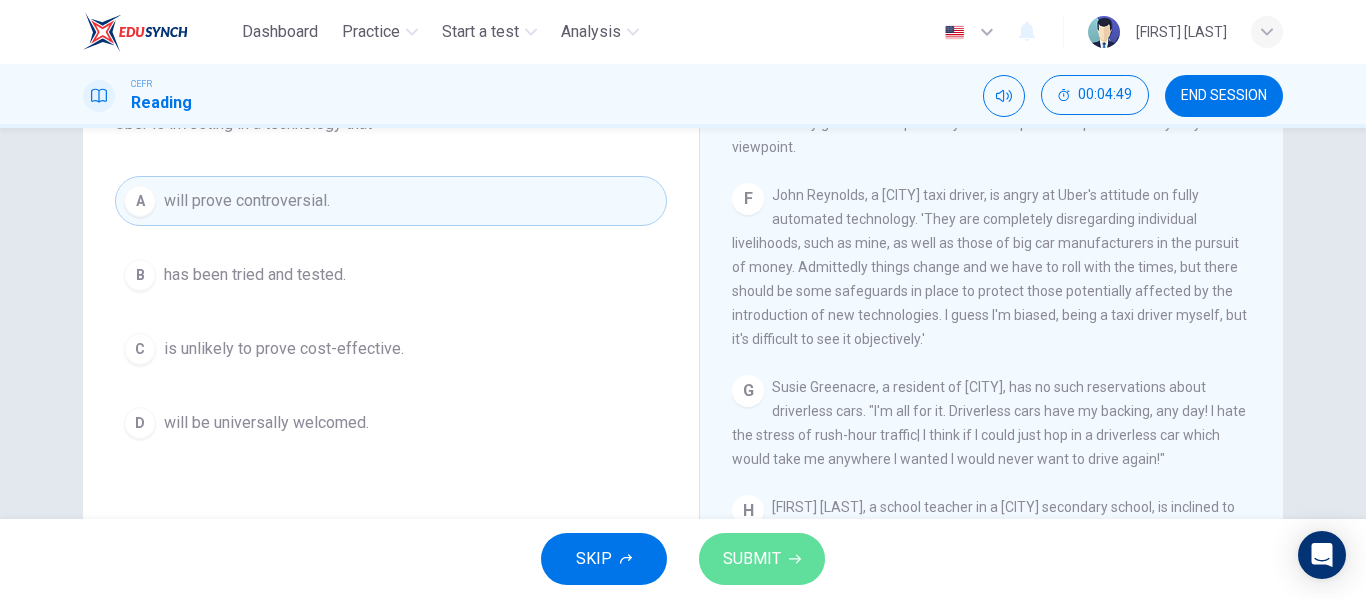 click on "SUBMIT" at bounding box center [762, 559] 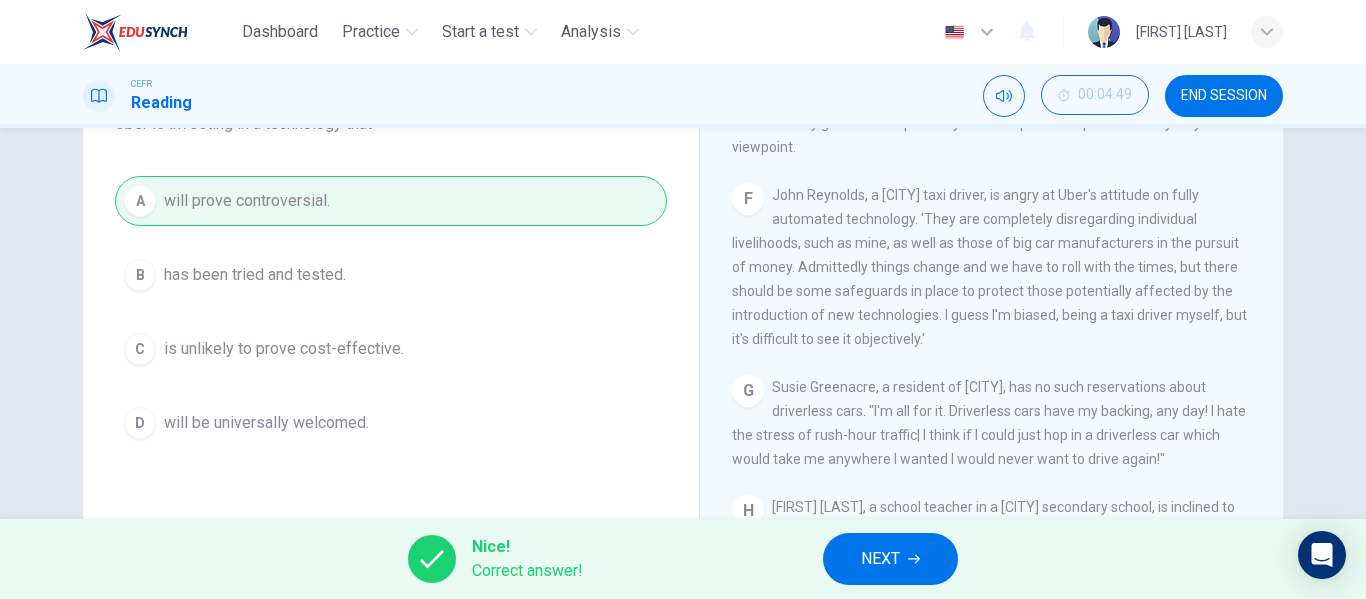 click on "NEXT" at bounding box center (880, 559) 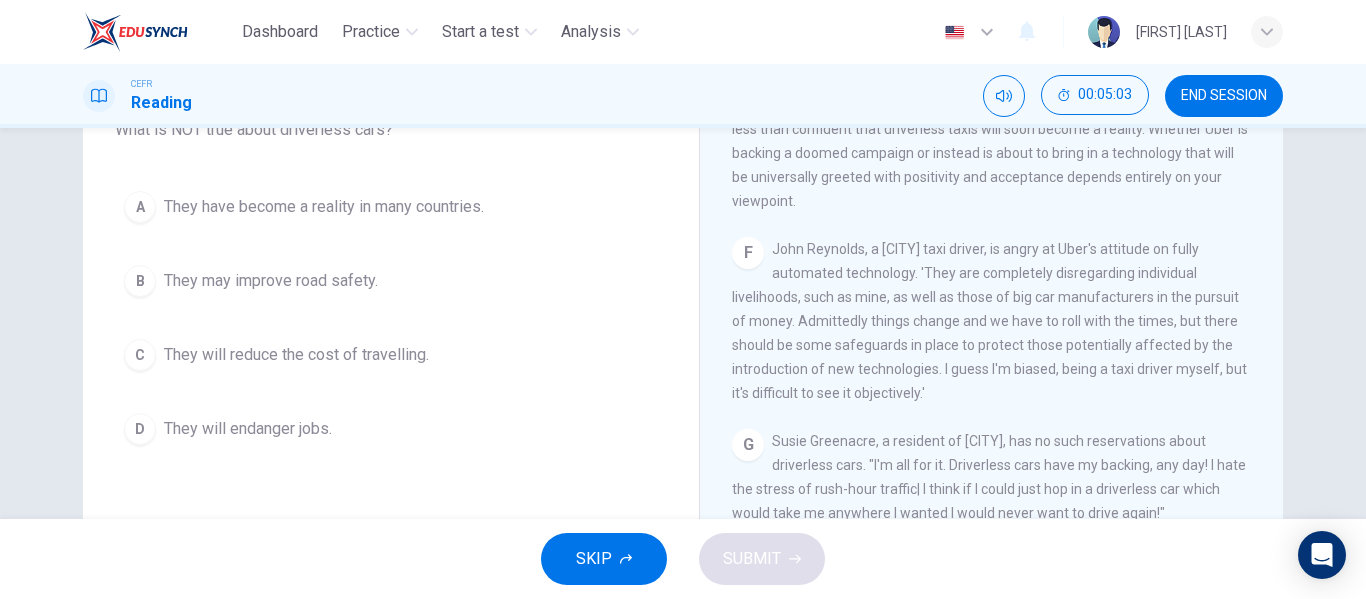 scroll, scrollTop: 100, scrollLeft: 0, axis: vertical 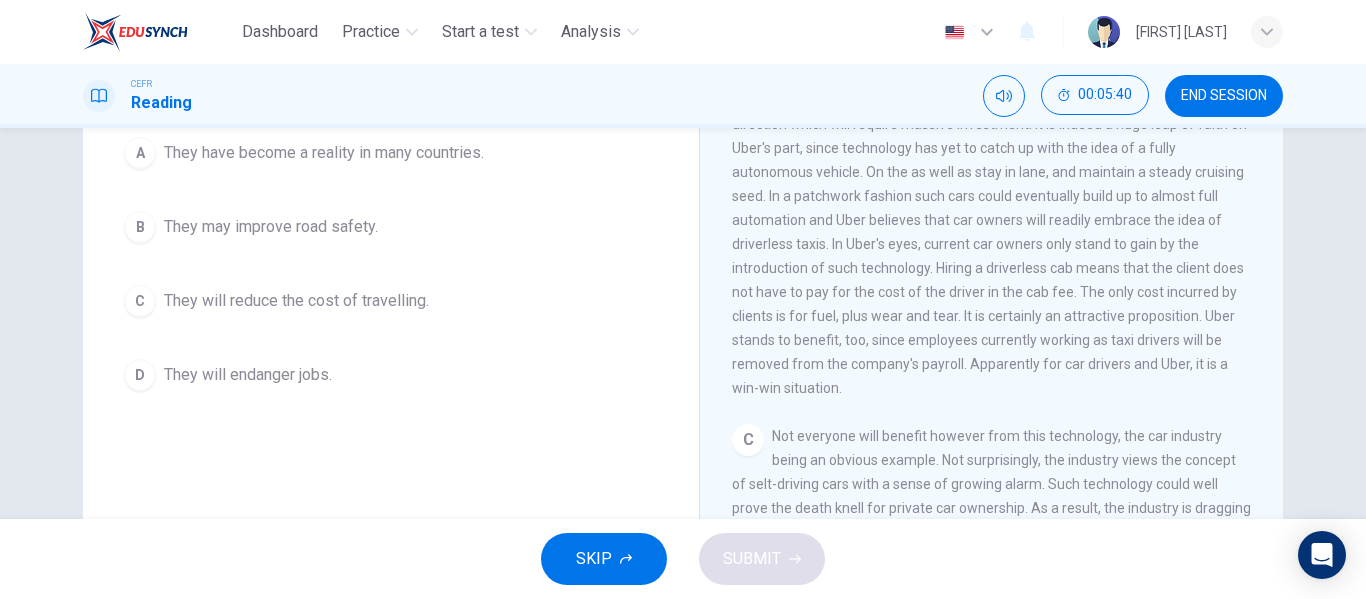 click on "They will reduce the cost of travelling." at bounding box center (324, 153) 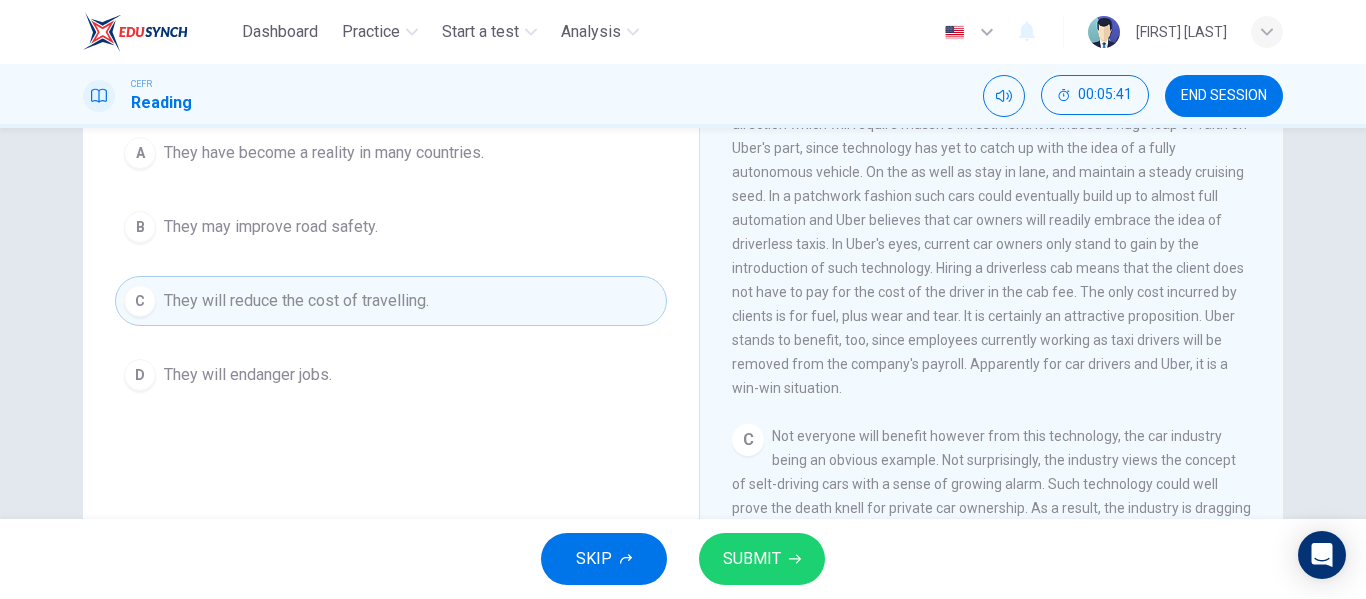 click on "SUBMIT" at bounding box center (752, 559) 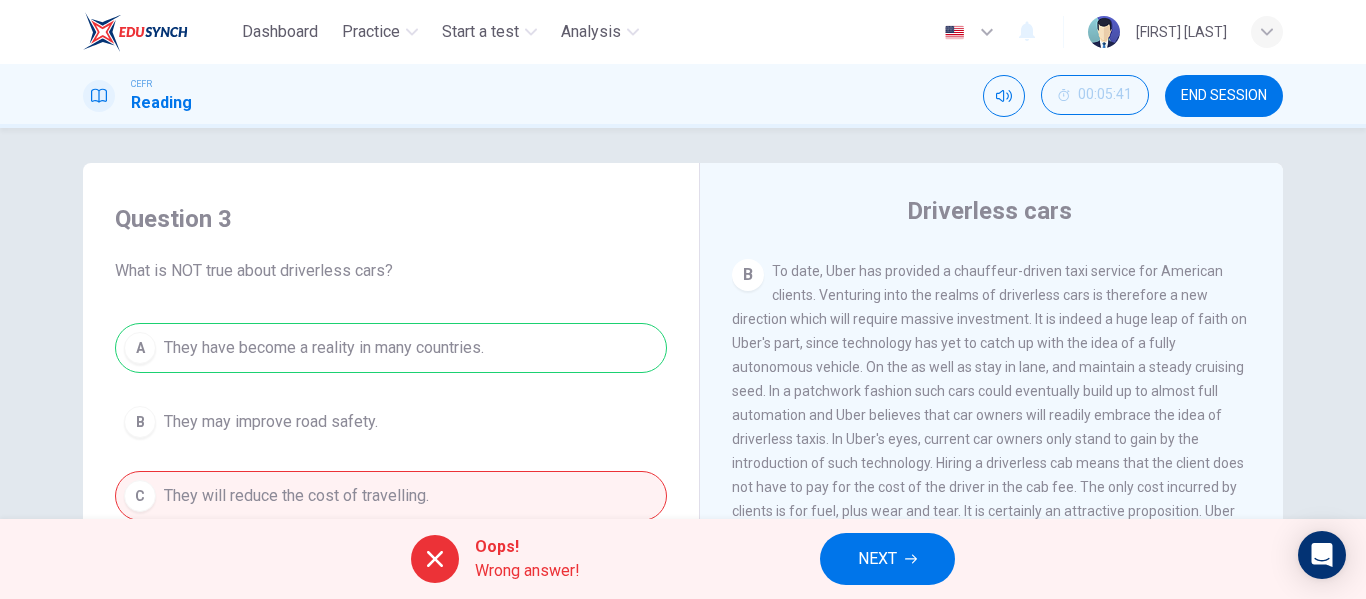 scroll, scrollTop: 0, scrollLeft: 0, axis: both 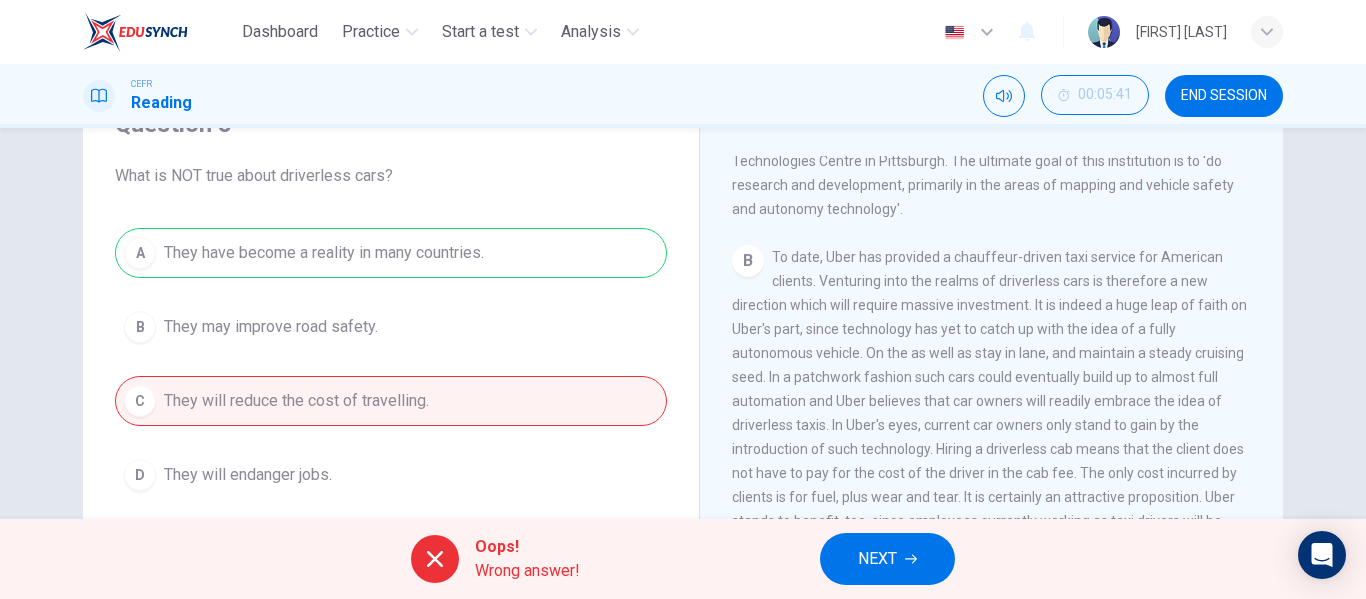click on "NEXT" at bounding box center (887, 559) 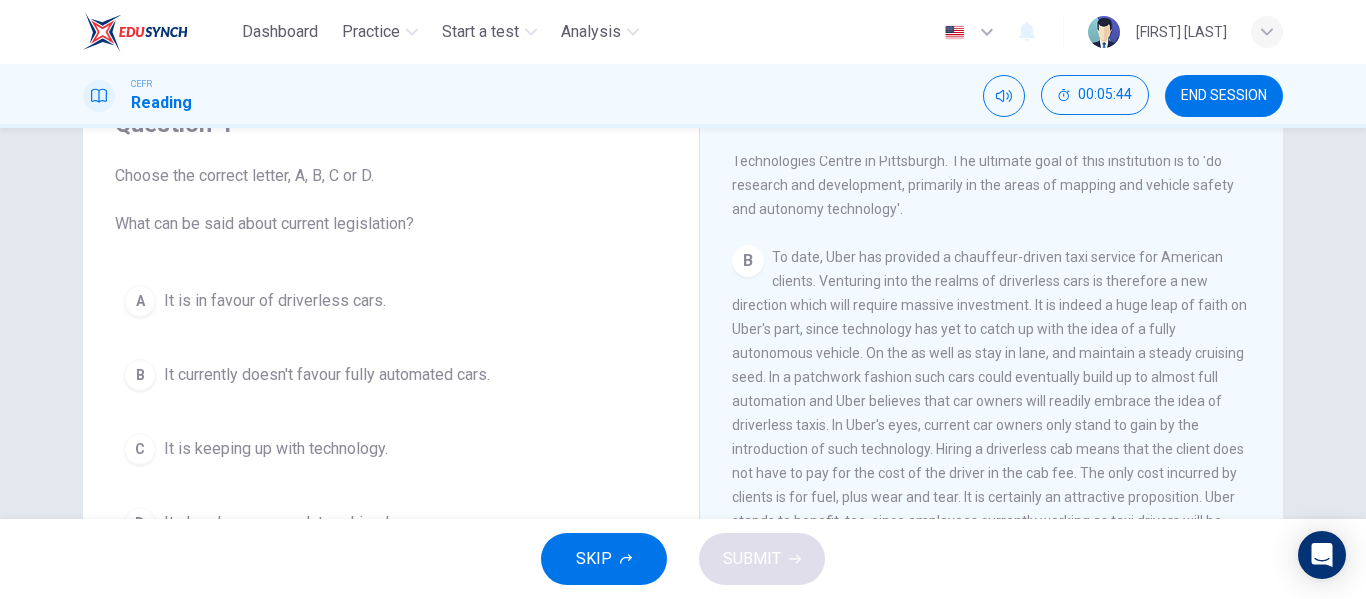 scroll, scrollTop: 200, scrollLeft: 0, axis: vertical 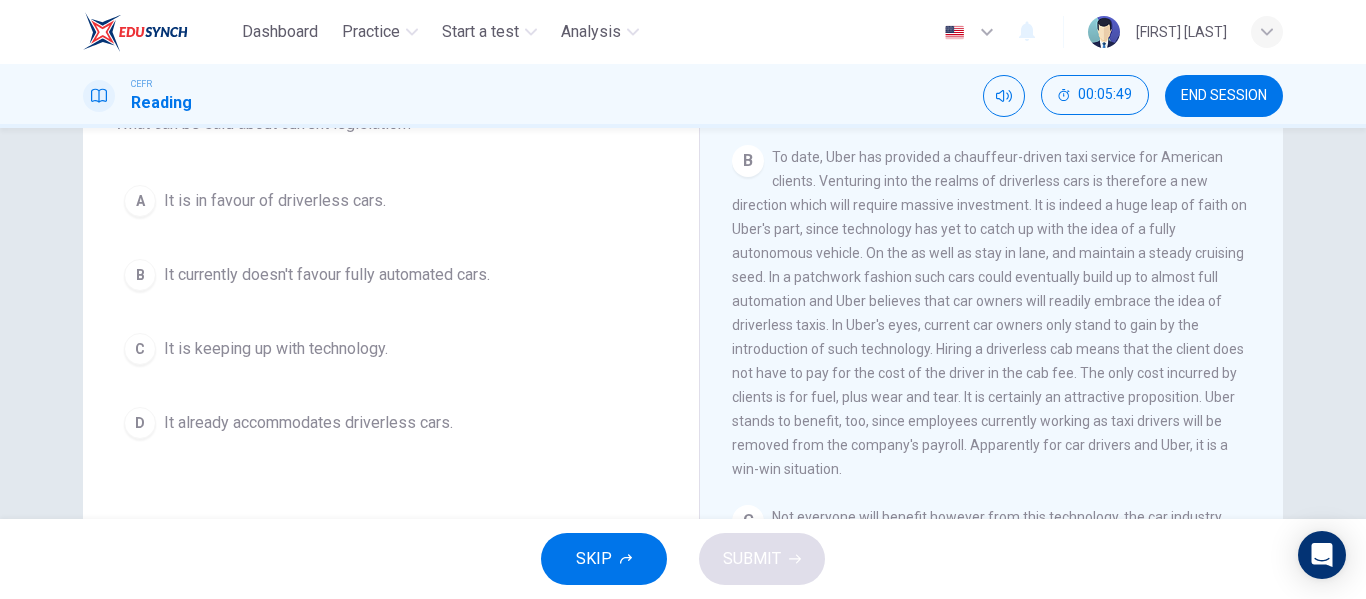 click on "B It currently doesn't favour fully automated cars." at bounding box center (391, 275) 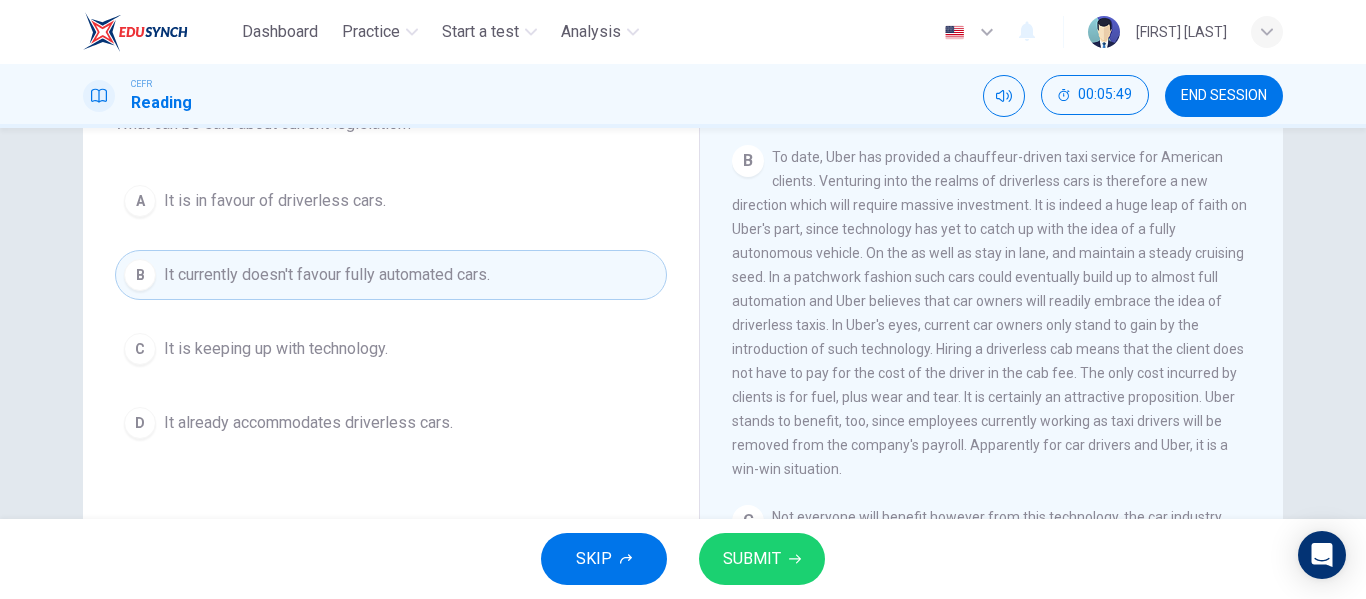 click on "SUBMIT" at bounding box center (762, 559) 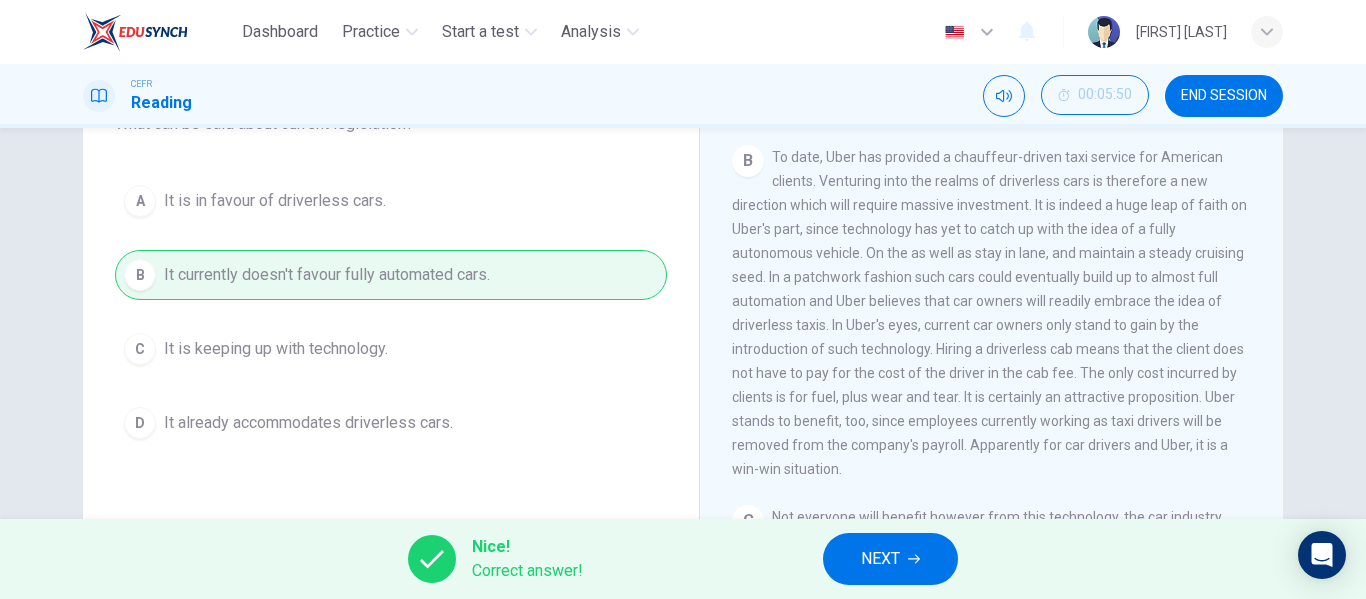 click on "NEXT" at bounding box center (890, 559) 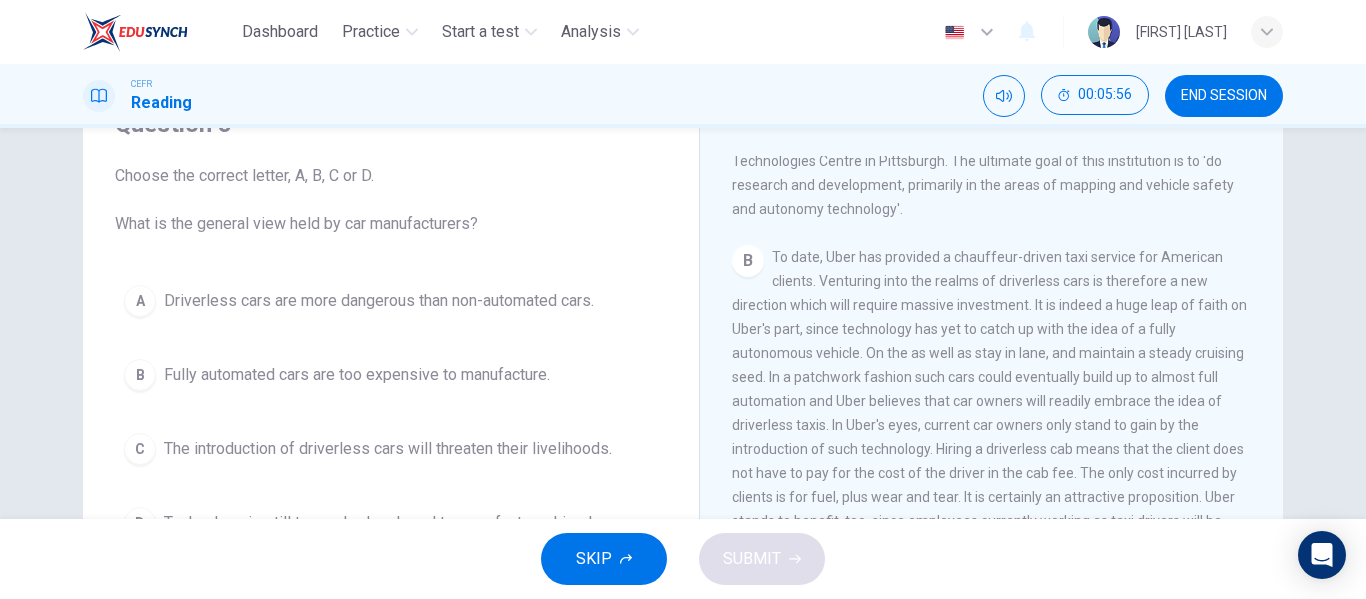 scroll, scrollTop: 200, scrollLeft: 0, axis: vertical 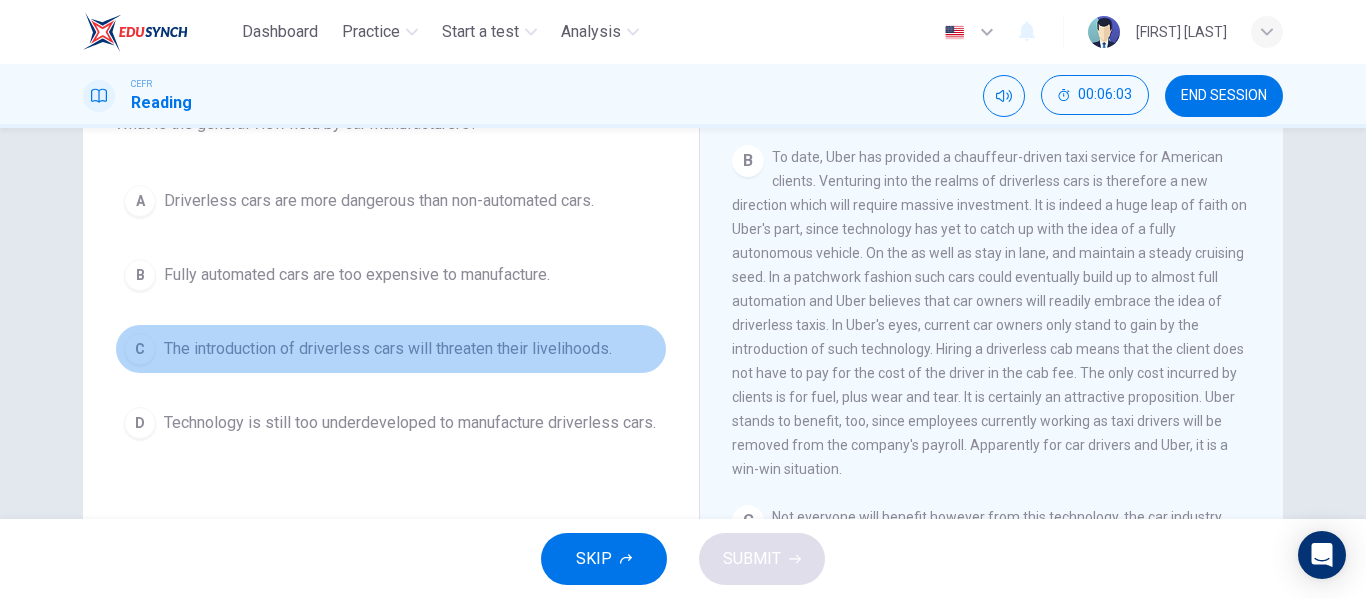 click on "The introduction of driverless cars will threaten their livelihoods." at bounding box center (379, 201) 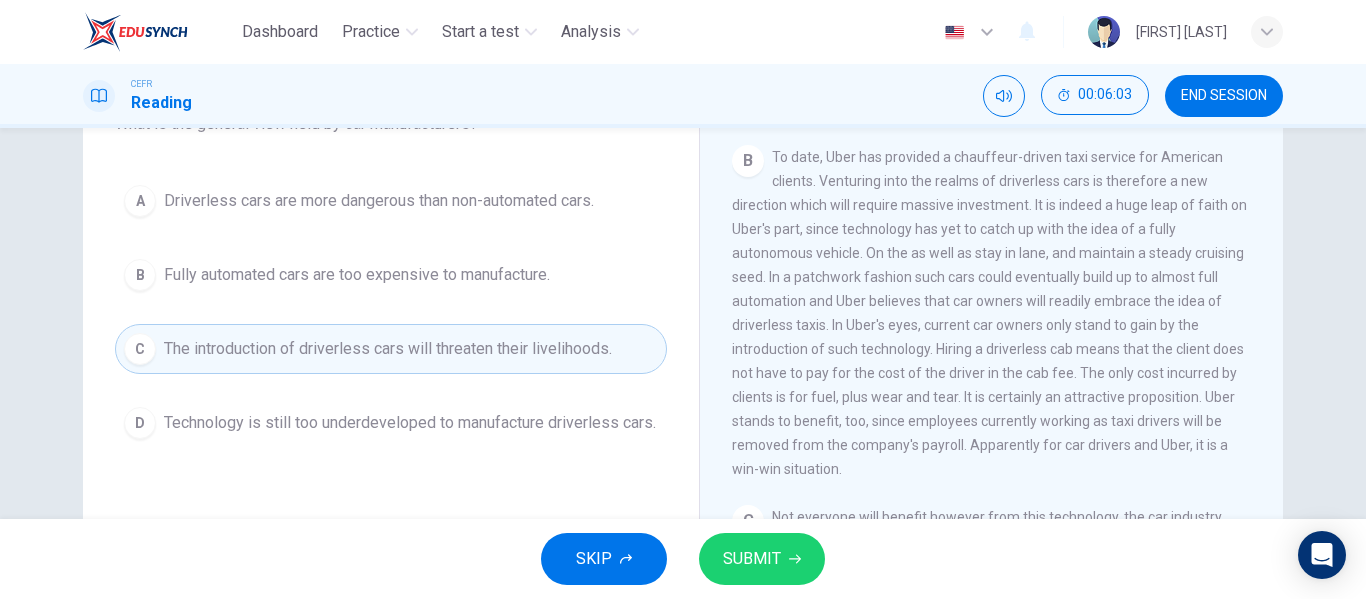 click on "SUBMIT" at bounding box center (752, 559) 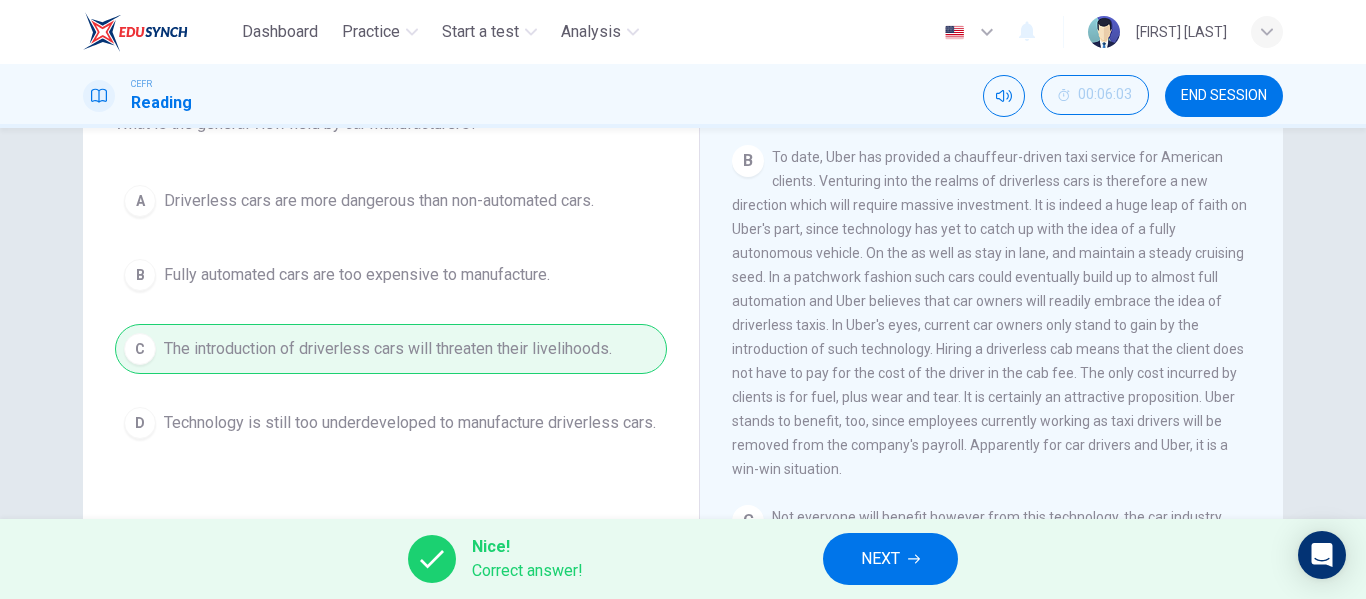 click on "NEXT" at bounding box center (880, 559) 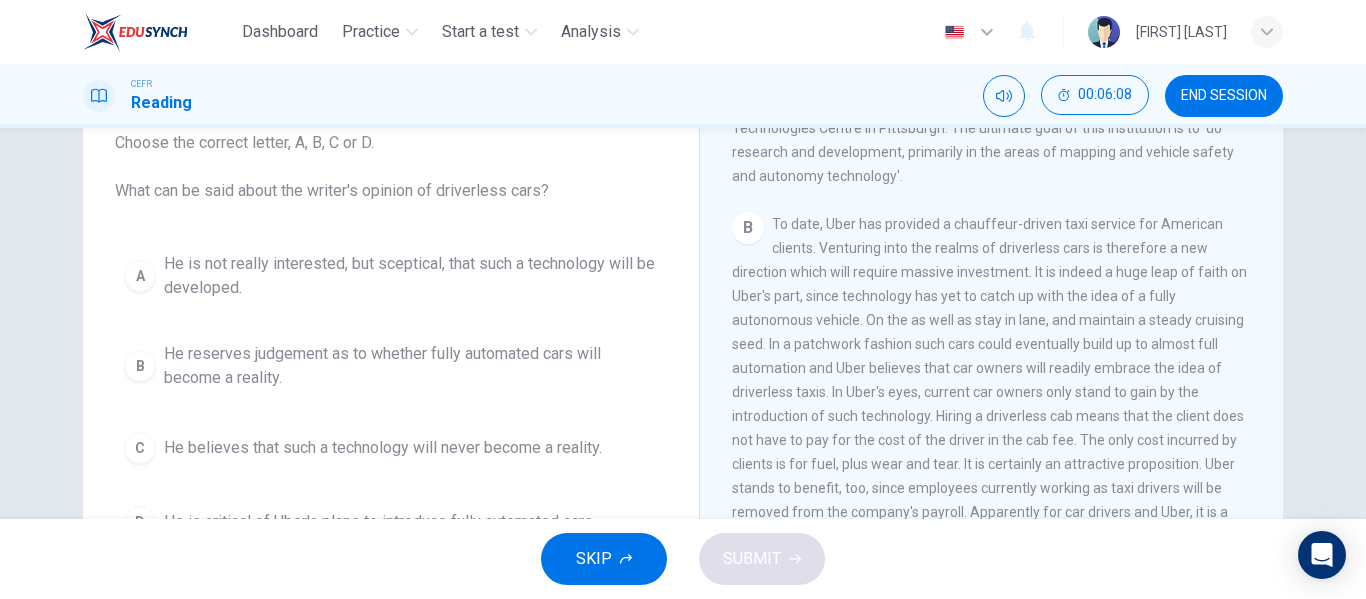 scroll, scrollTop: 100, scrollLeft: 0, axis: vertical 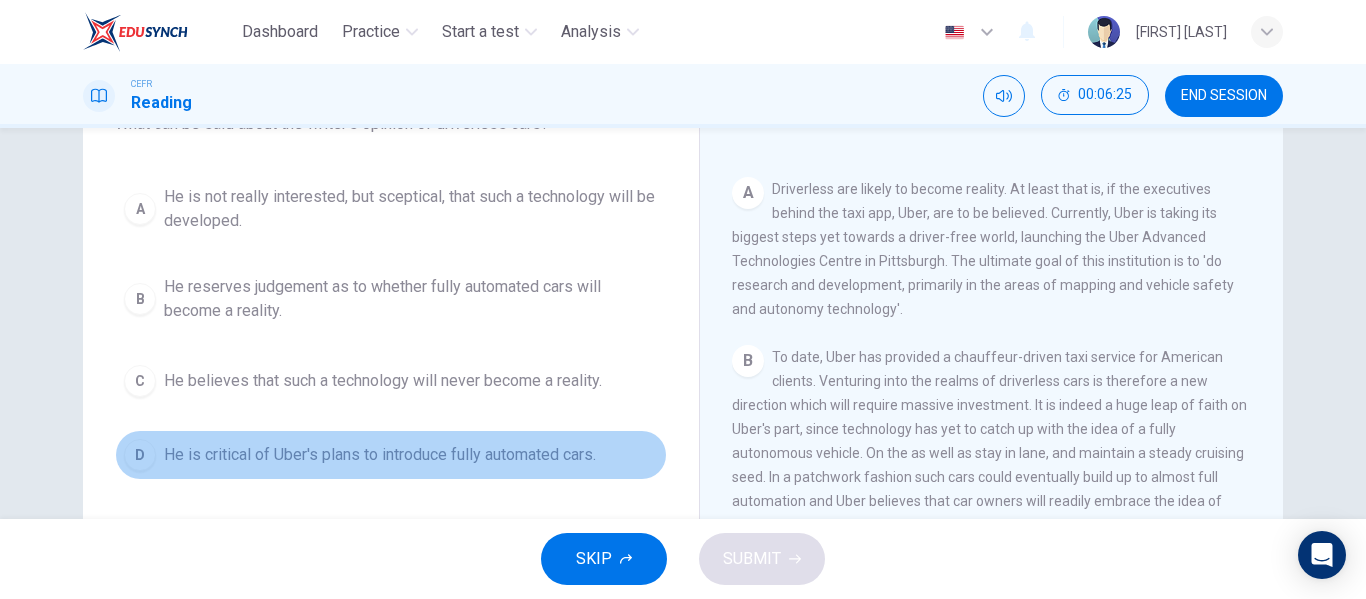 click on "He is critical of Uber's plans to introduce fully automated cars." at bounding box center [411, 209] 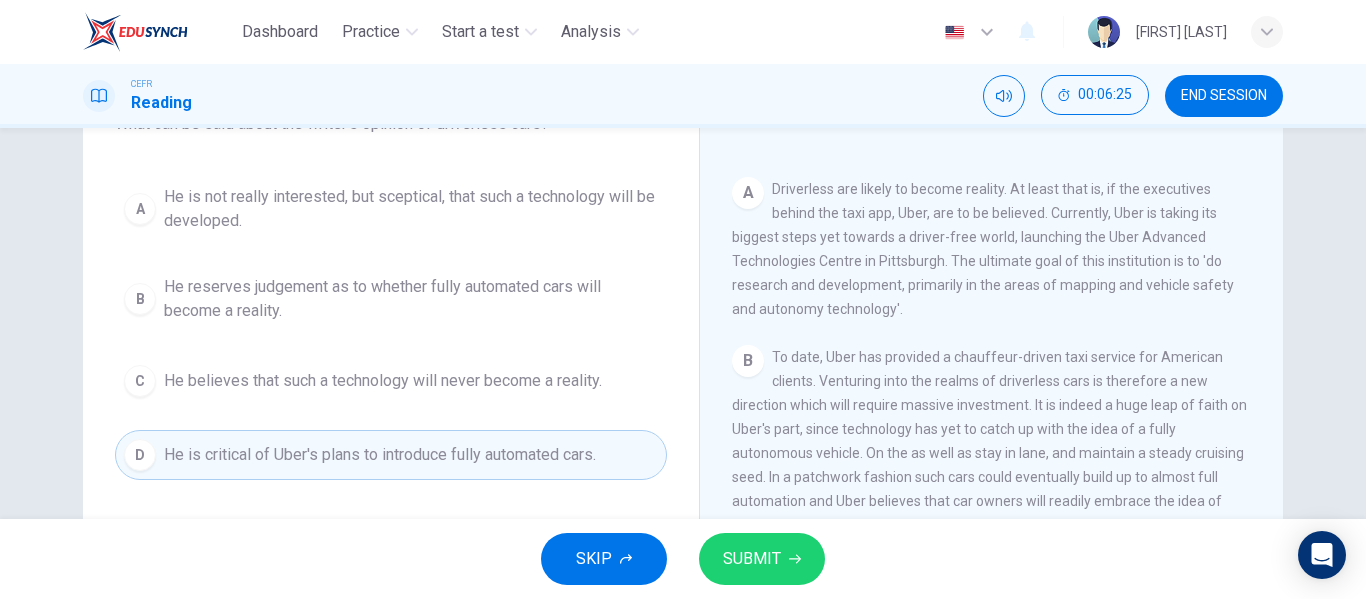 click on "SUBMIT" at bounding box center [762, 559] 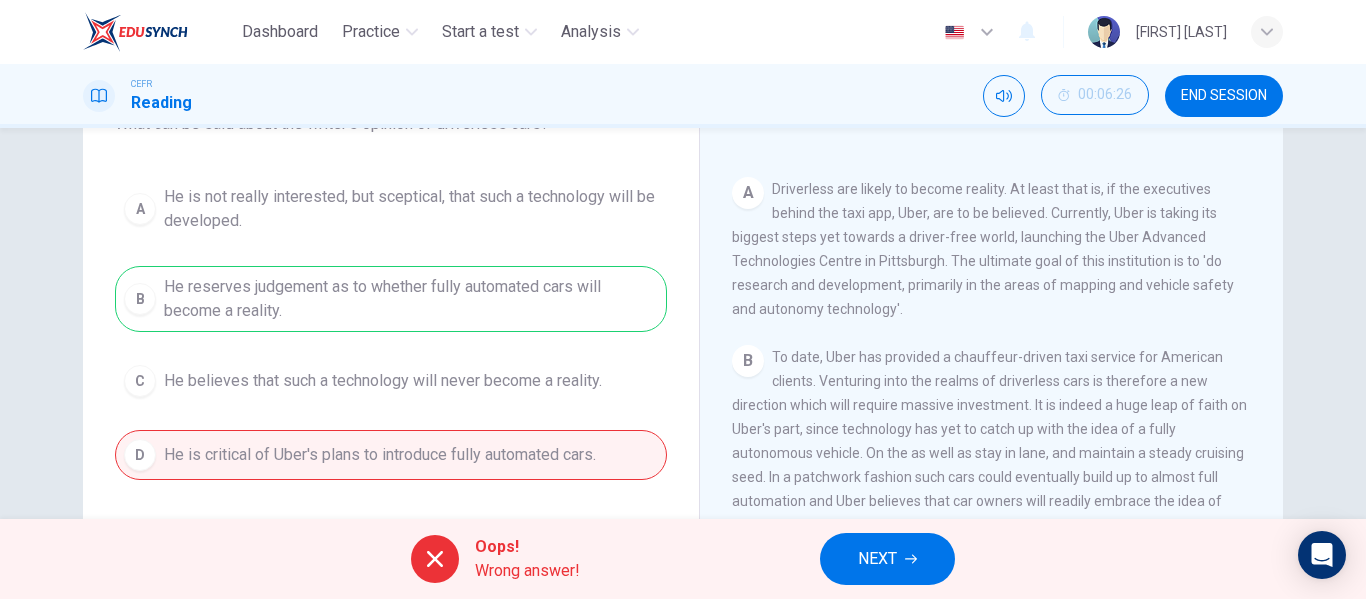 click on "A He is not really interested, but sceptical, that such a technology will be developed. B He reserves judgement as to whether fully automated cars will become a reality. C He believes that such a technology will never become a reality. D He is critical of Uber's plans to introduce fully automated cars." at bounding box center [391, 328] 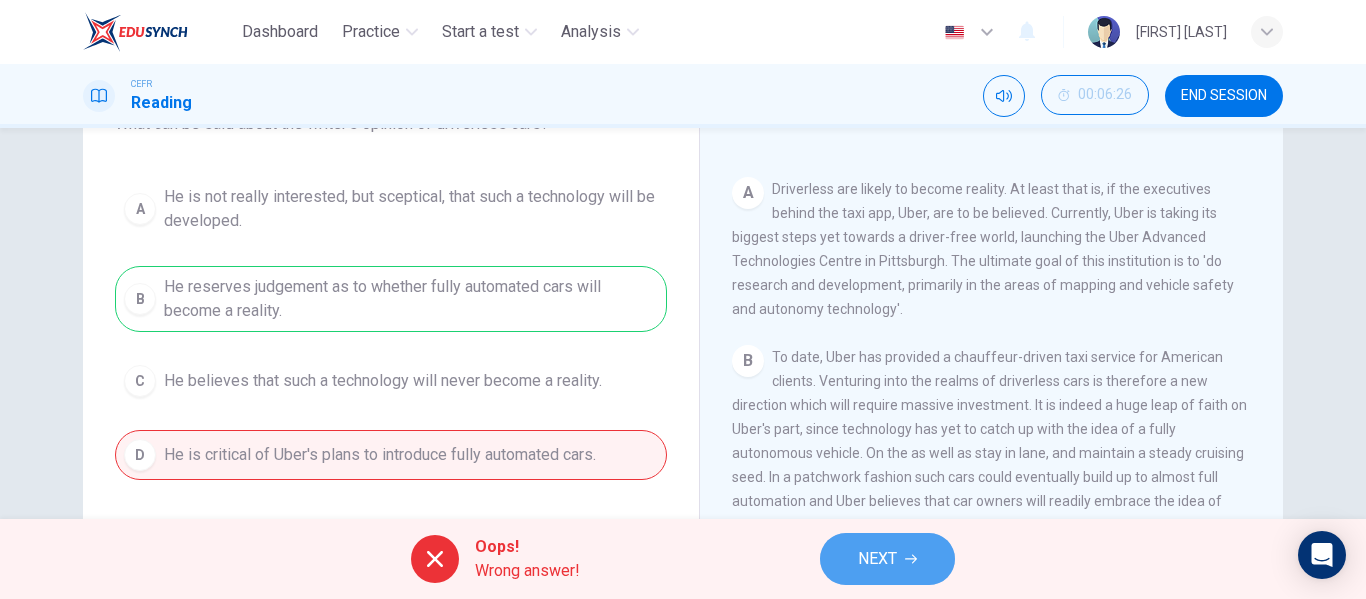 click on "NEXT" at bounding box center (877, 559) 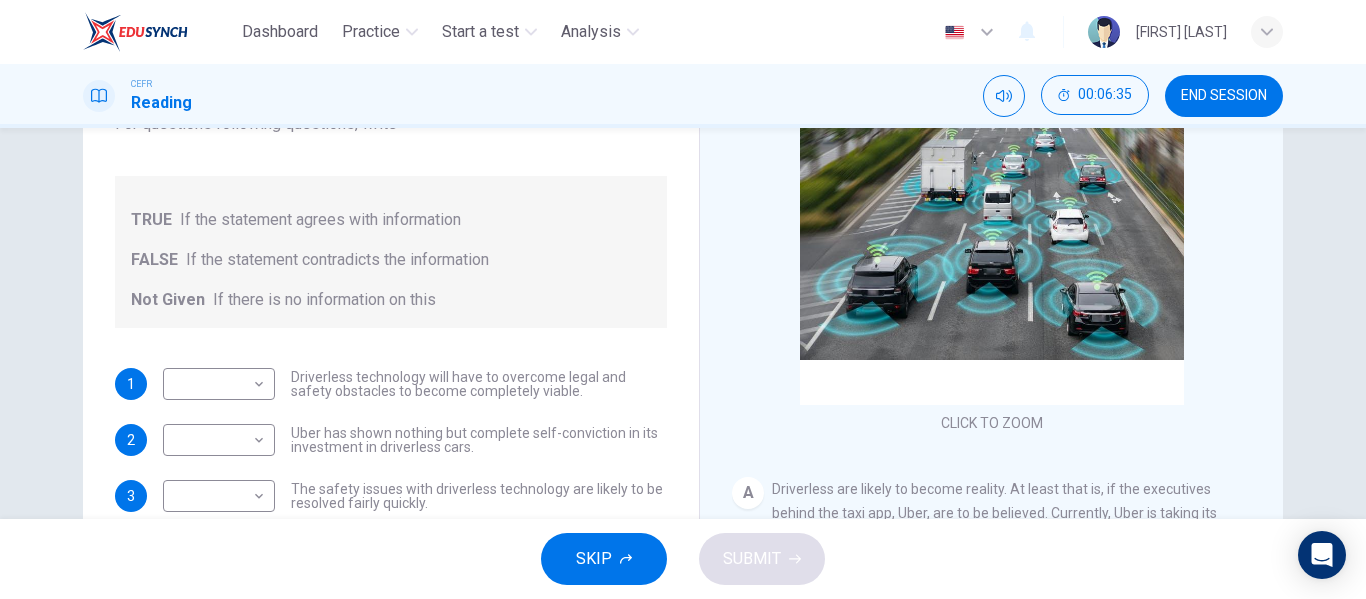 scroll, scrollTop: 300, scrollLeft: 0, axis: vertical 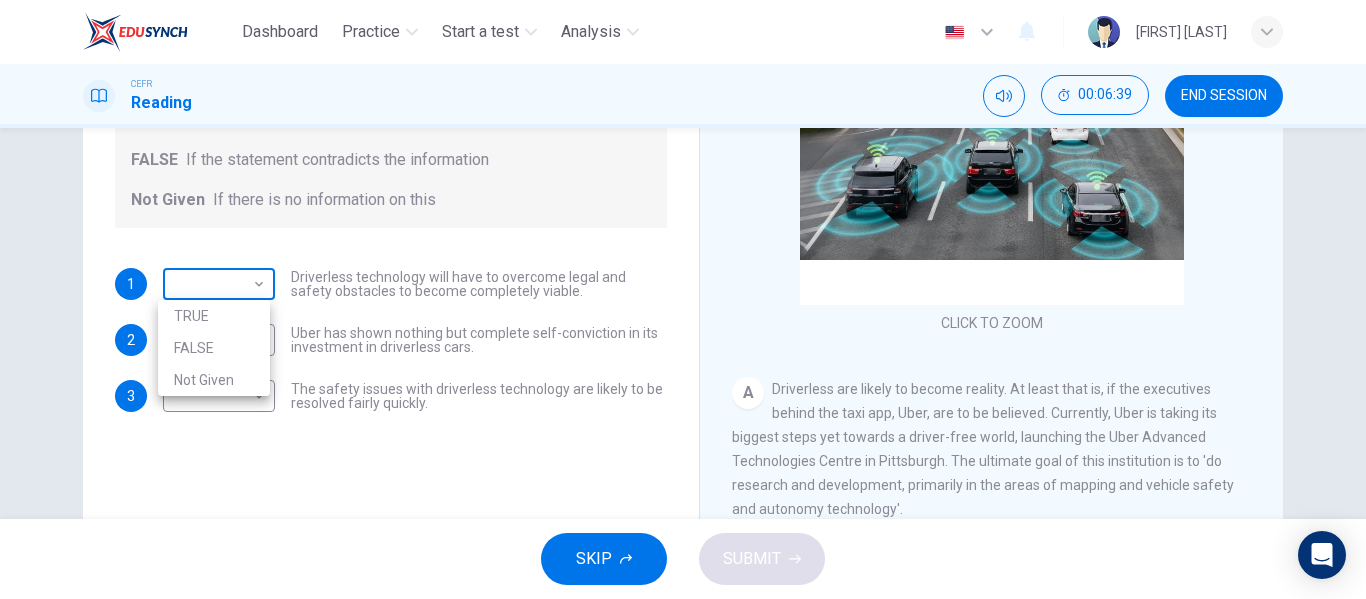 click on "Dashboard Practice Start a test Analysis English en ​ MUHAMMAD SYUKRI BIN SYAMSURI CEFR Reading 00:06:39 END SESSION Question 7 Do the following statements agree with the information given in the text? For questions following questions, write TRUE If the statement agrees with information FALSE If the statement contradicts the information Not Given If there is no information on this 1 ​ ​ Driverless technology will have to overcome legal and safety obstacles to become completely viable. 2 ​ ​ Uber has shown nothing but complete self-conviction in its investment in driverless cars. 3 ​ ​ The safety issues with driverless technology are likely to be resolved fairly quickly. Driverless cars CLICK TO ZOOM Click to Zoom A B C D E F G H SKIP SUBMIT EduSynch - Online Language Proficiency Testing
Dashboard Practice Start a test Analysis Notifications © Copyright  2025 TRUE FALSE Not Given" at bounding box center [683, 299] 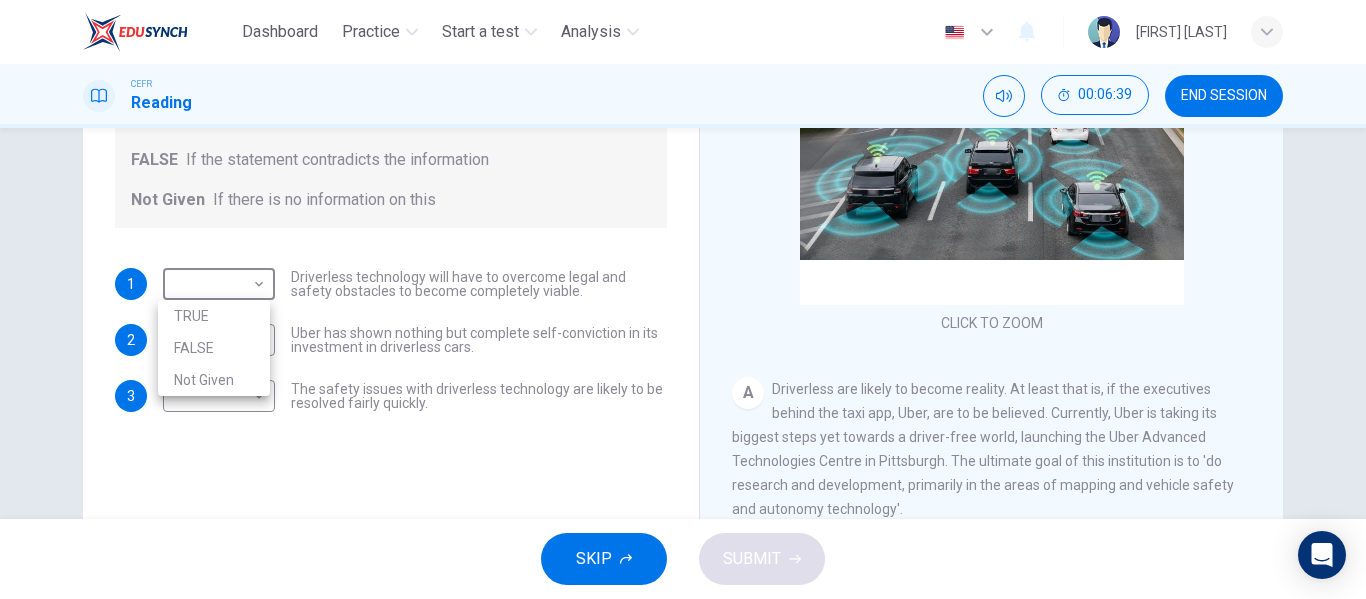 click on "TRUE" at bounding box center [214, 316] 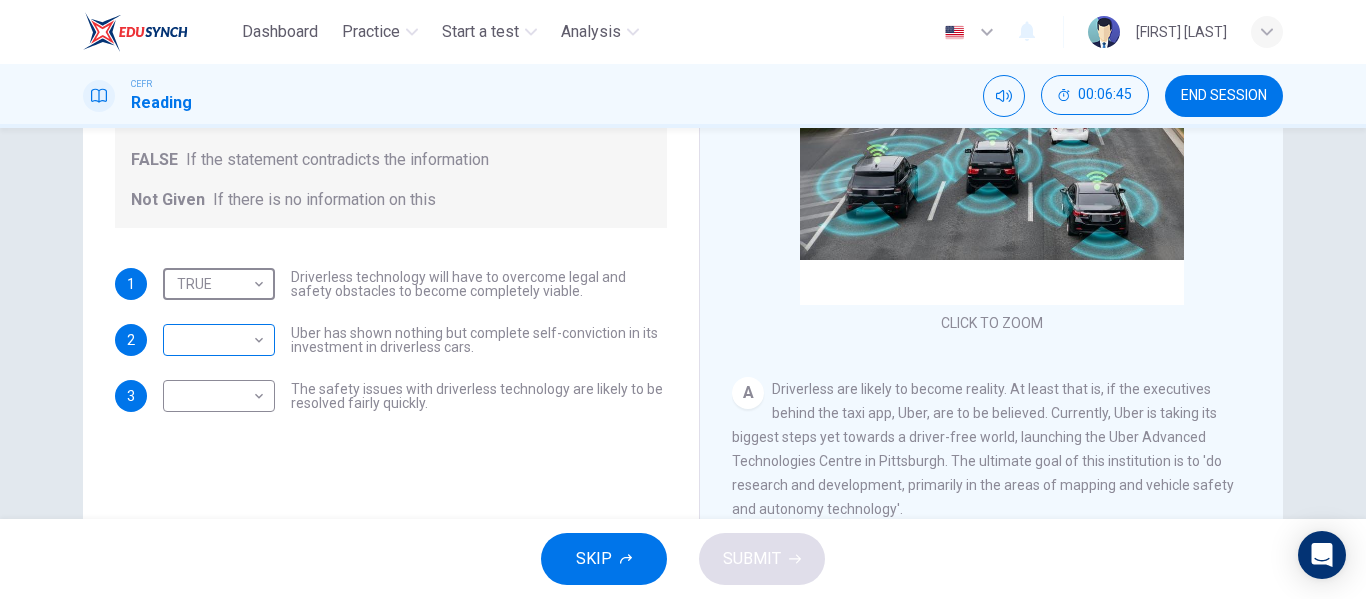click on "Dashboard Practice Start a test Analysis English en ​ MUHAMMAD SYUKRI BIN SYAMSURI CEFR Reading 00:06:45 END SESSION Question 7 Do the following statements agree with the information given in the text? For questions following questions, write TRUE If the statement agrees with information FALSE If the statement contradicts the information Not Given If there is no information on this 1 TRUE TRUE ​ Driverless technology will have to overcome legal and safety obstacles to become completely viable. 2 ​ ​ Uber has shown nothing but complete self-conviction in its investment in driverless cars. 3 ​ ​ The safety issues with driverless technology are likely to be resolved fairly quickly. Driverless cars CLICK TO ZOOM Click to Zoom A B C D E F G H SKIP SUBMIT EduSynch - Online Language Proficiency Testing
Dashboard Practice Start a test Analysis Notifications © Copyright  2025" at bounding box center (683, 299) 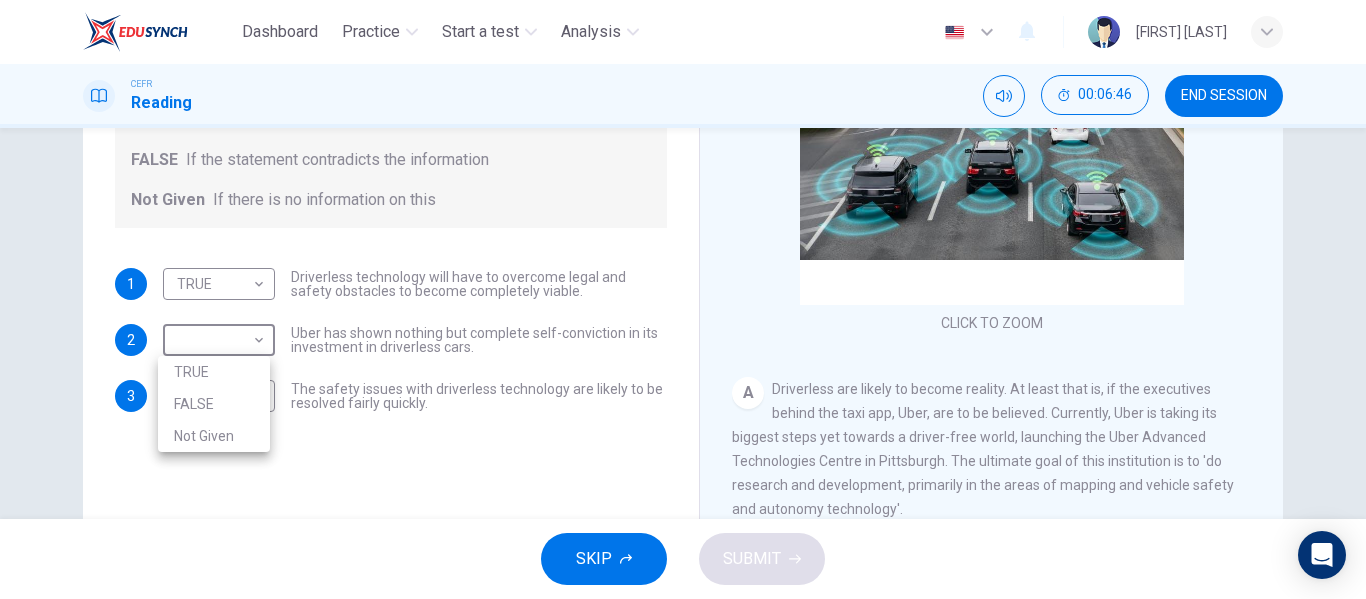 click on "Not Given" at bounding box center (214, 436) 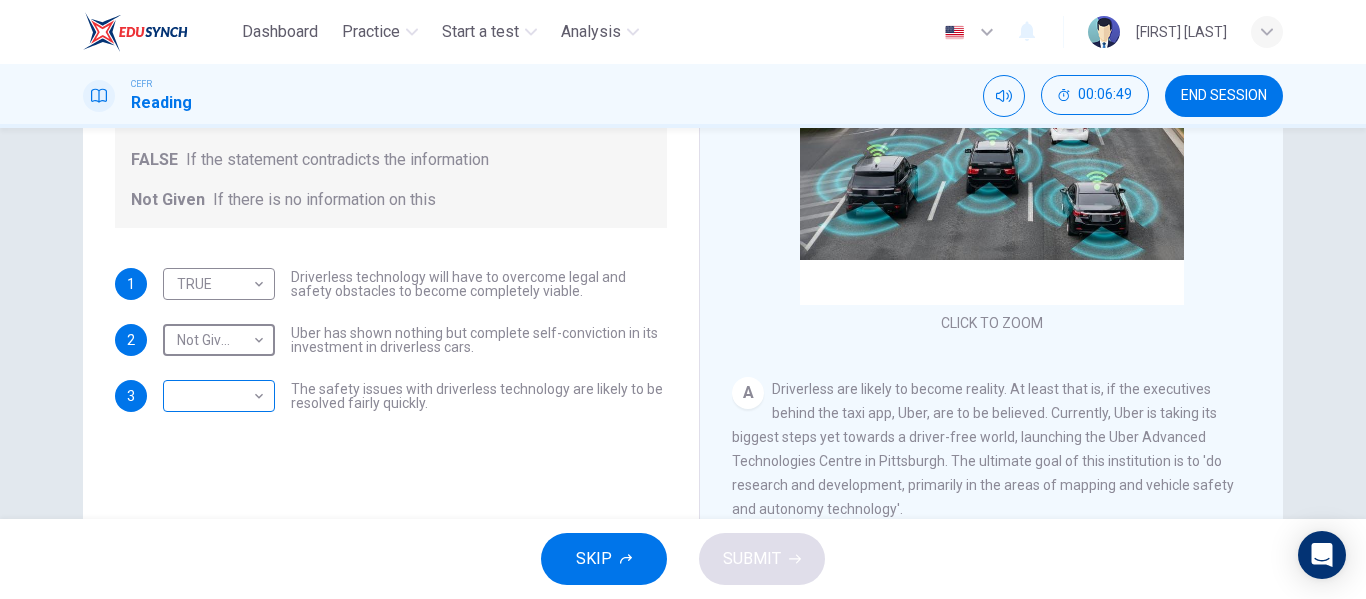 click on "Dashboard Practice Start a test Analysis English en ​ MUHAMMAD SYUKRI BIN SYAMSURI CEFR Reading 00:06:49 END SESSION Question 7 Do the following statements agree with the information given in the text? For questions following questions, write TRUE If the statement agrees with information FALSE If the statement contradicts the information Not Given If there is no information on this 1 TRUE TRUE ​ Driverless technology will have to overcome legal and safety obstacles to become completely viable. 2 Not Given Not Given ​ Uber has shown nothing but complete self-conviction in its investment in driverless cars. 3 ​ ​ The safety issues with driverless technology are likely to be resolved fairly quickly. Driverless cars CLICK TO ZOOM Click to Zoom A B C D E F G H SKIP SUBMIT EduSynch - Online Language Proficiency Testing
Dashboard Practice Start a test Analysis Notifications © Copyright  2025" at bounding box center [683, 299] 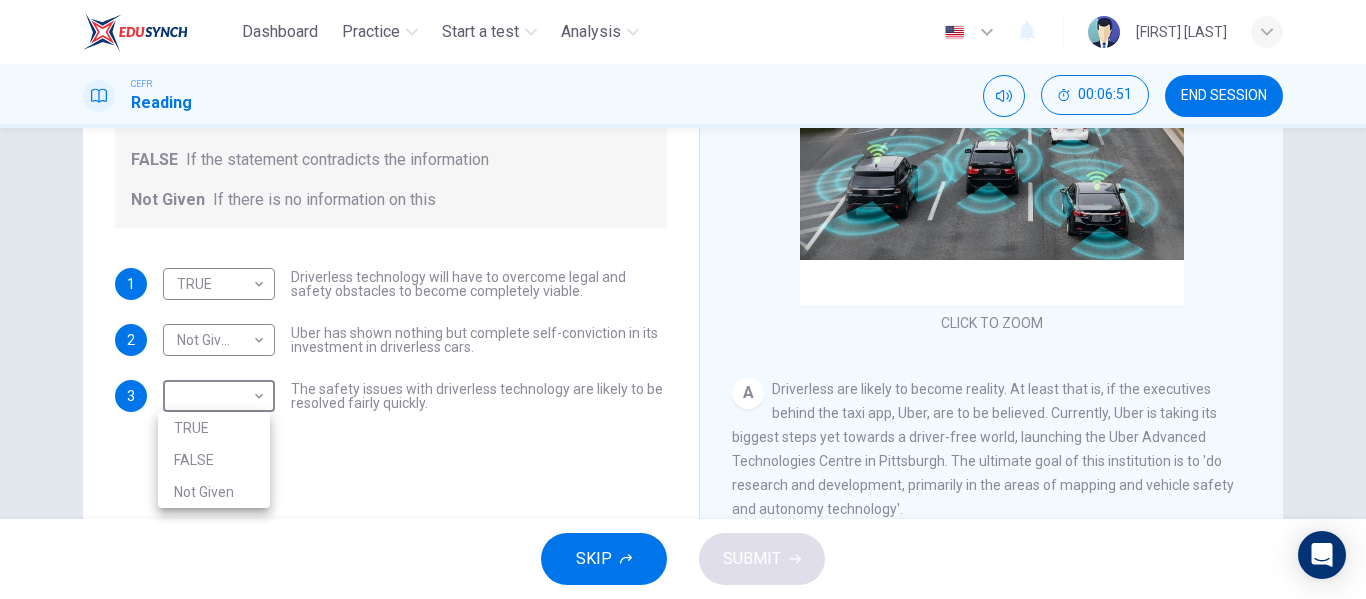 click on "FALSE" at bounding box center [214, 460] 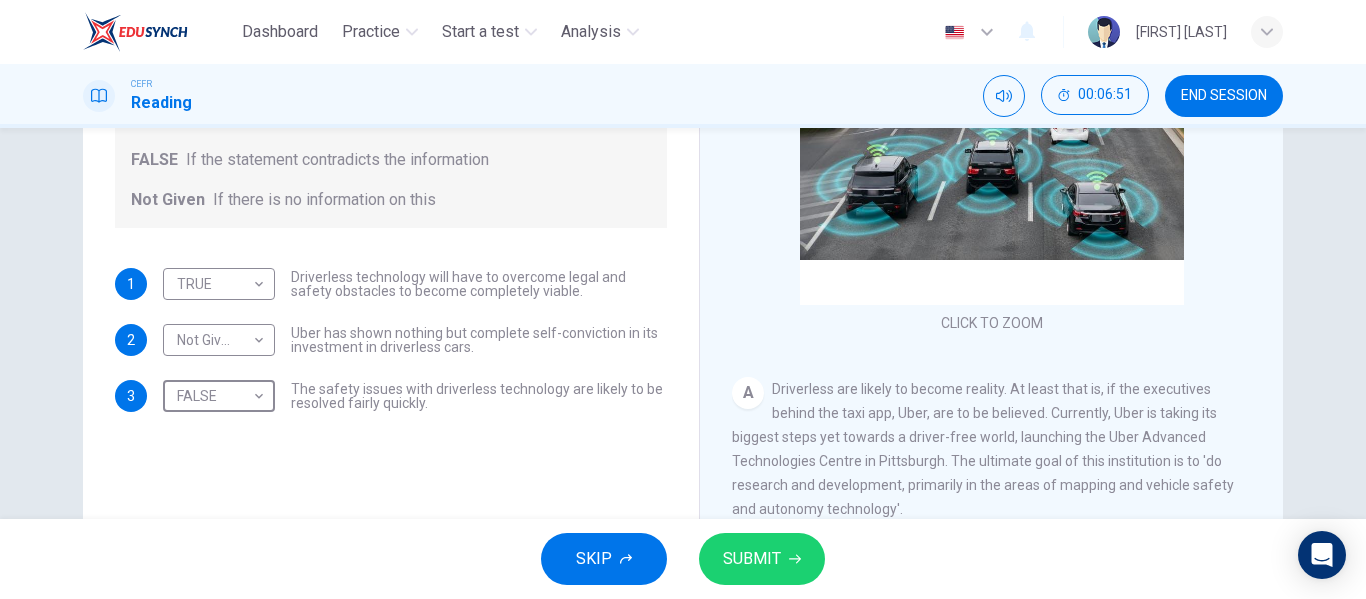 click on "SUBMIT" at bounding box center [762, 559] 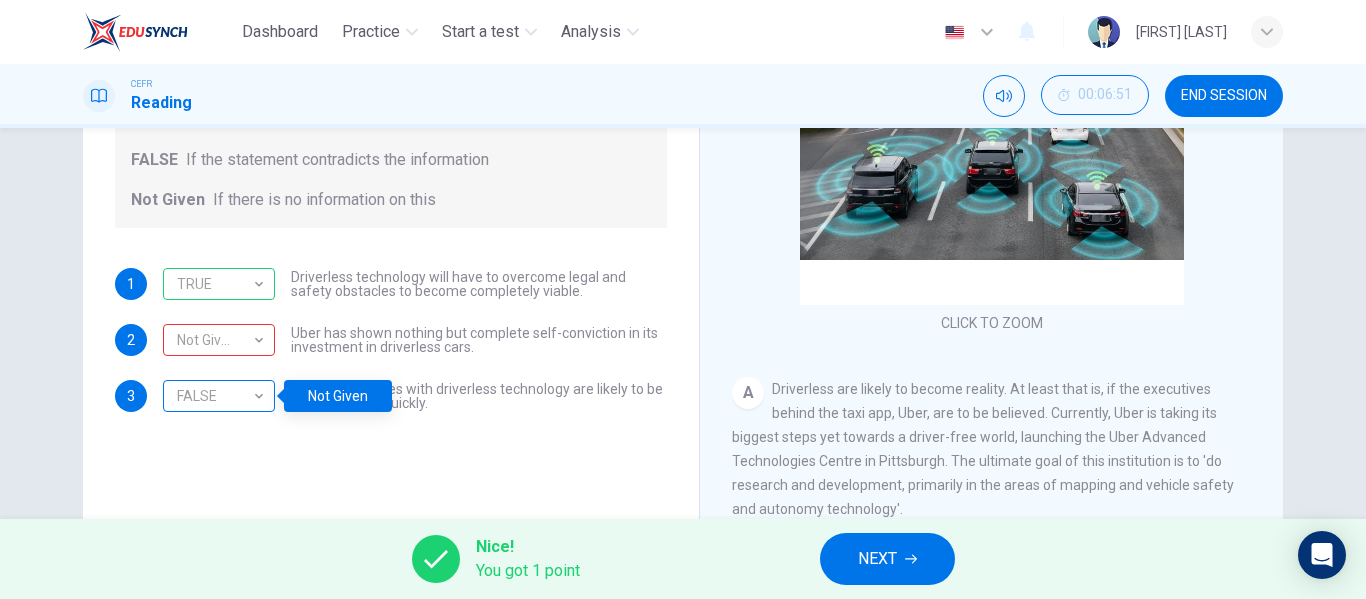 click on "FALSE" at bounding box center [215, 396] 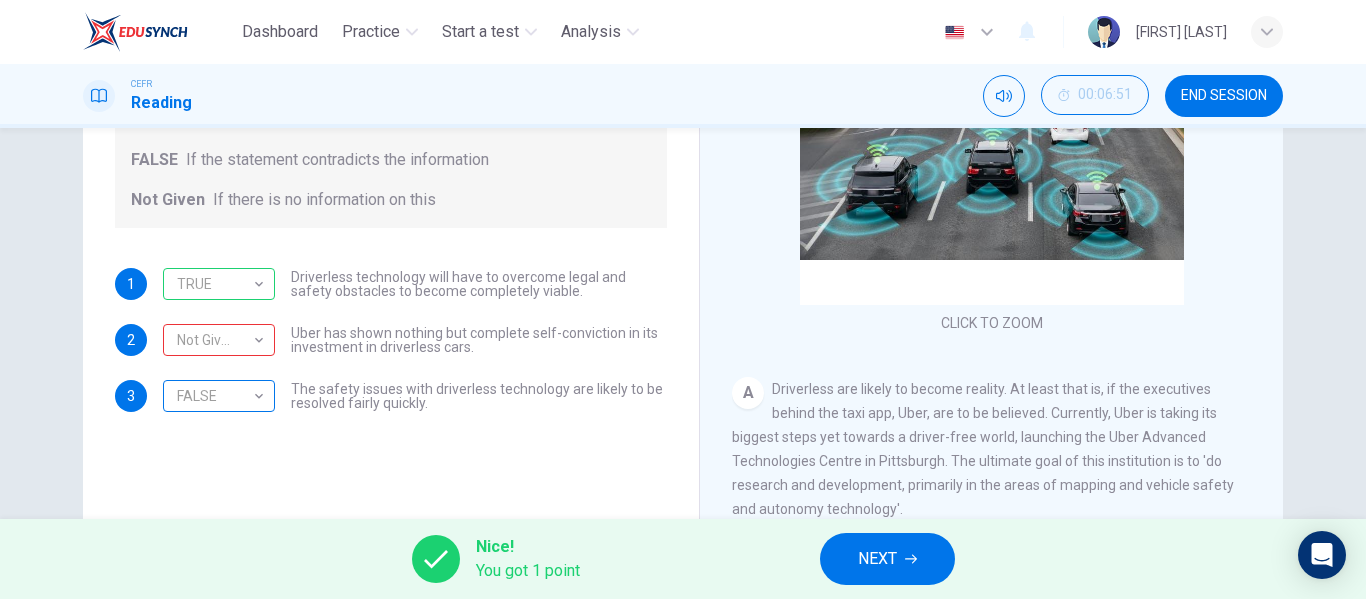 click on "FALSE" at bounding box center [215, 396] 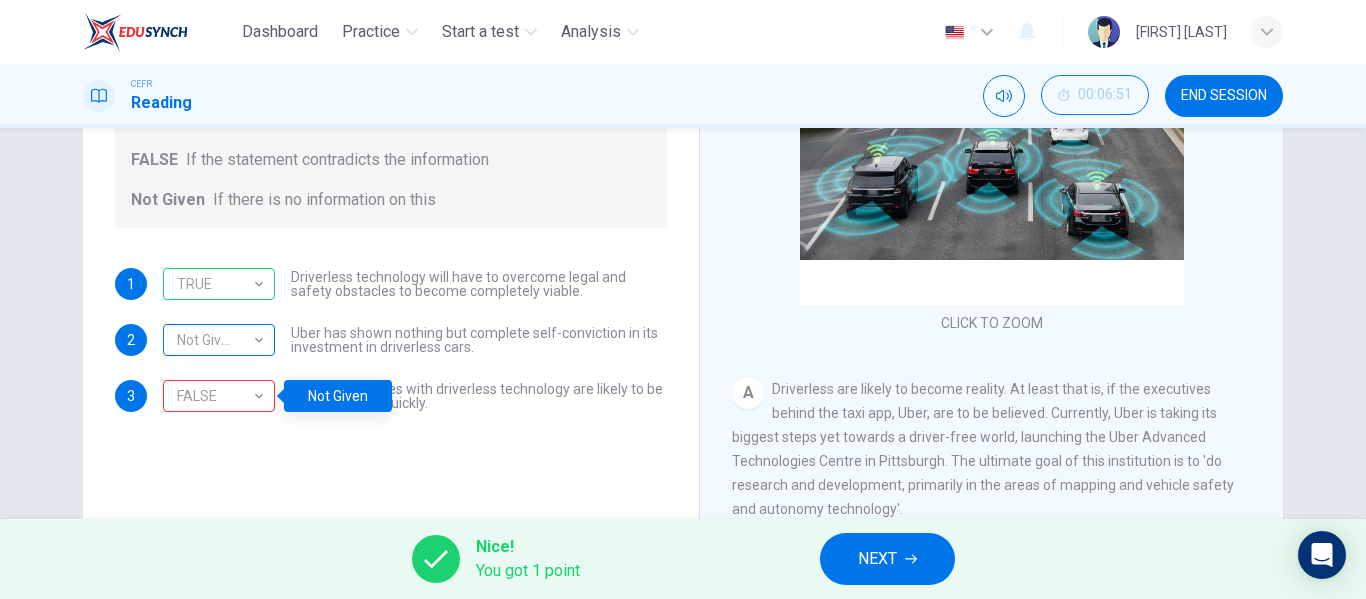 click on "Not Given" at bounding box center [215, 340] 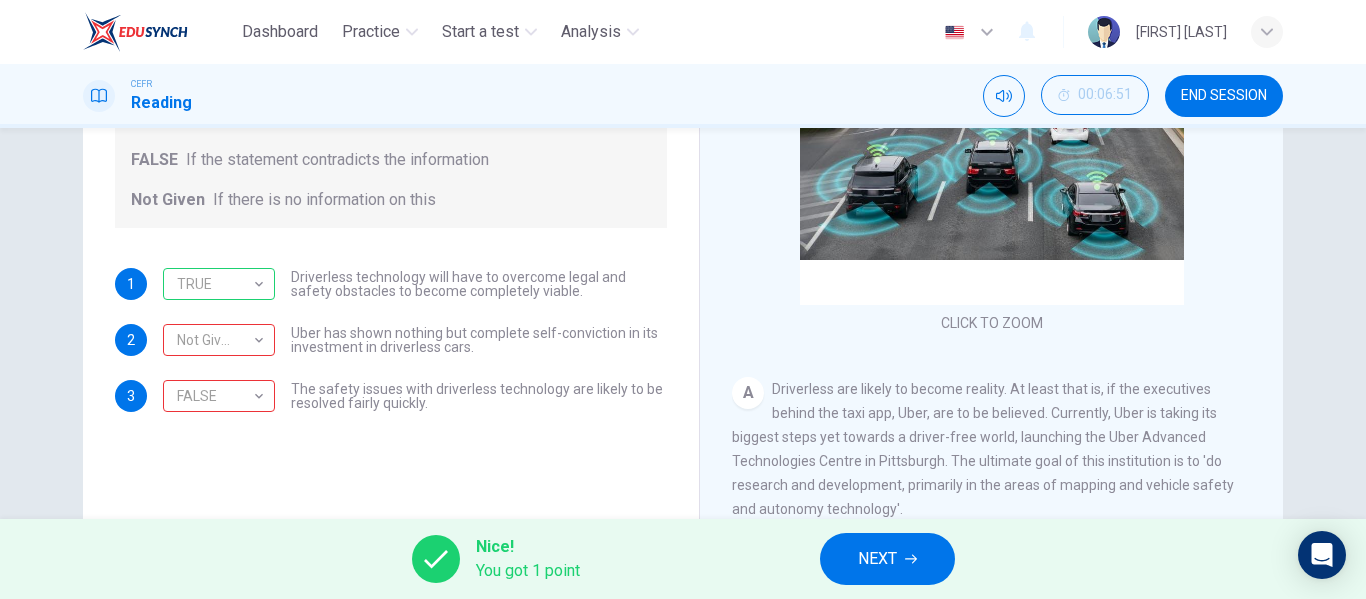 click on "The safety issues with driverless technology are likely to be resolved fairly quickly." at bounding box center (479, 284) 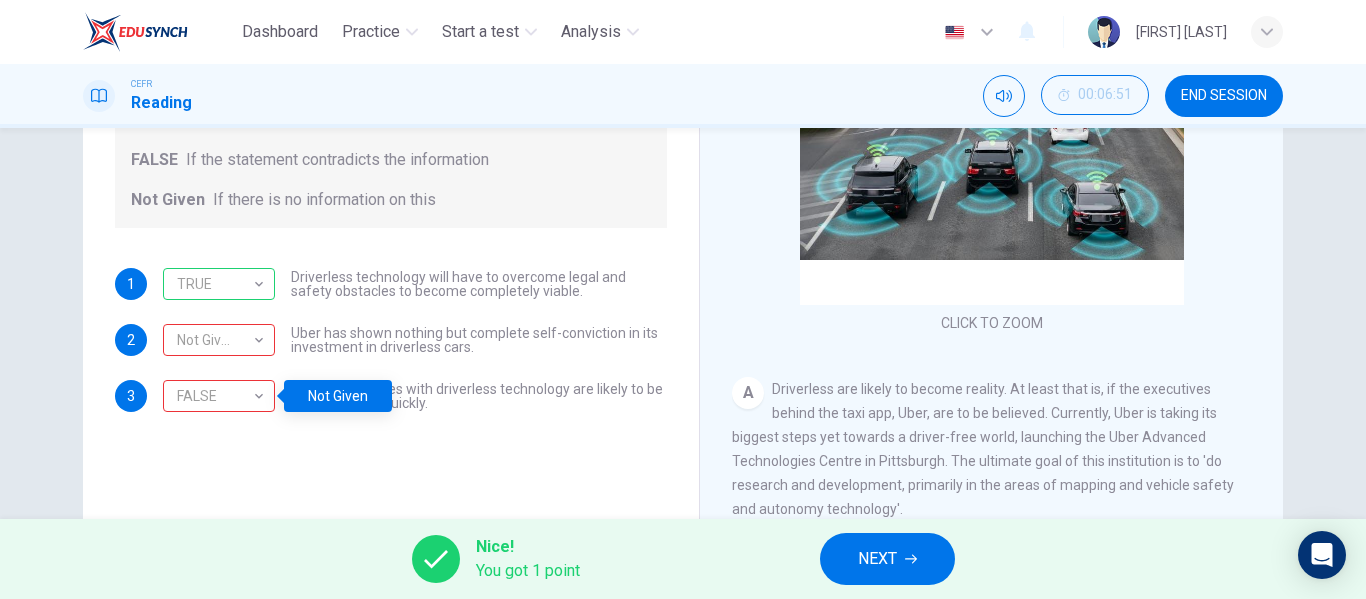 click on "Question 7 Do the following statements agree with the information given in the text? For questions following questions, write TRUE If the statement agrees with information FALSE If the statement contradicts the information Not Given If there is no information on this 1 TRUE TRUE ​ Driverless technology will have to overcome legal and safety obstacles to become completely viable. 2 Not Given Not Given ​ Uber has shown nothing but complete self-conviction in its investment in driverless cars. 3 FALSE FALSE ​ The safety issues with driverless technology are likely to be resolved fairly quickly." at bounding box center (391, 225) 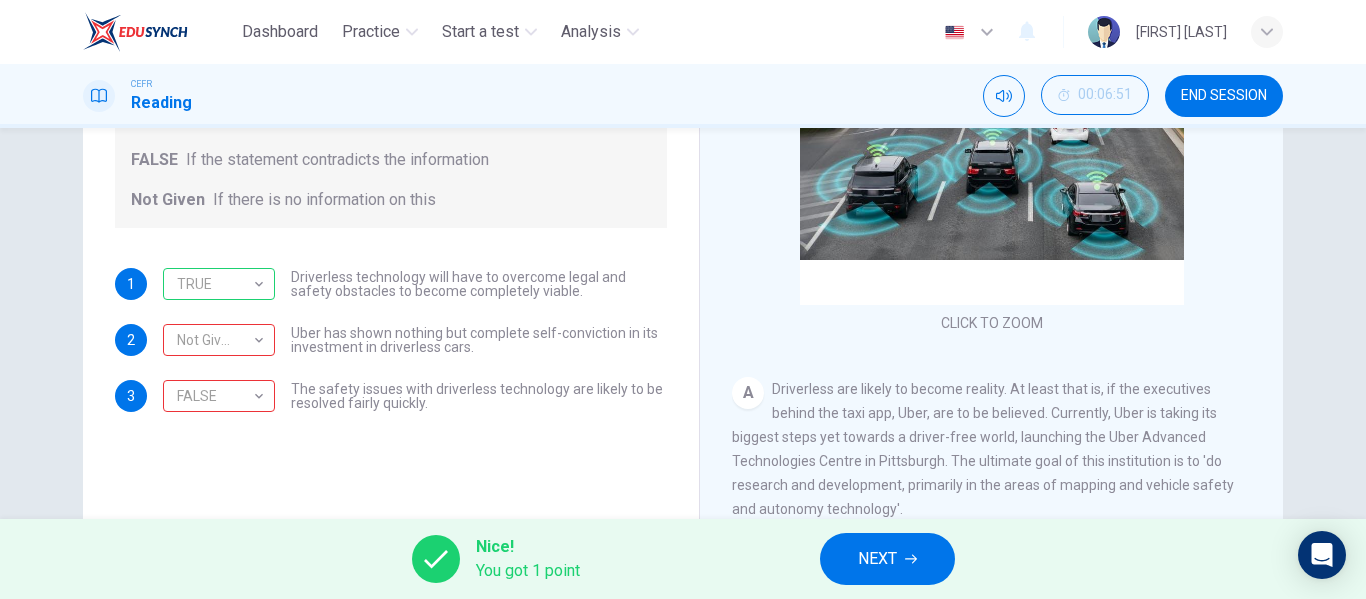click on "1 TRUE TRUE ​ Driverless technology will have to overcome legal and safety obstacles to become completely viable. 2 Not Given Not Given ​ Uber has shown nothing but complete self-conviction in its investment in driverless cars. 3 FALSE FALSE ​ The safety issues with driverless technology are likely to be resolved fairly quickly." at bounding box center (391, 340) 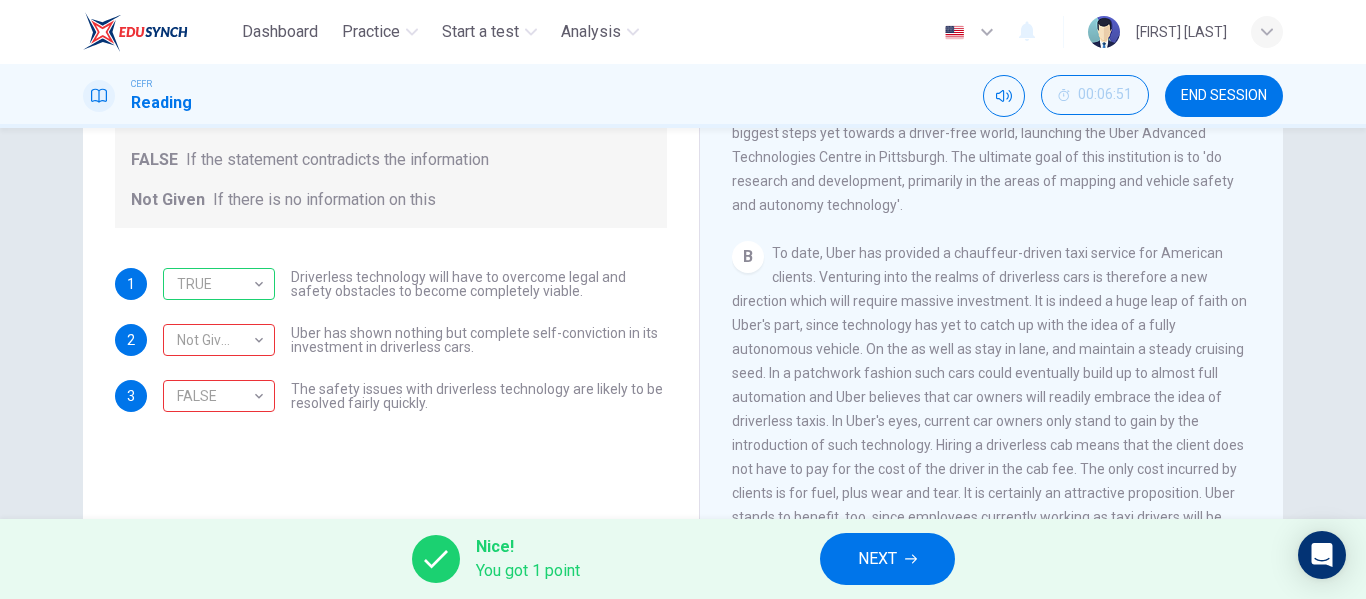 scroll, scrollTop: 300, scrollLeft: 0, axis: vertical 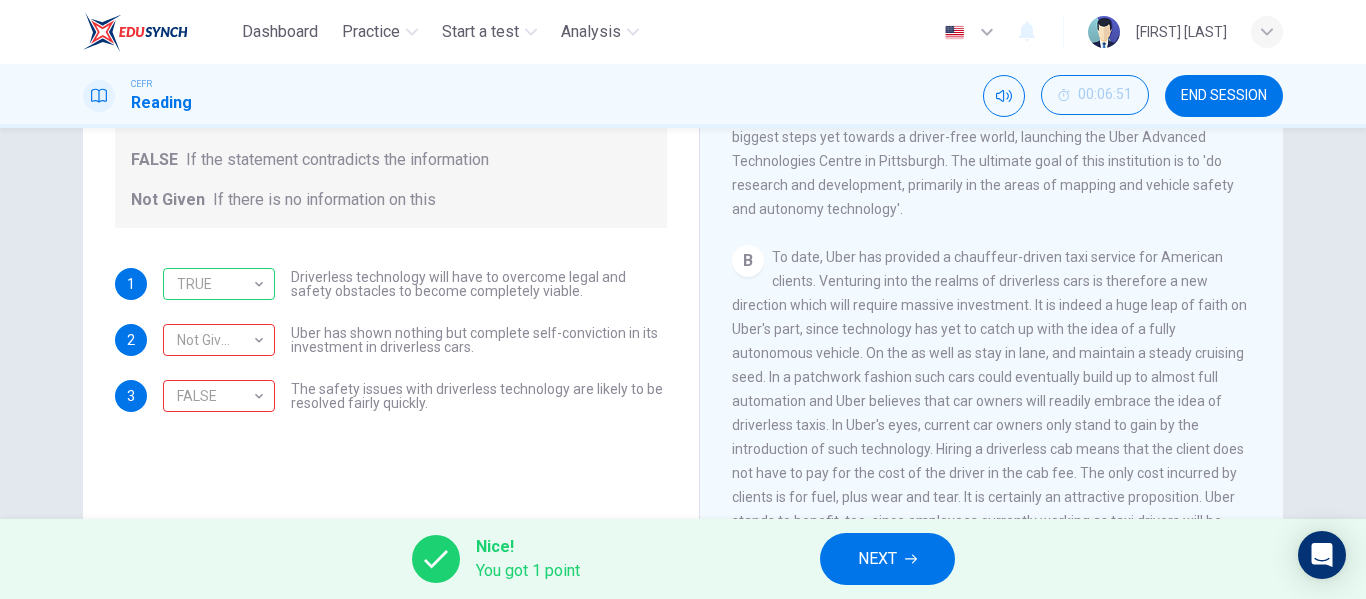 click on "NEXT" at bounding box center (887, 559) 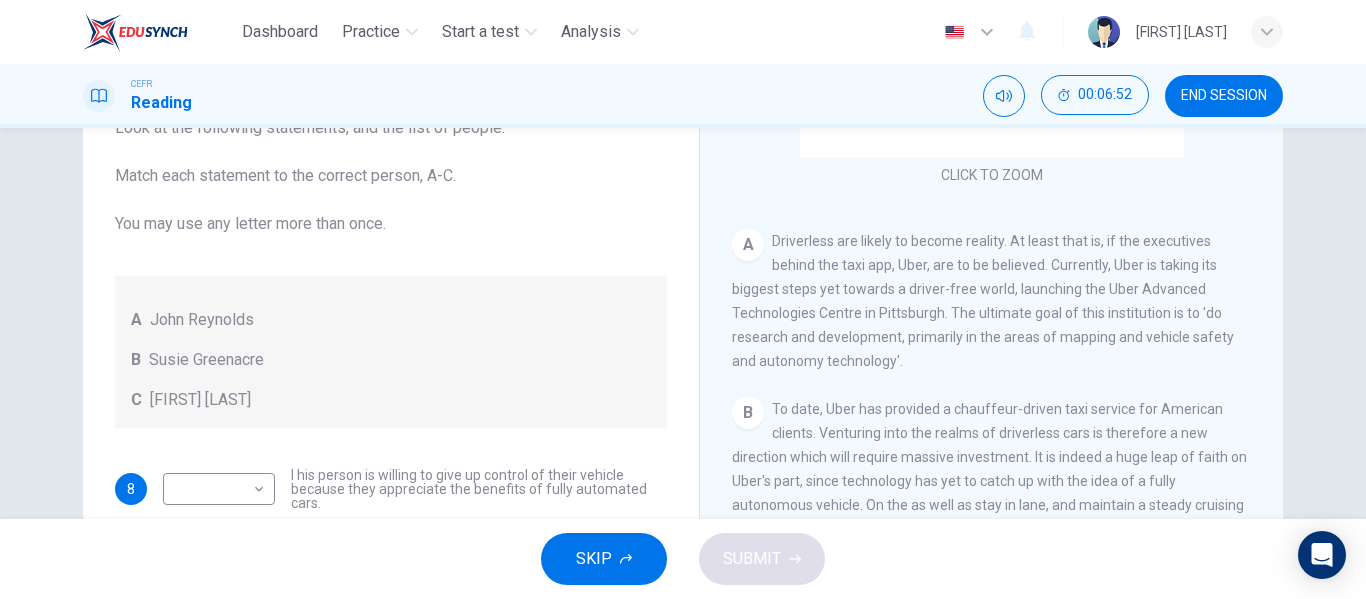 scroll, scrollTop: 48, scrollLeft: 0, axis: vertical 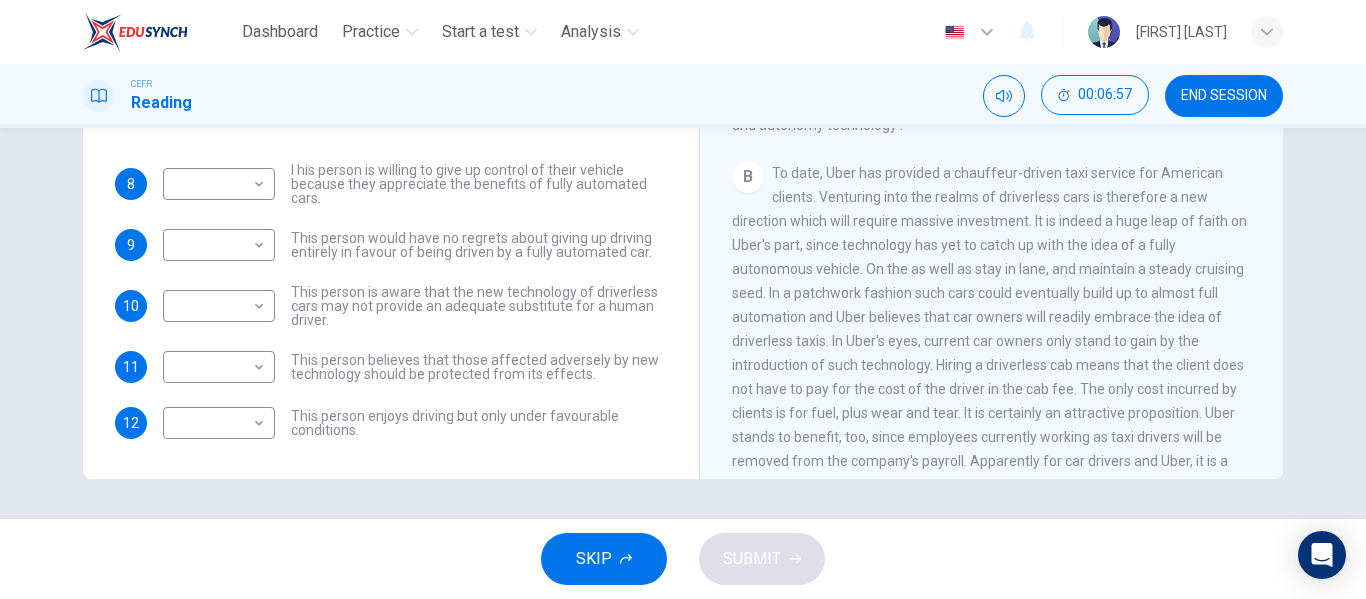 click on "I his person is willing to give up control of their vehicle because they appreciate the benefits of fully automated cars." at bounding box center (479, 184) 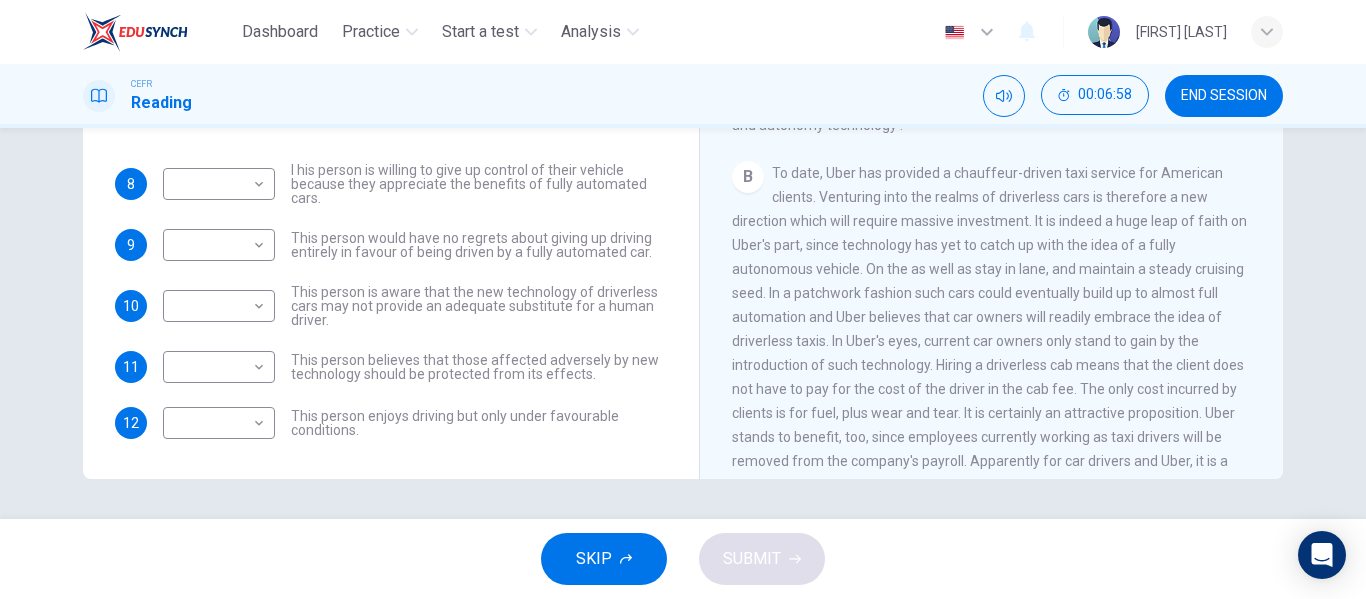 drag, startPoint x: 292, startPoint y: 170, endPoint x: 308, endPoint y: 175, distance: 16.763054 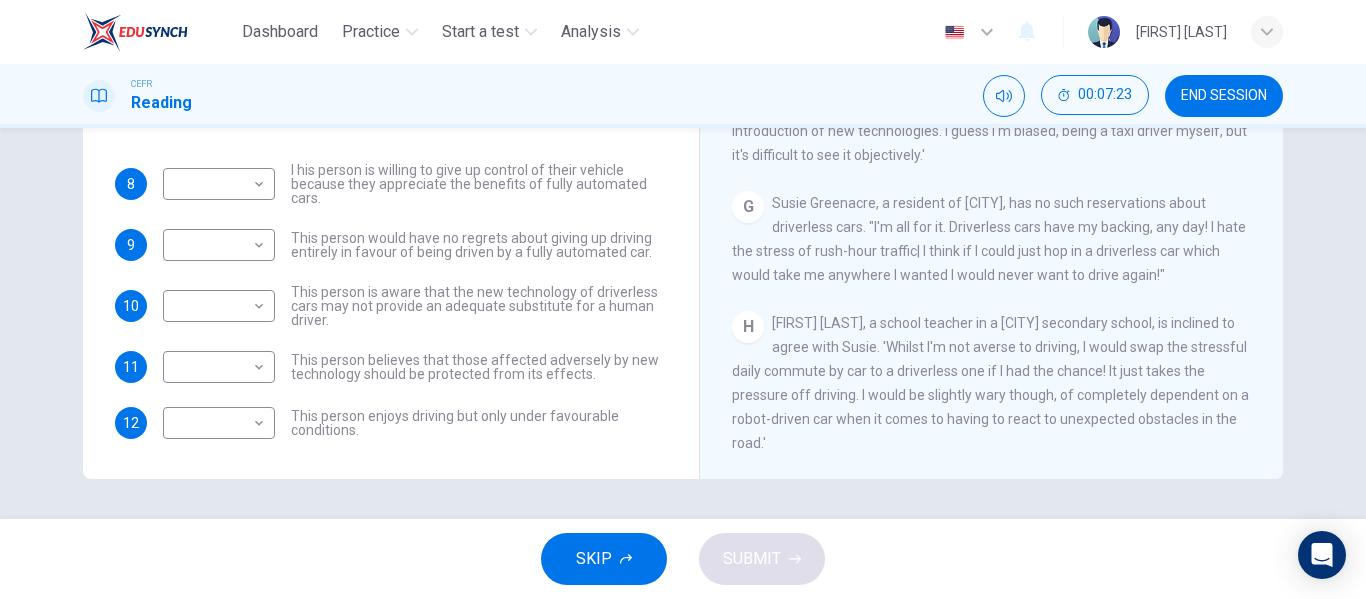 scroll, scrollTop: 1481, scrollLeft: 0, axis: vertical 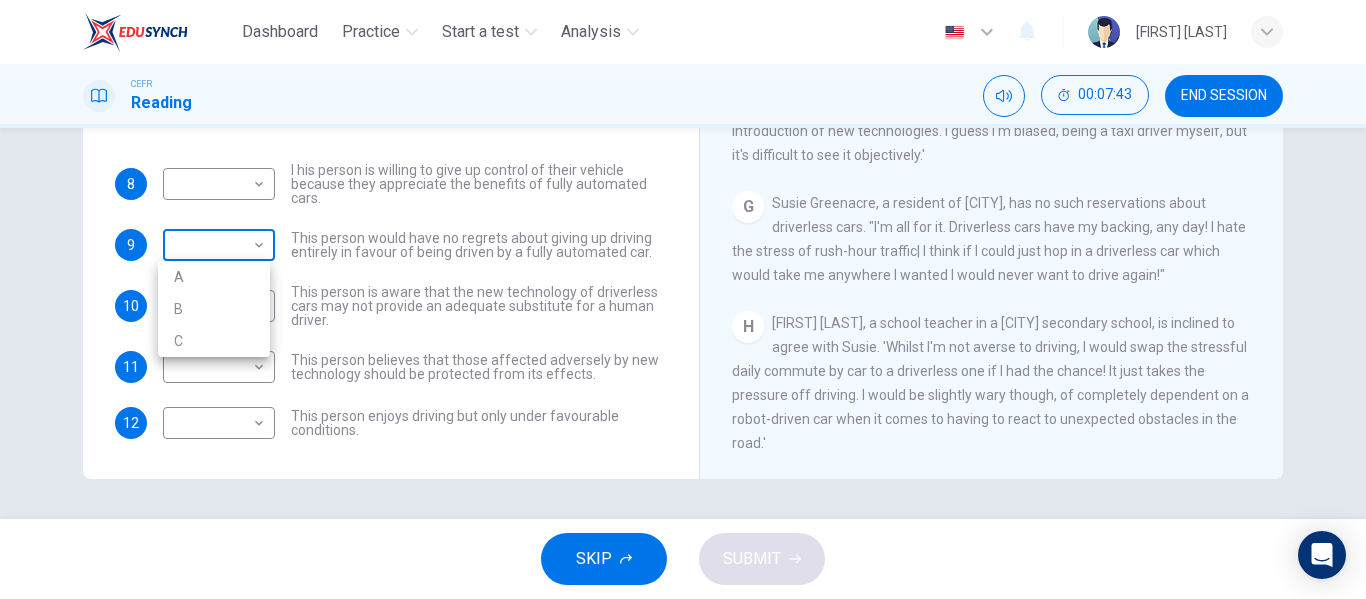 click on "Dashboard Practice Start a test Analysis English en ​ MUHAMMAD SYUKRI BIN SYAMSURI CEFR Reading 00:07:43 END SESSION Questions 8 - 12 Look at the following statements, and the list of people. Match each statement to the correct person, A-C. You may use any letter more than once.
A John Reynolds B Susie Greenacre C Jason Steiner 8 ​ ​ I his person is willing to give up control of their vehicle because they appreciate the benefits of fully automated cars. 9 ​ ​ This person would have no regrets about giving up driving entirely in favour of being driven by a fully automated car. 10 ​ ​ This person is aware that the new technology of driverless cars may not provide an adequate substitute for a human driver. 11 ​ ​ This person believes that those affected adversely by new technology should be protected from its effects. 12 ​ ​ This person enjoys driving but only under favourable conditions. Driverless cars CLICK TO ZOOM Click to Zoom A B C D E F G H SKIP SUBMIT
Dashboard Practice A B" at bounding box center (683, 299) 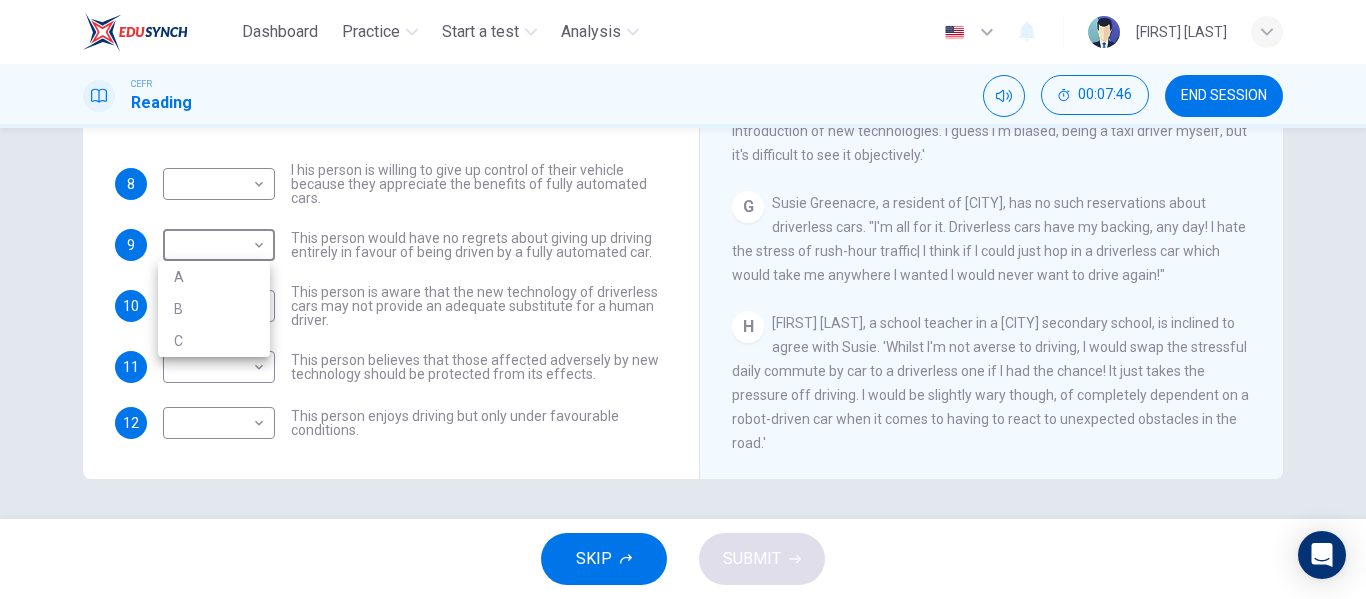 click at bounding box center [683, 299] 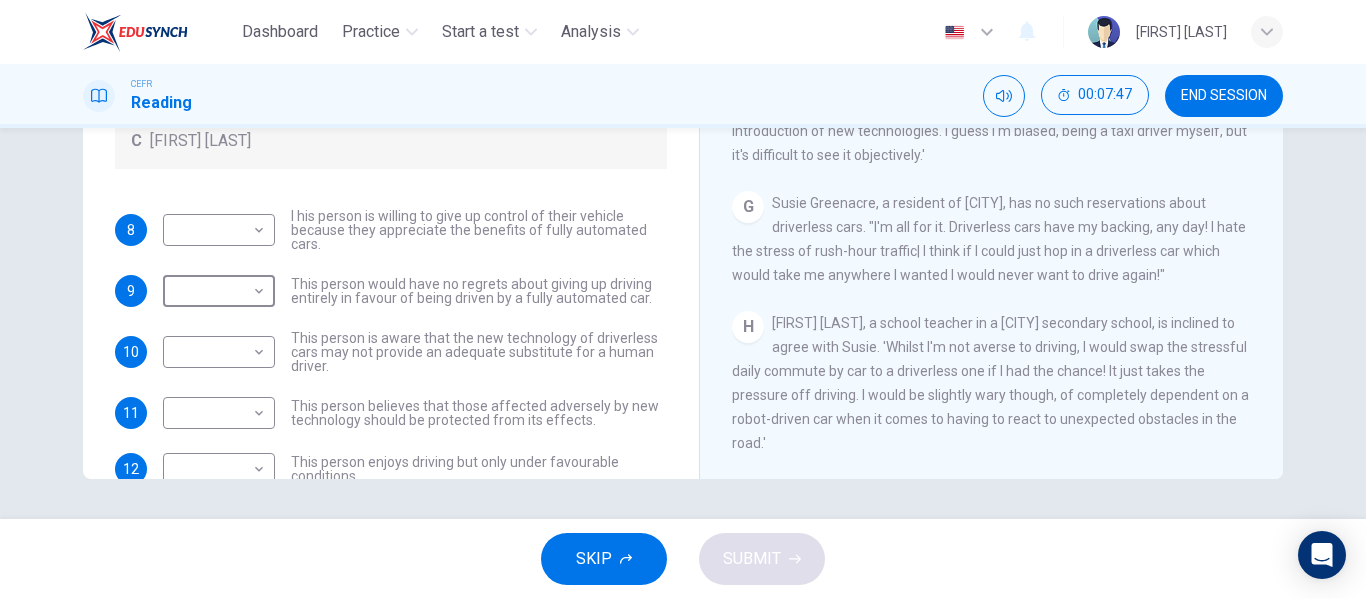 scroll, scrollTop: 0, scrollLeft: 0, axis: both 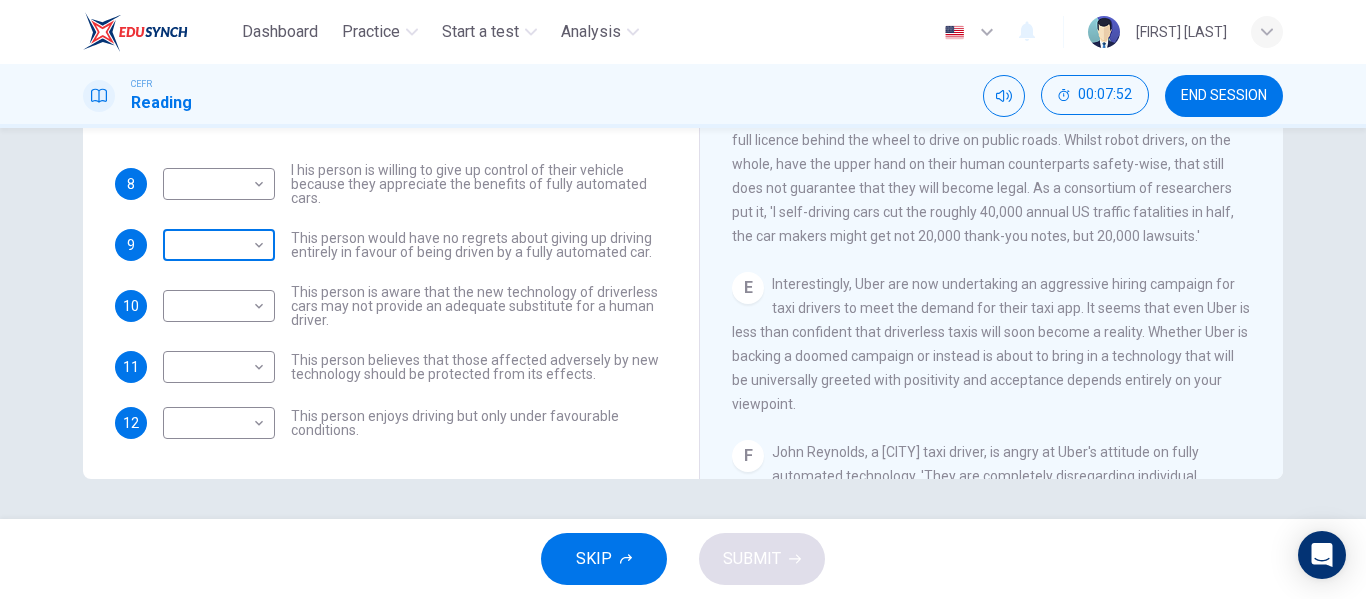 click on "Dashboard Practice Start a test Analysis English en ​ MUHAMMAD SYUKRI BIN SYAMSURI CEFR Reading 00:07:52 END SESSION Questions 8 - 12 Look at the following statements, and the list of people. Match each statement to the correct person, A-C. You may use any letter more than once.
A John Reynolds B Susie Greenacre C Jason Steiner 8 ​ ​ I his person is willing to give up control of their vehicle because they appreciate the benefits of fully automated cars. 9 ​ ​ This person would have no regrets about giving up driving entirely in favour of being driven by a fully automated car. 10 ​ ​ This person is aware that the new technology of driverless cars may not provide an adequate substitute for a human driver. 11 ​ ​ This person believes that those affected adversely by new technology should be protected from its effects. 12 ​ ​ This person enjoys driving but only under favourable conditions. Driverless cars CLICK TO ZOOM Click to Zoom A B C D E F G H SKIP SUBMIT
Dashboard Practice" at bounding box center [683, 299] 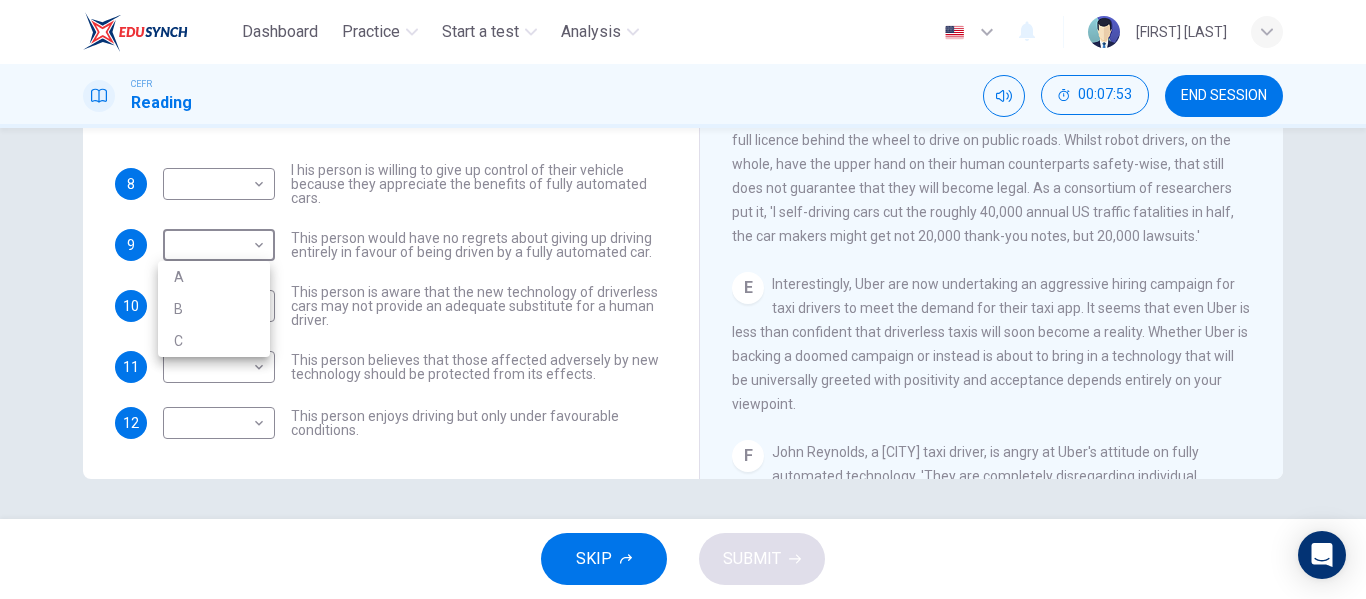 click on "B" at bounding box center [214, 309] 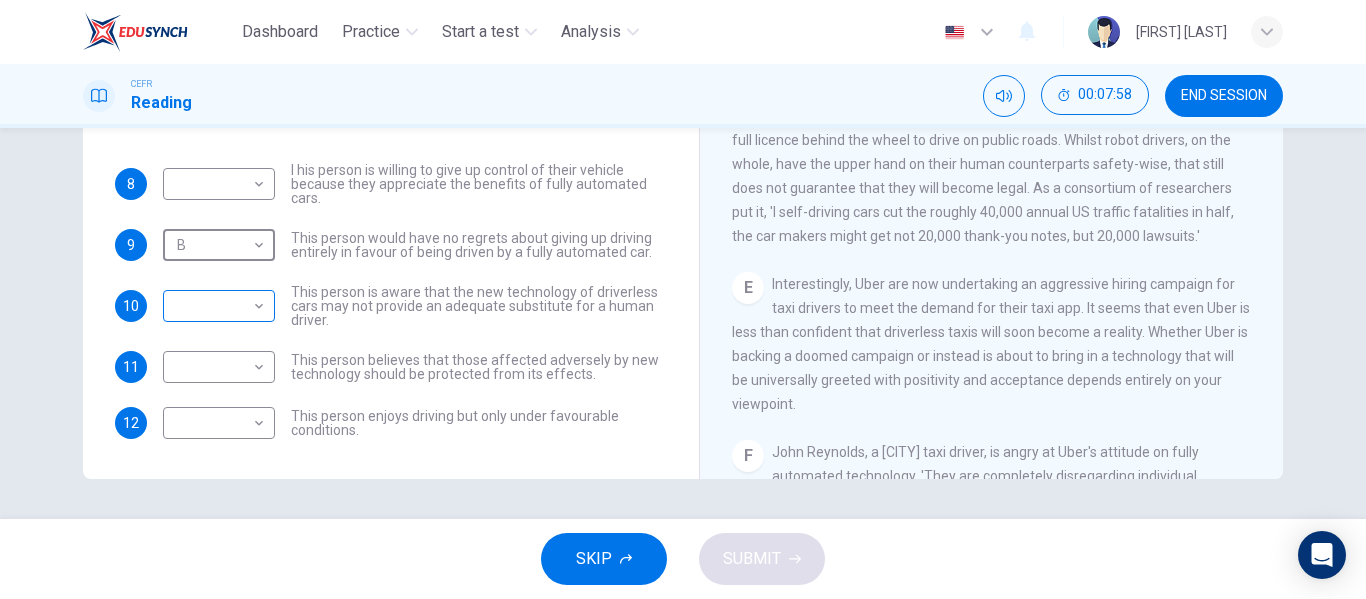click on "Dashboard Practice Start a test Analysis English en ​ MUHAMMAD SYUKRI BIN SYAMSURI CEFR Reading 00:07:58 END SESSION Questions 8 - 12 Look at the following statements, and the list of people. Match each statement to the correct person, A-C. You may use any letter more than once.
A John Reynolds B Susie Greenacre C Jason Steiner 8 ​ ​ I his person is willing to give up control of their vehicle because they appreciate the benefits of fully automated cars. 9 B B ​ This person would have no regrets about giving up driving entirely in favour of being driven by a fully automated car. 10 ​ ​ This person is aware that the new technology of driverless cars may not provide an adequate substitute for a human driver. 11 ​ ​ This person believes that those affected adversely by new technology should be protected from its effects. 12 ​ ​ This person enjoys driving but only under favourable conditions. Driverless cars CLICK TO ZOOM Click to Zoom A B C D E F G H SKIP SUBMIT
Dashboard Practice" at bounding box center (683, 299) 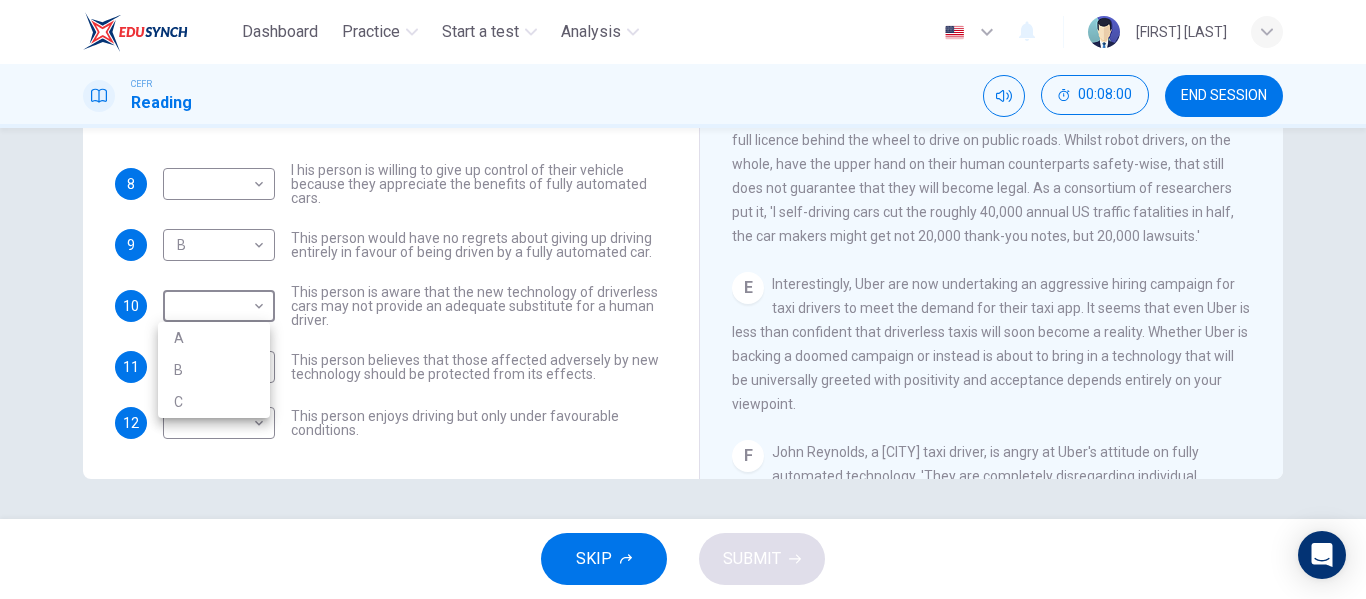 click on "C" at bounding box center [214, 402] 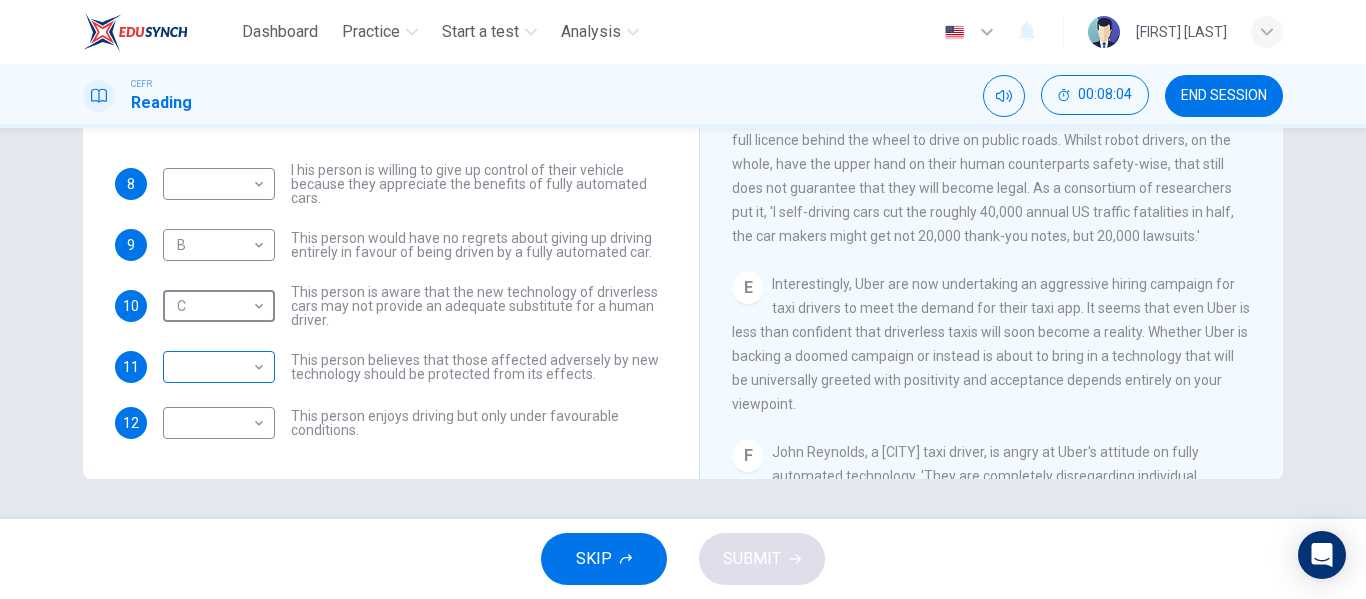 click on "Dashboard Practice Start a test Analysis English en ​ MUHAMMAD SYUKRI BIN SYAMSURI CEFR Reading 00:08:04 END SESSION Questions 8 - 12 Look at the following statements, and the list of people. Match each statement to the correct person, A-C. You may use any letter more than once.
A John Reynolds B Susie Greenacre C Jason Steiner 8 ​ ​ I his person is willing to give up control of their vehicle because they appreciate the benefits of fully automated cars. 9 B B ​ This person would have no regrets about giving up driving entirely in favour of being driven by a fully automated car. 10 C C ​ This person is aware that the new technology of driverless cars may not provide an adequate substitute for a human driver. 11 ​ ​ This person believes that those affected adversely by new technology should be protected from its effects. 12 ​ ​ This person enjoys driving but only under favourable conditions. Driverless cars CLICK TO ZOOM Click to Zoom A B C D E F G H SKIP SUBMIT
Dashboard Practice" at bounding box center (683, 299) 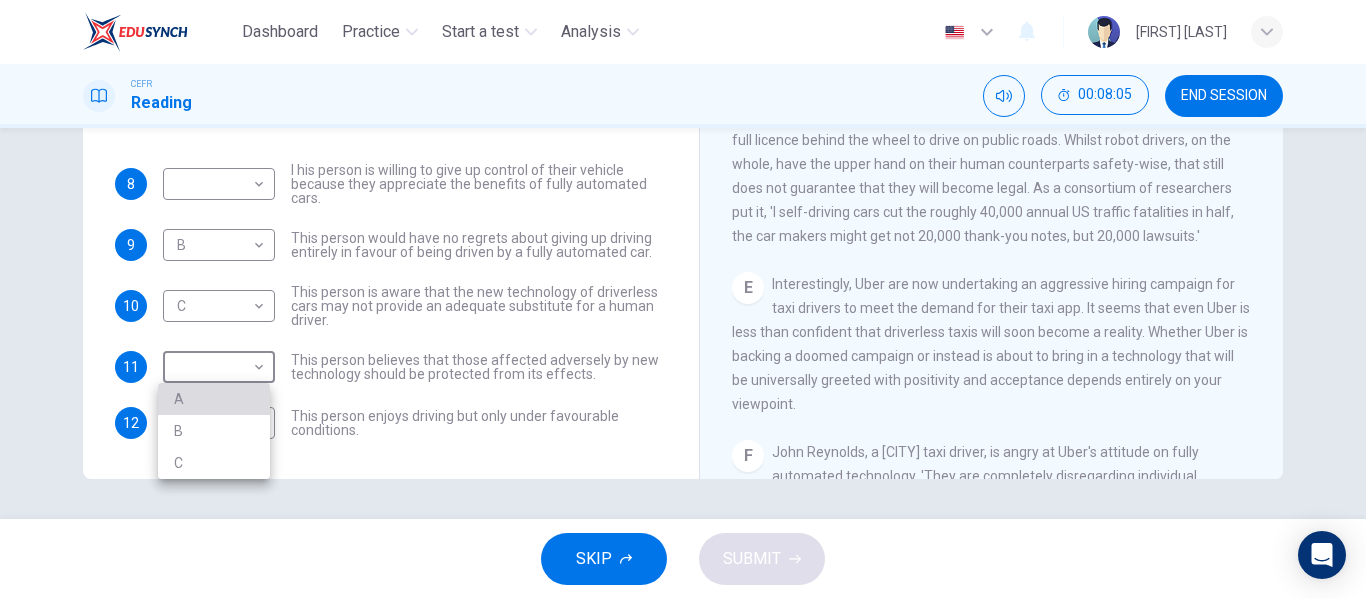 click on "A" at bounding box center [214, 399] 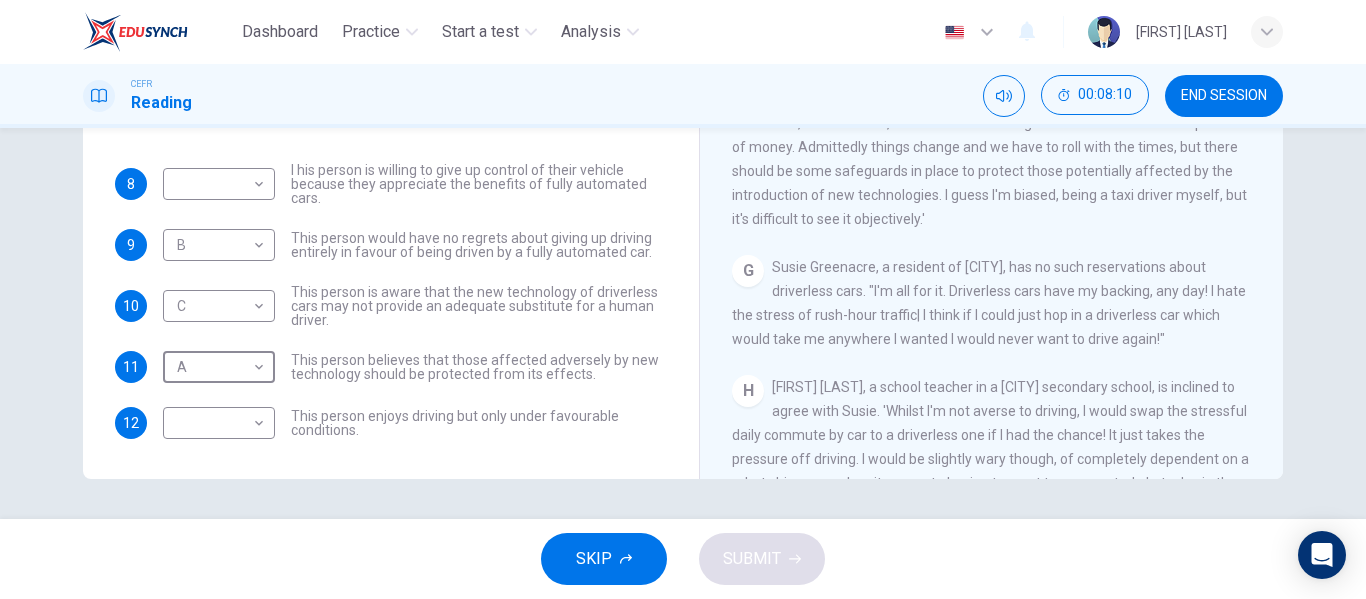 scroll, scrollTop: 1481, scrollLeft: 0, axis: vertical 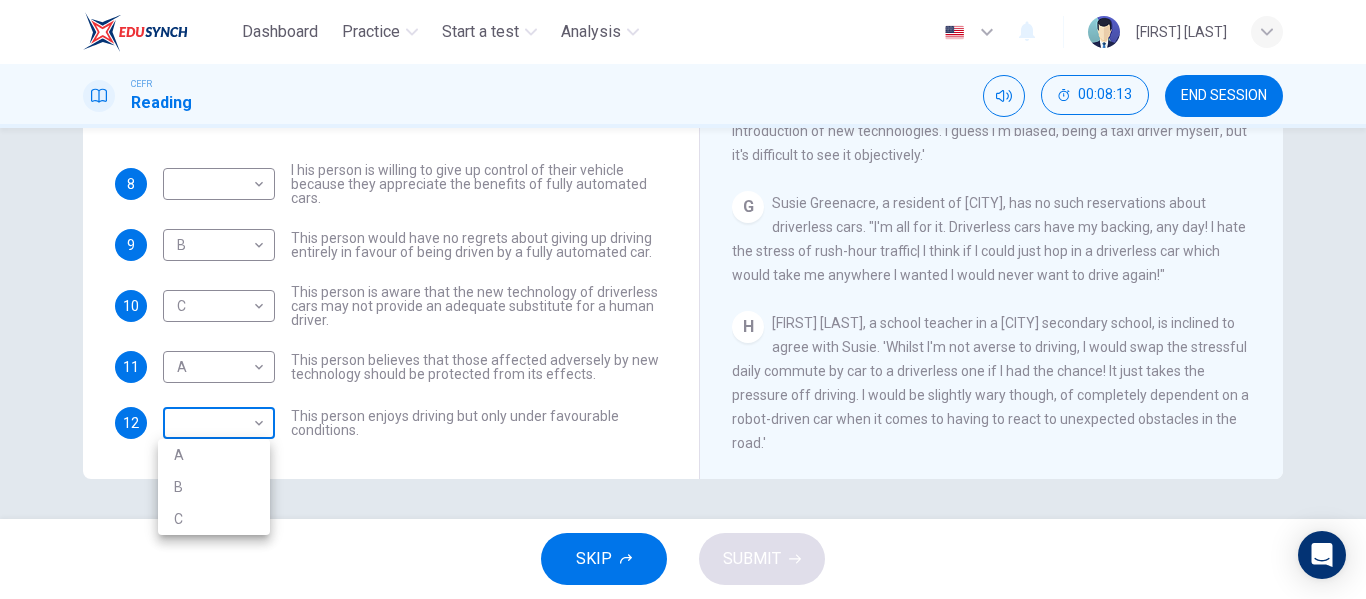 click on "Dashboard Practice Start a test Analysis English en ​ MUHAMMAD SYUKRI BIN SYAMSURI CEFR Reading 00:08:13 END SESSION Questions 8 - 12 Look at the following statements, and the list of people. Match each statement to the correct person, A-C. You may use any letter more than once.
A John Reynolds B Susie Greenacre C Jason Steiner 8 ​ ​ I his person is willing to give up control of their vehicle because they appreciate the benefits of fully automated cars. 9 B B ​ This person would have no regrets about giving up driving entirely in favour of being driven by a fully automated car. 10 C C ​ This person is aware that the new technology of driverless cars may not provide an adequate substitute for a human driver. 11 A A ​ This person believes that those affected adversely by new technology should be protected from its effects. 12 ​ ​ This person enjoys driving but only under favourable conditions. Driverless cars CLICK TO ZOOM Click to Zoom A B C D E F G H SKIP SUBMIT
Dashboard Practice A B" at bounding box center [683, 299] 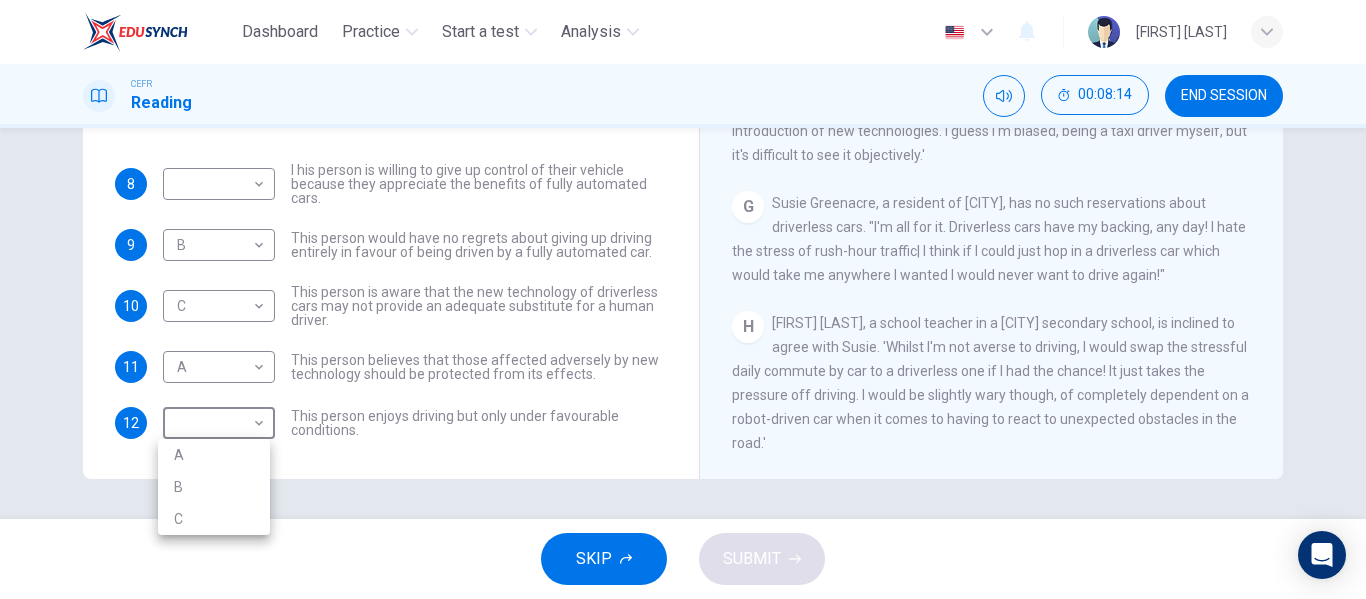 click on "C" at bounding box center (214, 519) 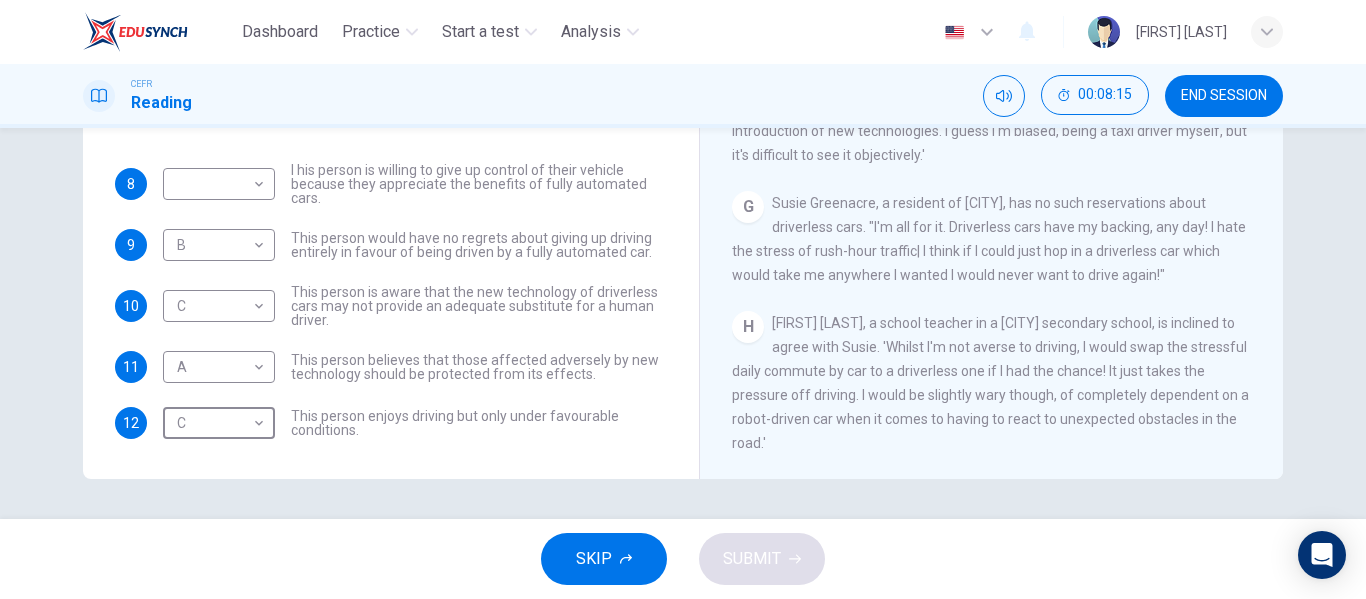 click on "​ ​ I his person is willing to give up control of their vehicle because they appreciate the benefits of fully automated cars." at bounding box center (415, 184) 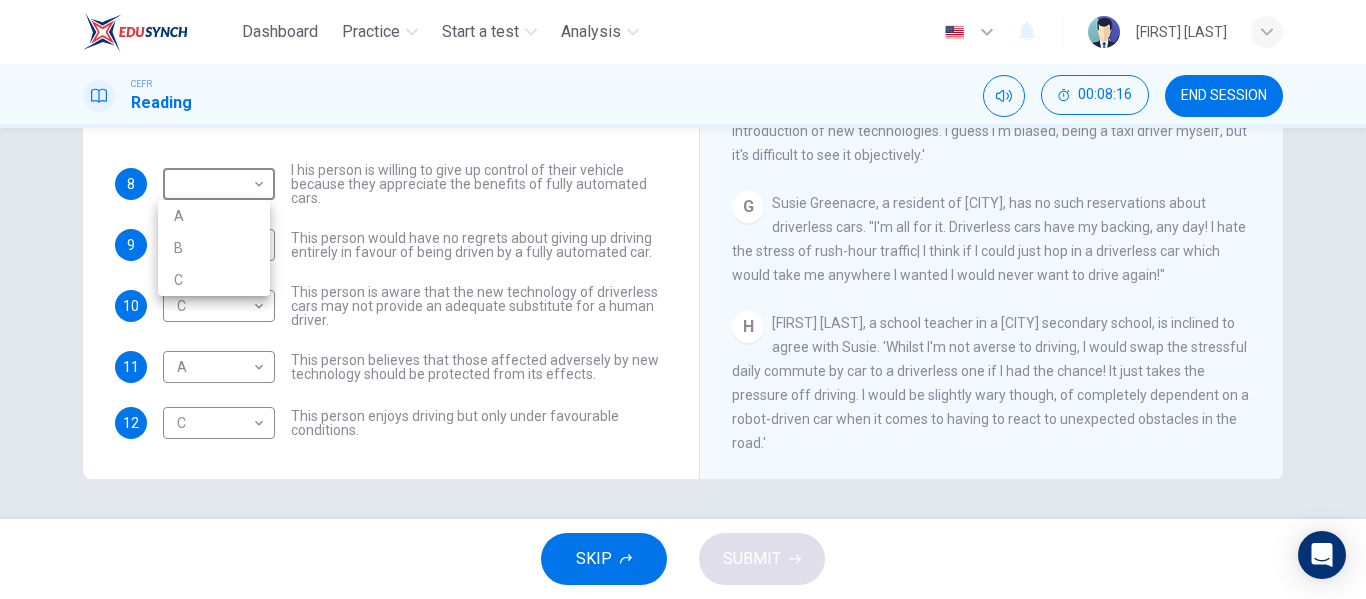 click on "Dashboard Practice Start a test Analysis English en ​ MUHAMMAD SYUKRI BIN SYAMSURI CEFR Reading 00:08:16 END SESSION Questions 8 - 12 Look at the following statements, and the list of people. Match each statement to the correct person, A-C. You may use any letter more than once.
A John Reynolds B Susie Greenacre C Jason Steiner 8 ​ ​ I his person is willing to give up control of their vehicle because they appreciate the benefits of fully automated cars. 9 B B ​ This person would have no regrets about giving up driving entirely in favour of being driven by a fully automated car. 10 C C ​ This person is aware that the new technology of driverless cars may not provide an adequate substitute for a human driver. 11 A A ​ This person believes that those affected adversely by new technology should be protected from its effects. 12 C C ​ This person enjoys driving but only under favourable conditions. Driverless cars CLICK TO ZOOM Click to Zoom A B C D E F G H SKIP SUBMIT
Dashboard Practice A B" at bounding box center (683, 299) 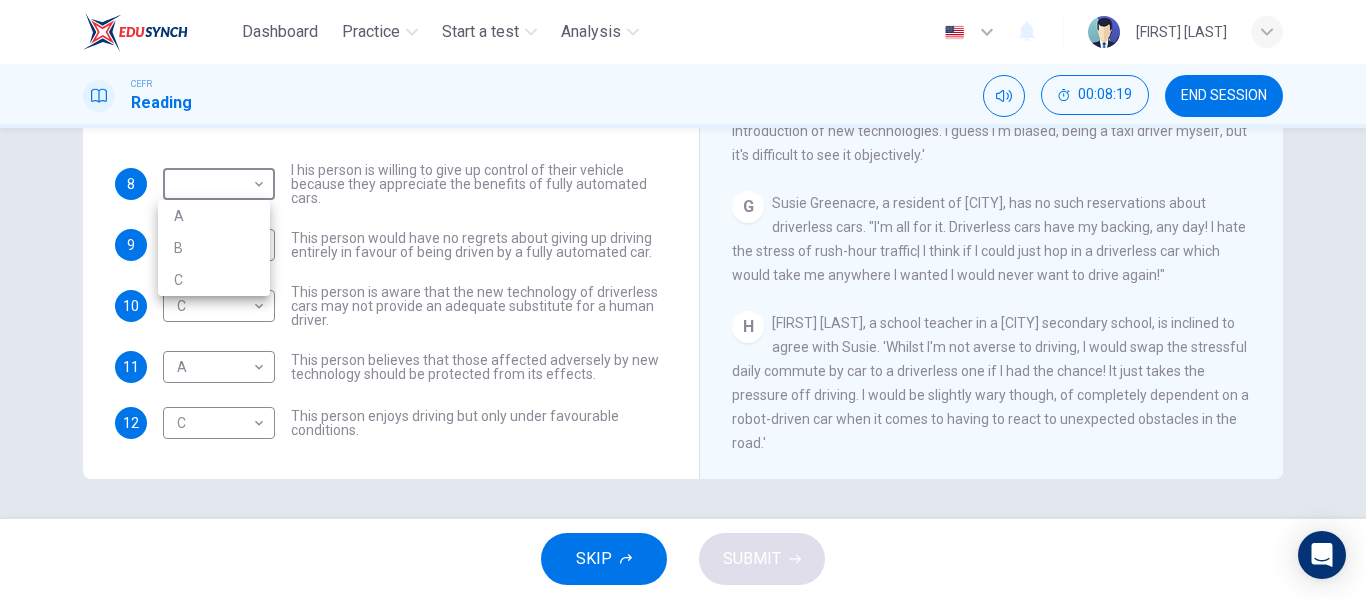 click on "A" at bounding box center (214, 216) 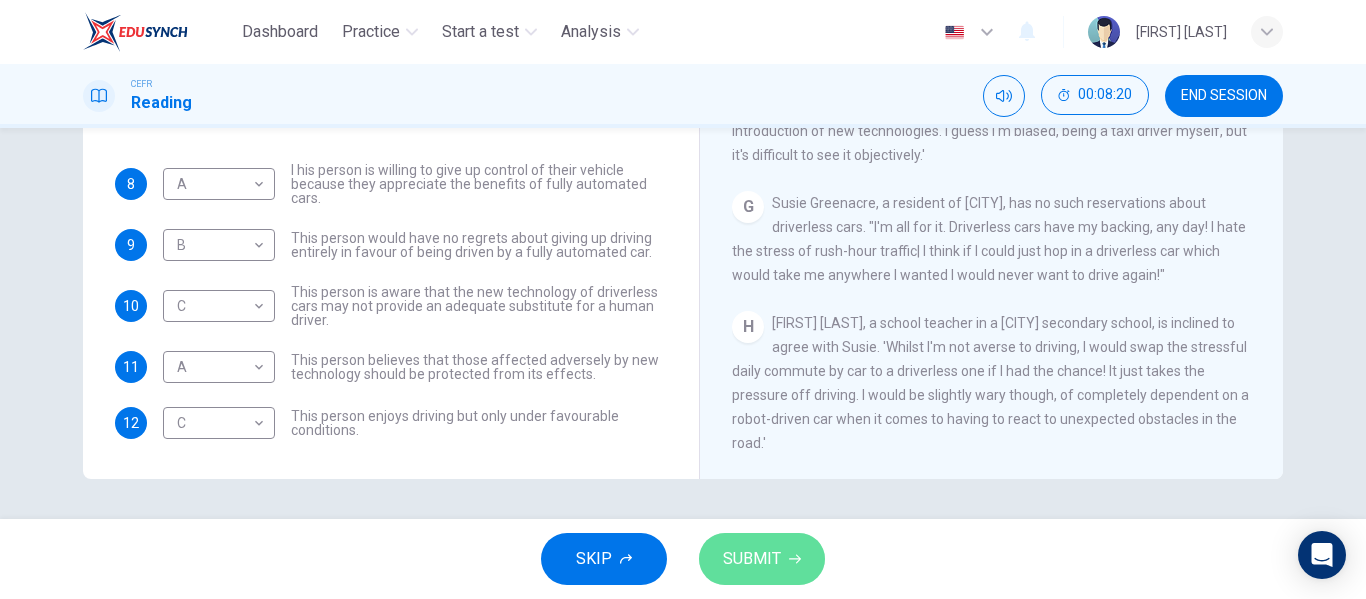 click on "SUBMIT" at bounding box center (762, 559) 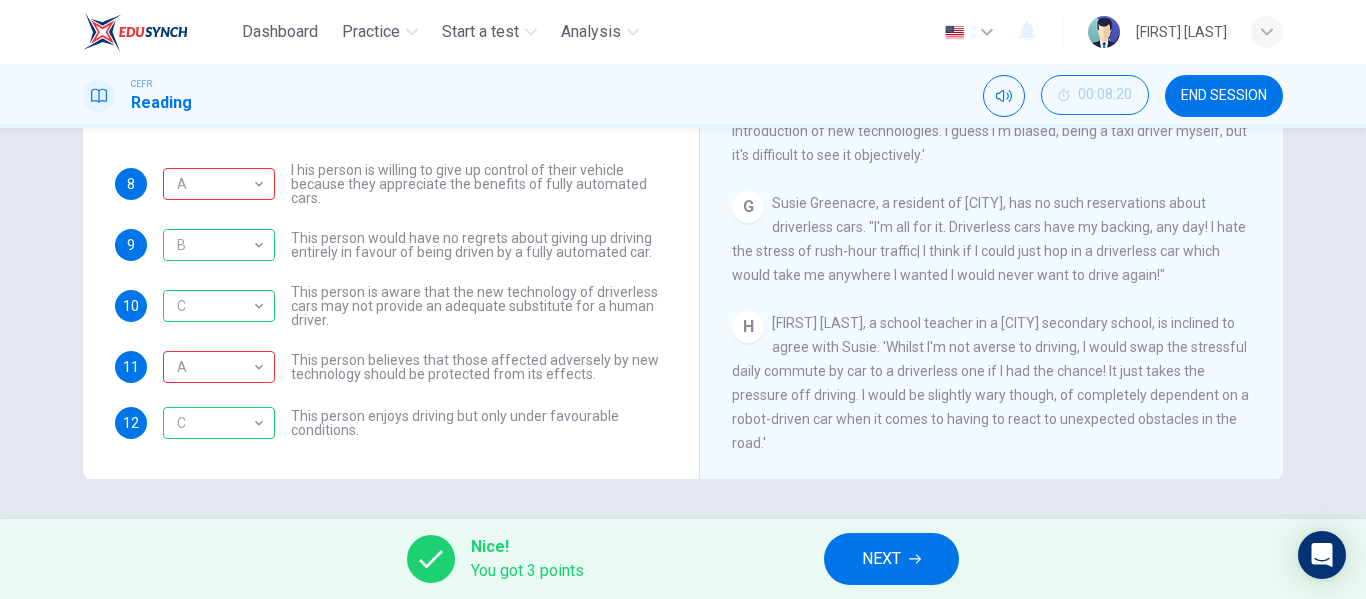 scroll, scrollTop: 1481, scrollLeft: 0, axis: vertical 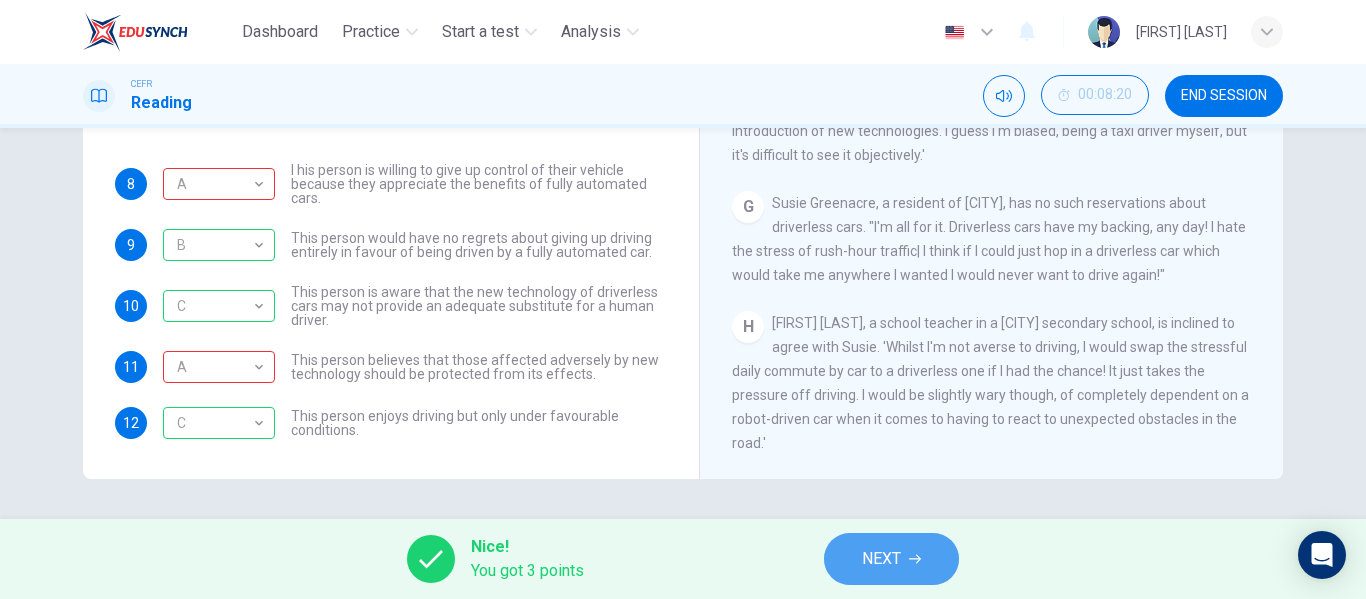 click on "NEXT" at bounding box center (881, 559) 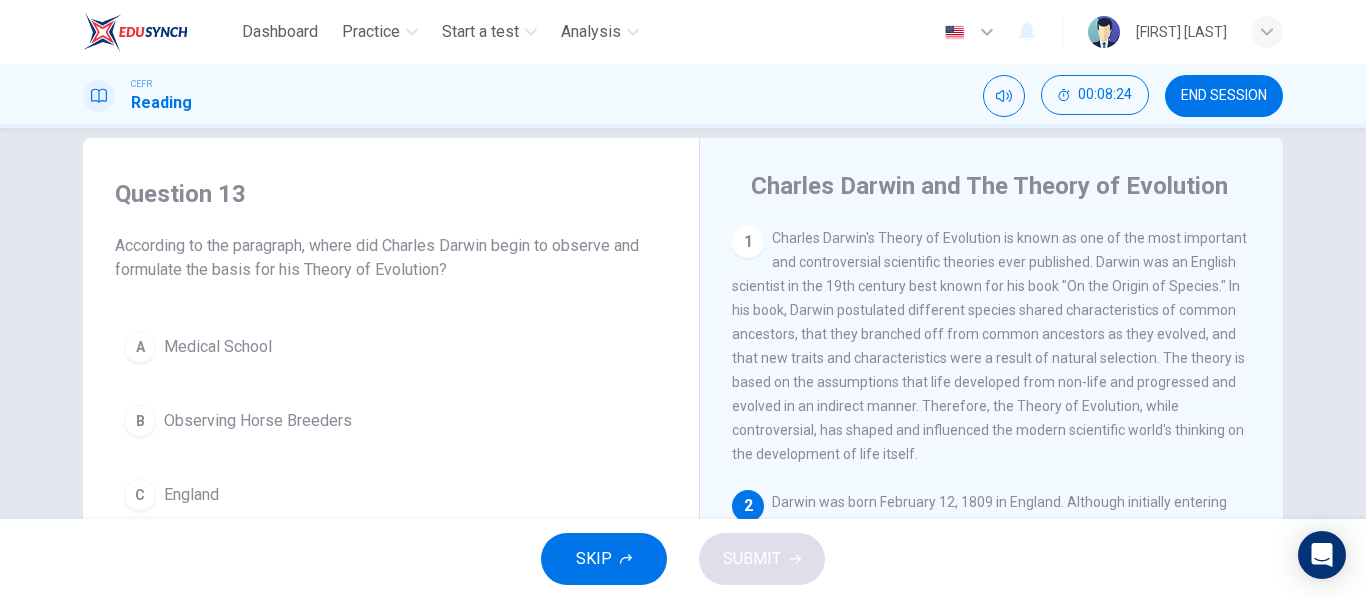 scroll, scrollTop: 0, scrollLeft: 0, axis: both 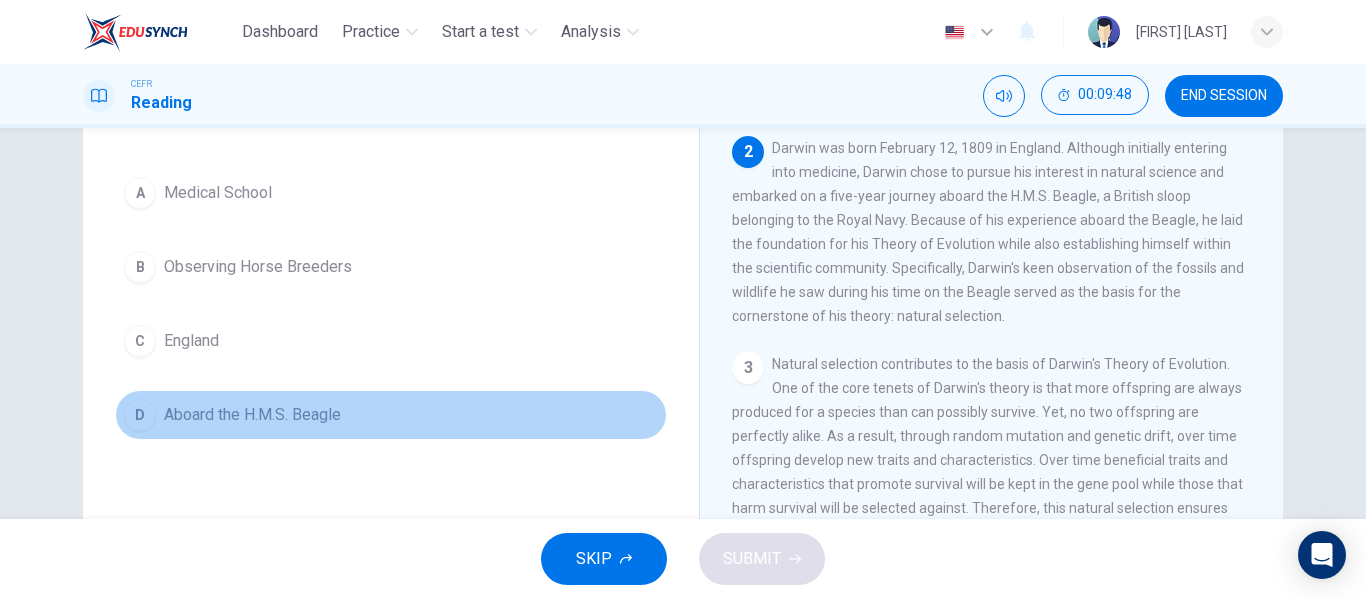 drag, startPoint x: 326, startPoint y: 406, endPoint x: 415, endPoint y: 393, distance: 89.94443 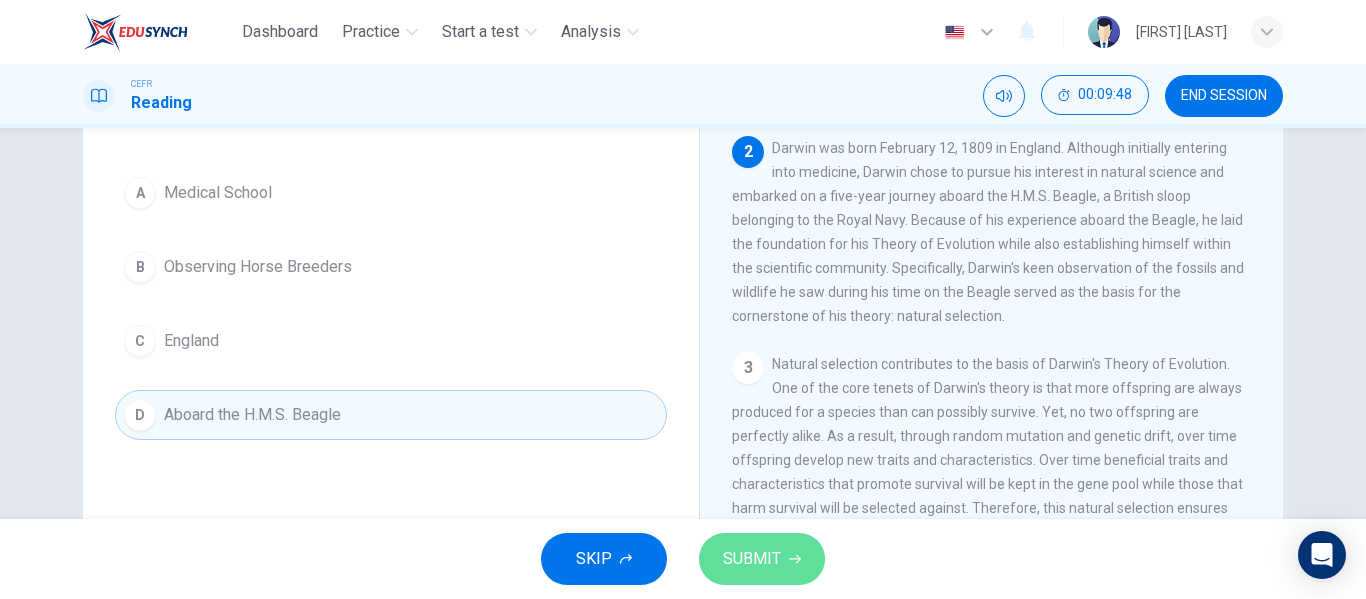 click on "SUBMIT" at bounding box center [752, 559] 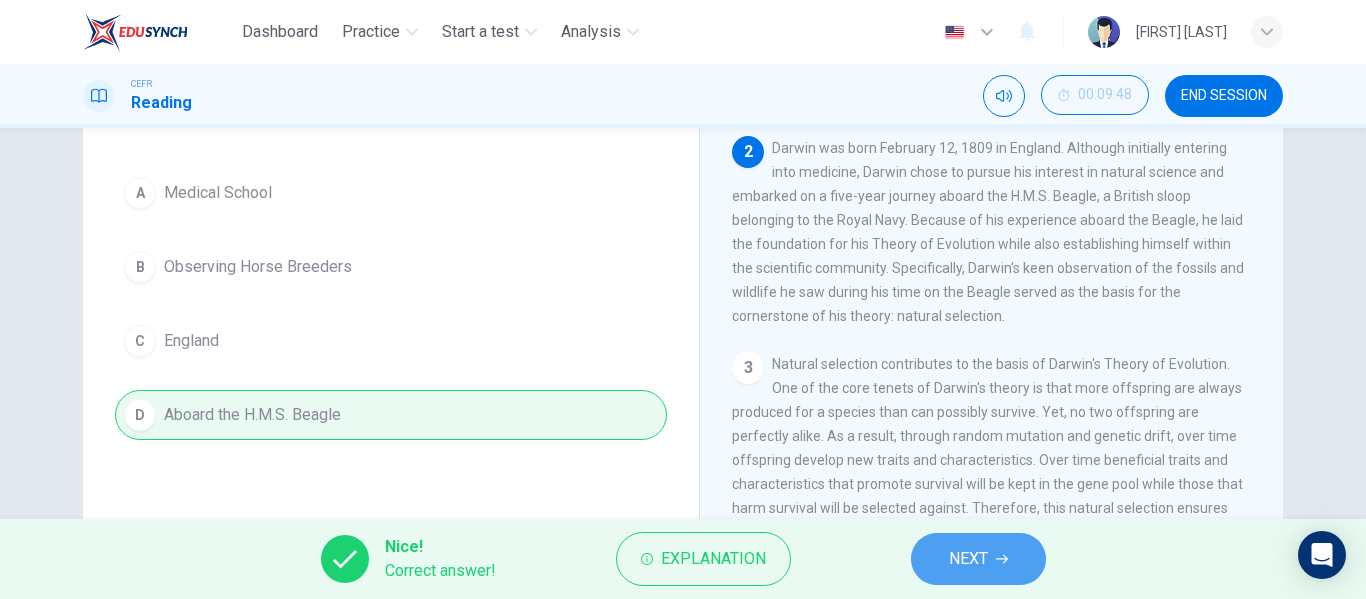 click on "NEXT" at bounding box center [968, 559] 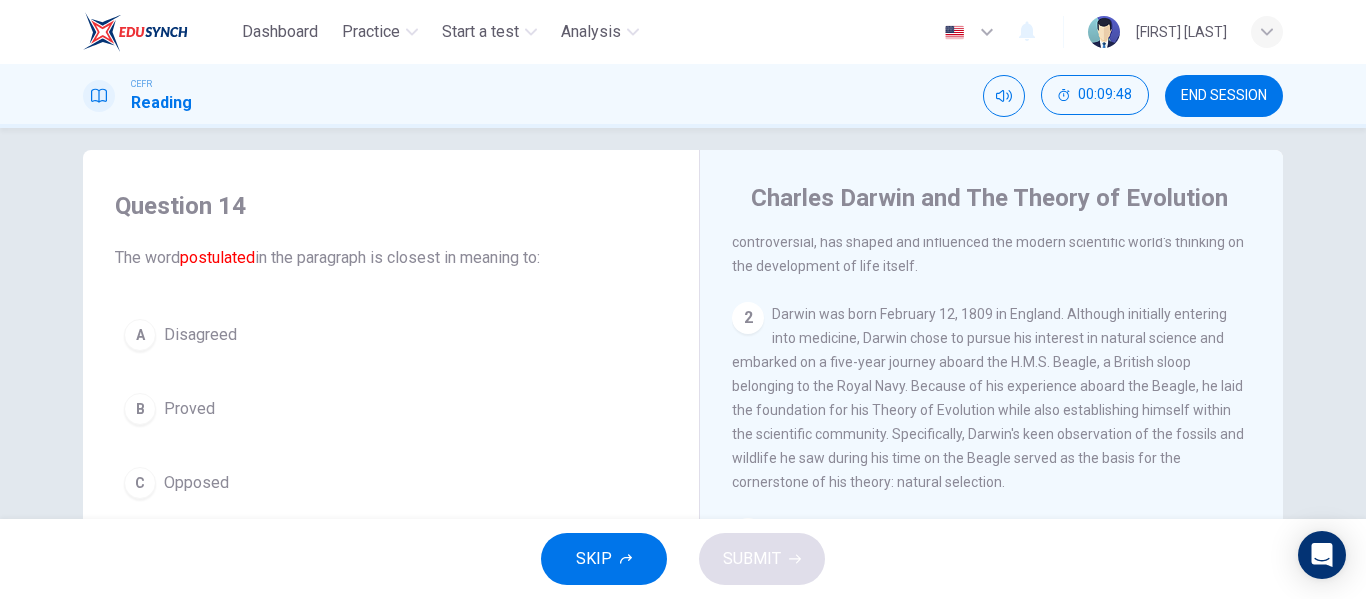 scroll, scrollTop: 0, scrollLeft: 0, axis: both 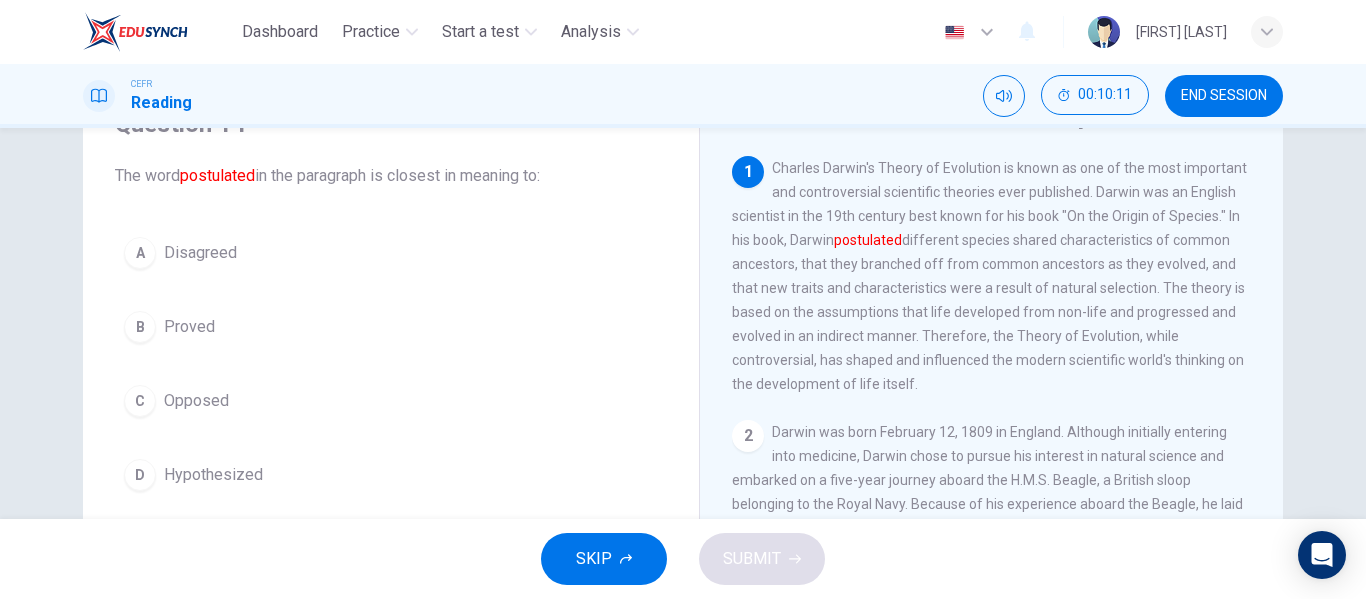drag, startPoint x: 216, startPoint y: 467, endPoint x: 230, endPoint y: 459, distance: 16.124516 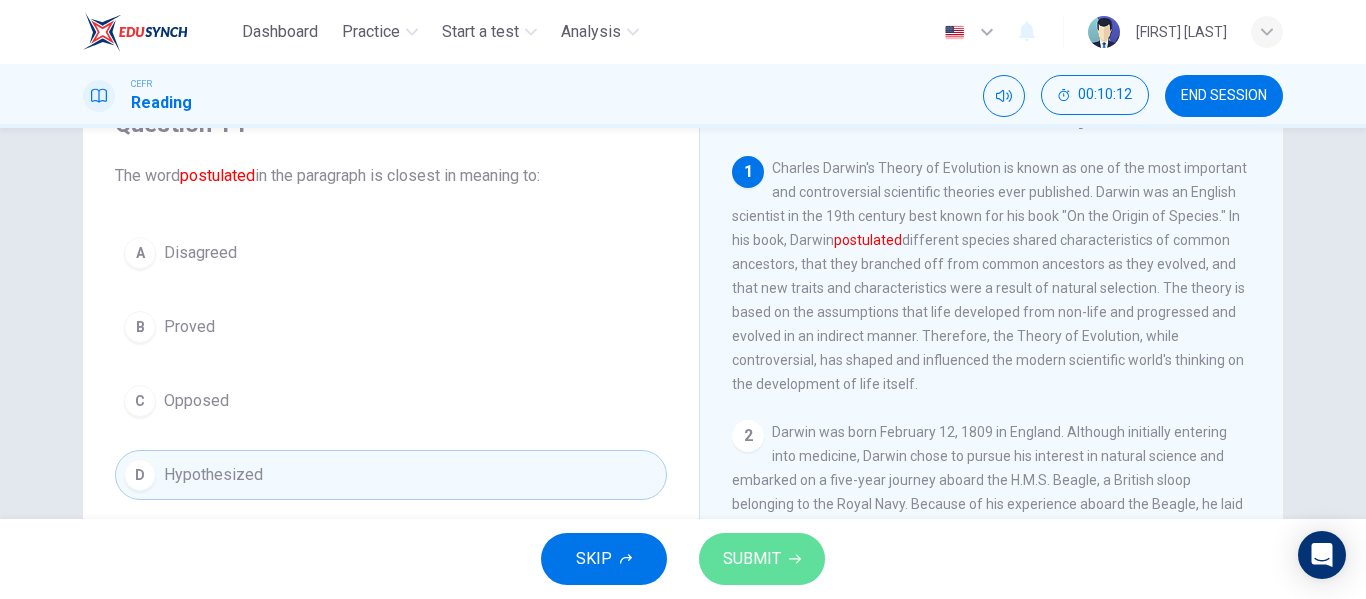 click on "SUBMIT" at bounding box center [752, 559] 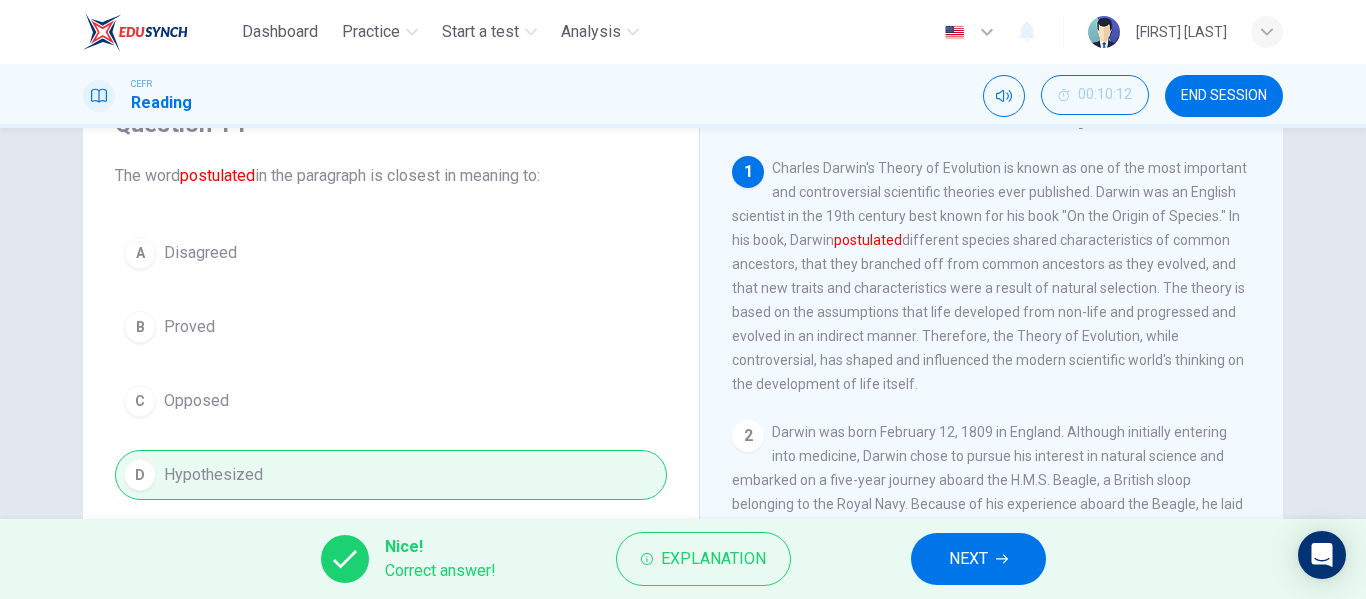 click on "NEXT" at bounding box center (978, 559) 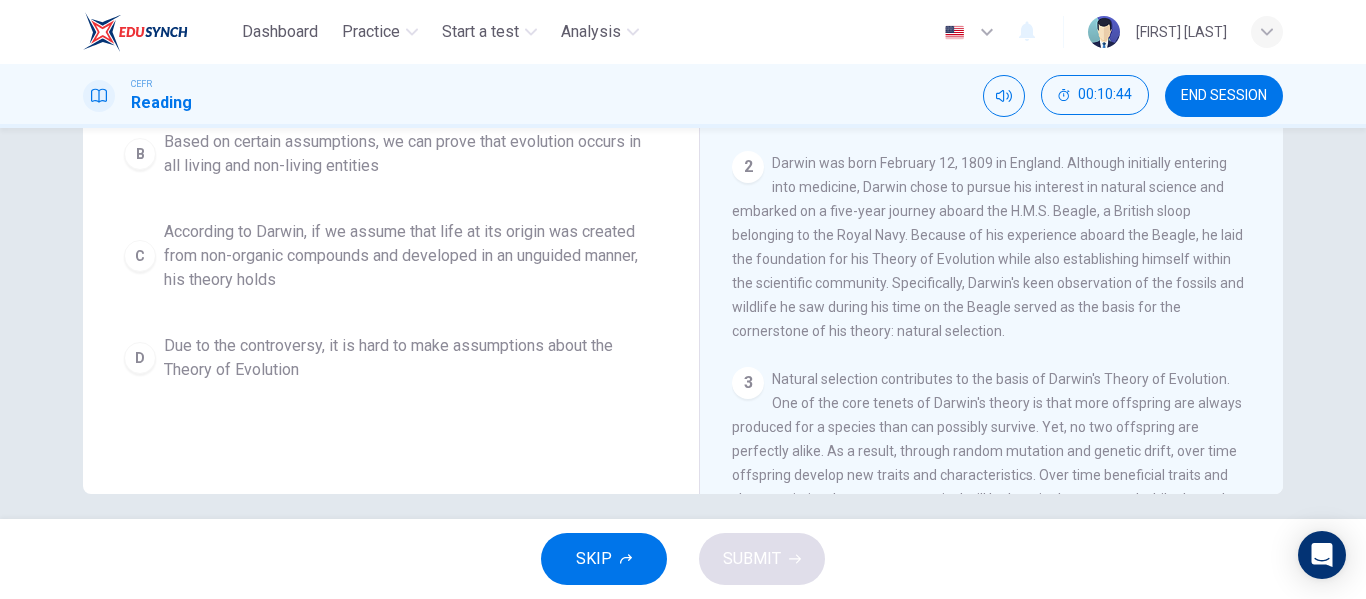scroll, scrollTop: 384, scrollLeft: 0, axis: vertical 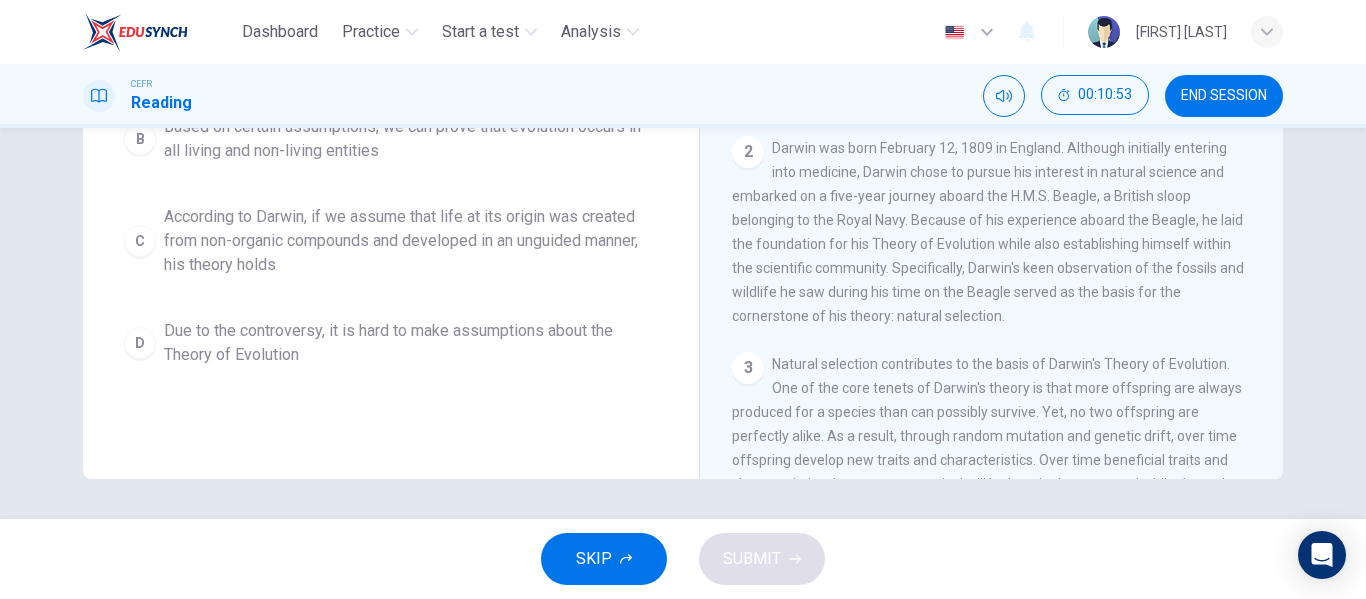 click on "According to Darwin, if we assume that life at its origin was created from non-organic compounds and developed in an unguided manner, his theory holds" at bounding box center (411, 49) 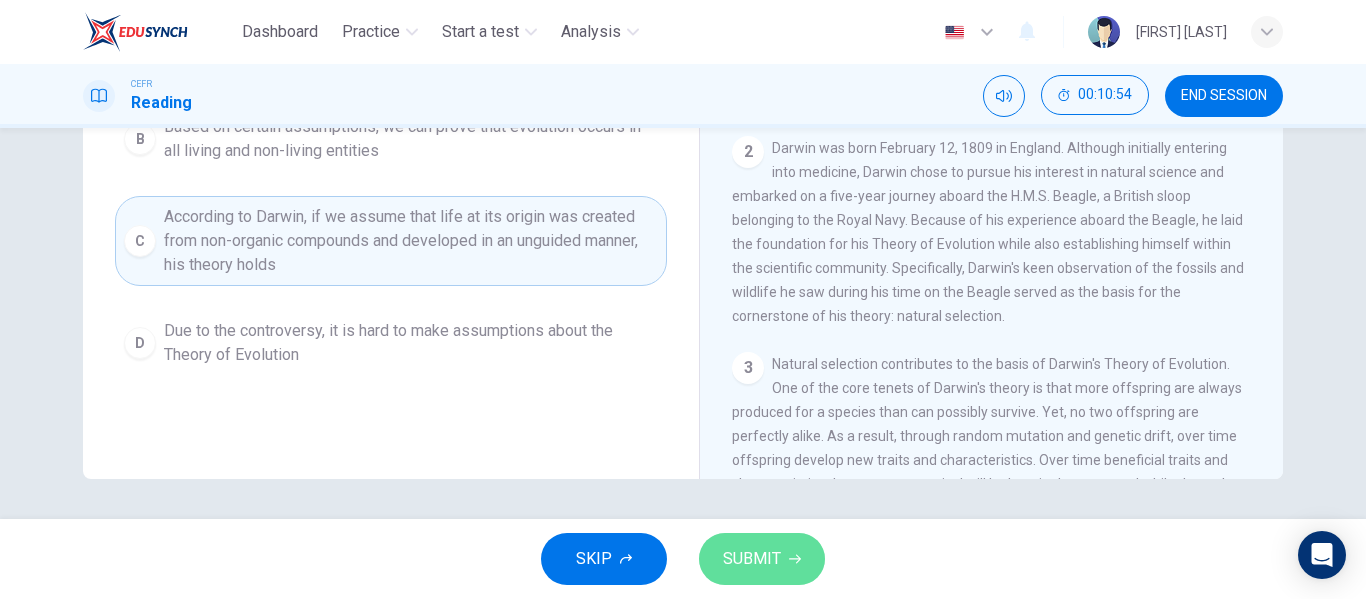 click on "SUBMIT" at bounding box center (762, 559) 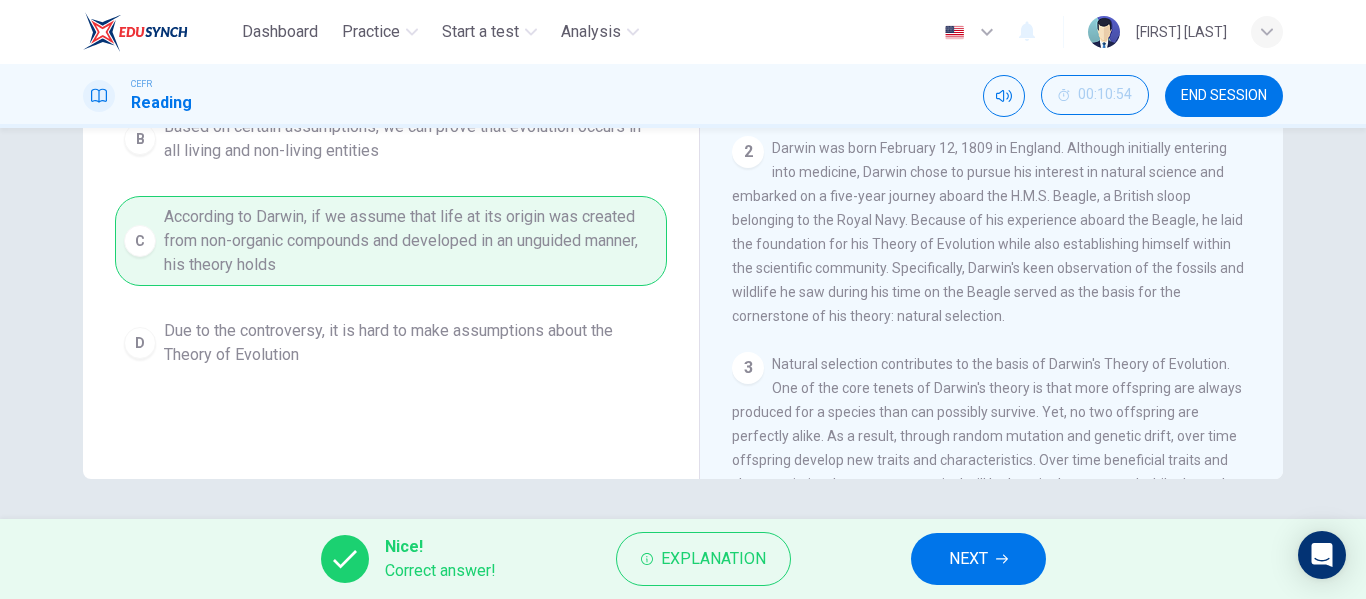 click on "NEXT" at bounding box center [968, 559] 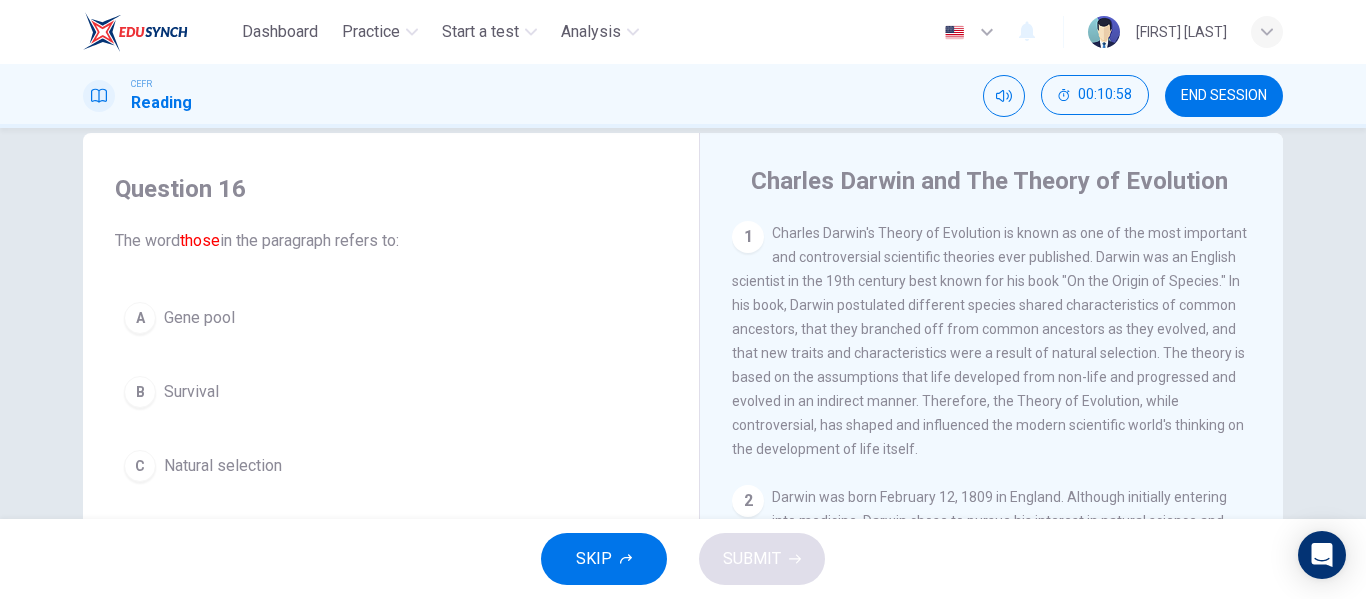 scroll, scrollTop: 0, scrollLeft: 0, axis: both 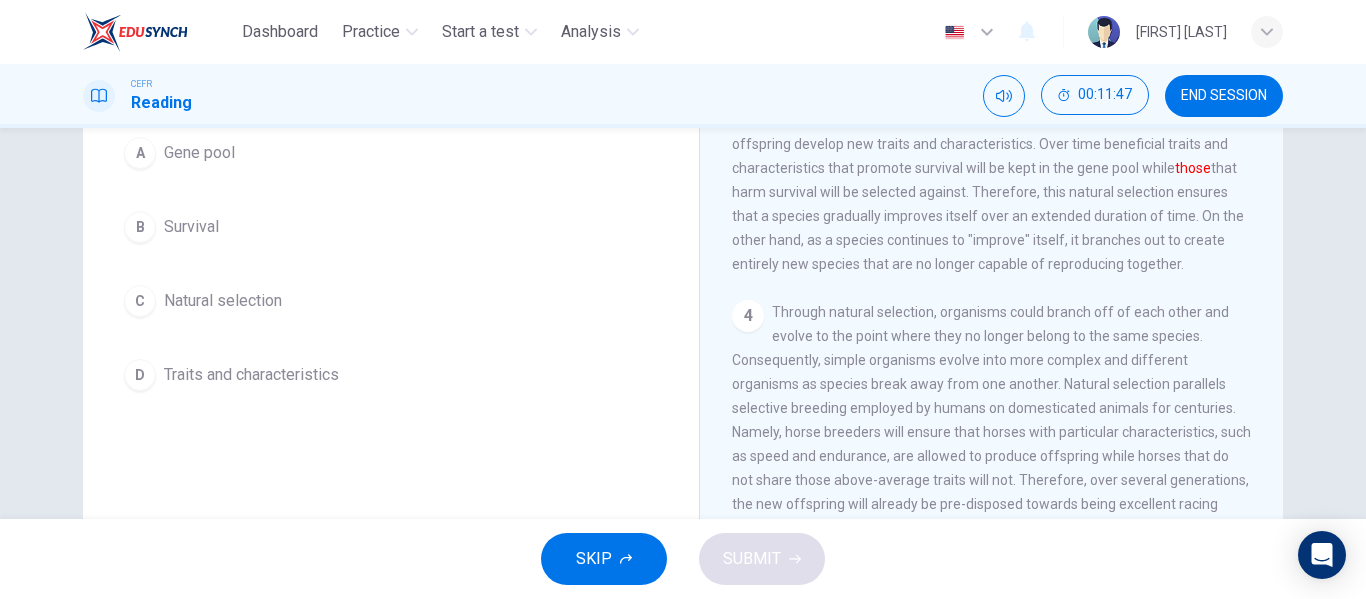 click on "Traits and characteristics" at bounding box center (199, 153) 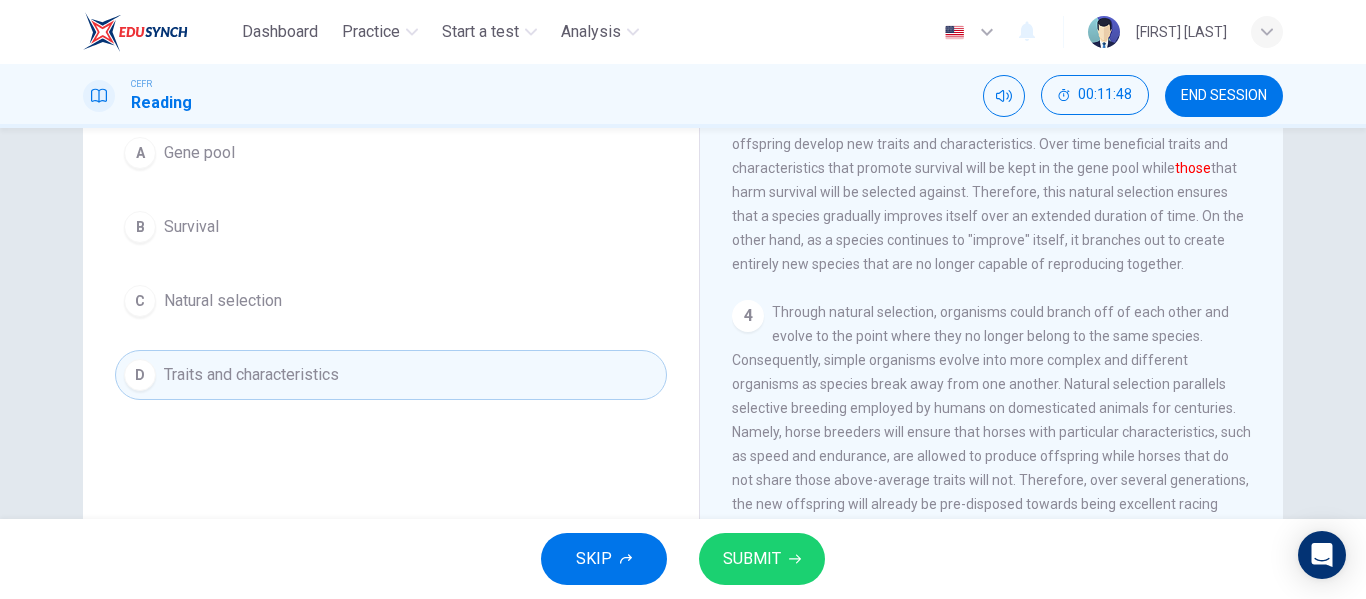 click on "SUBMIT" at bounding box center (762, 559) 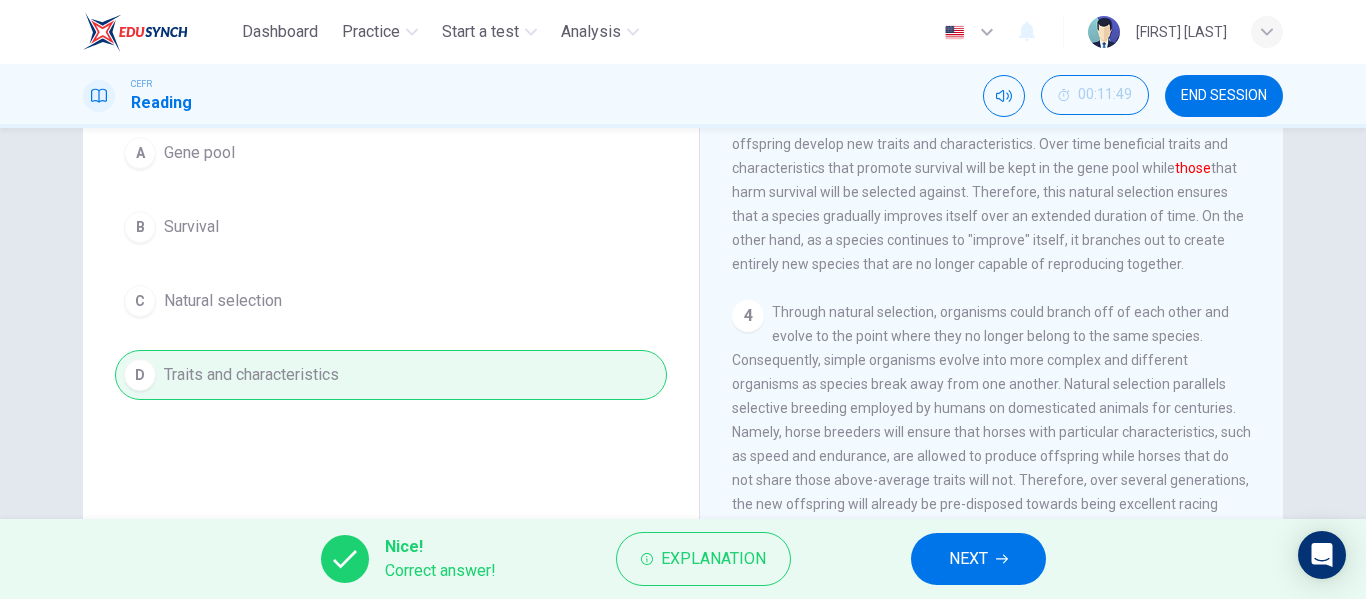 click on "Nice! Correct answer! Explanation NEXT" at bounding box center (683, 559) 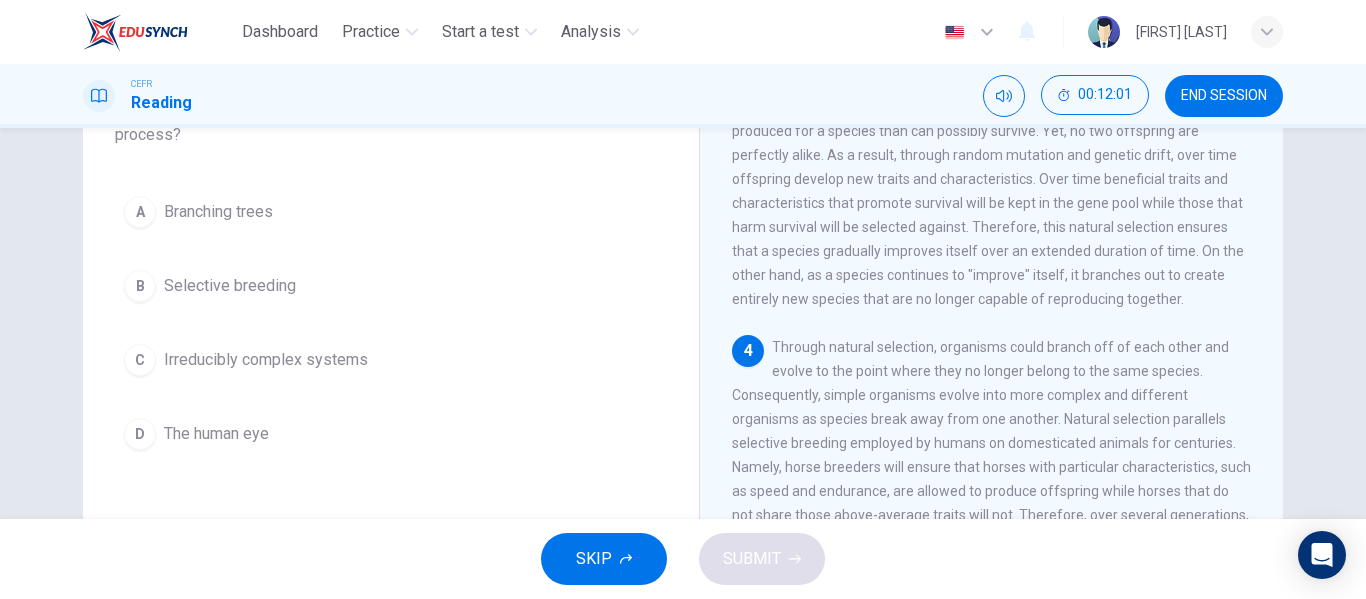scroll, scrollTop: 200, scrollLeft: 0, axis: vertical 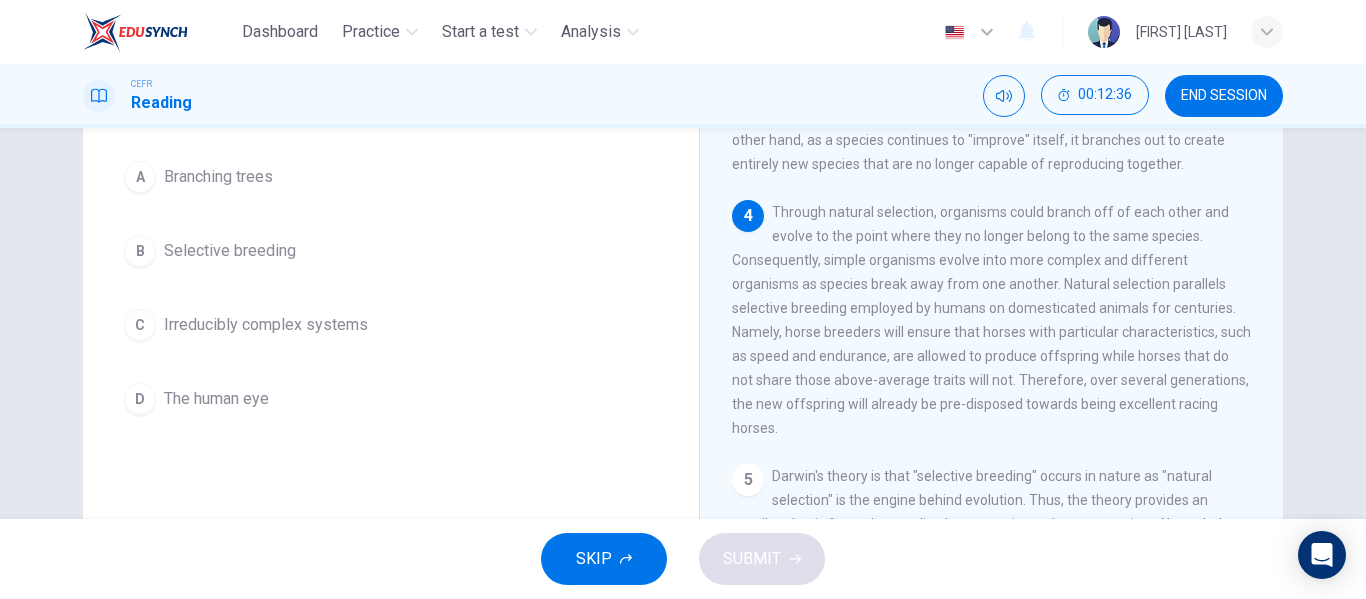 click on "Selective breeding" at bounding box center [218, 177] 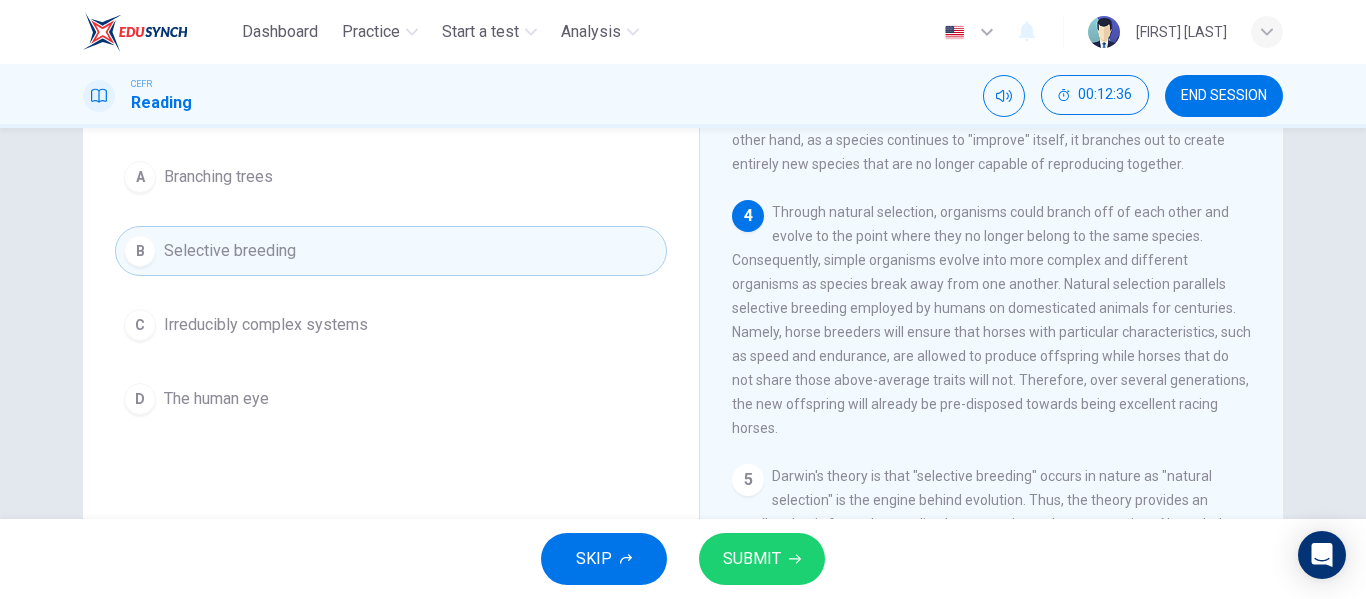 click on "SUBMIT" at bounding box center [752, 559] 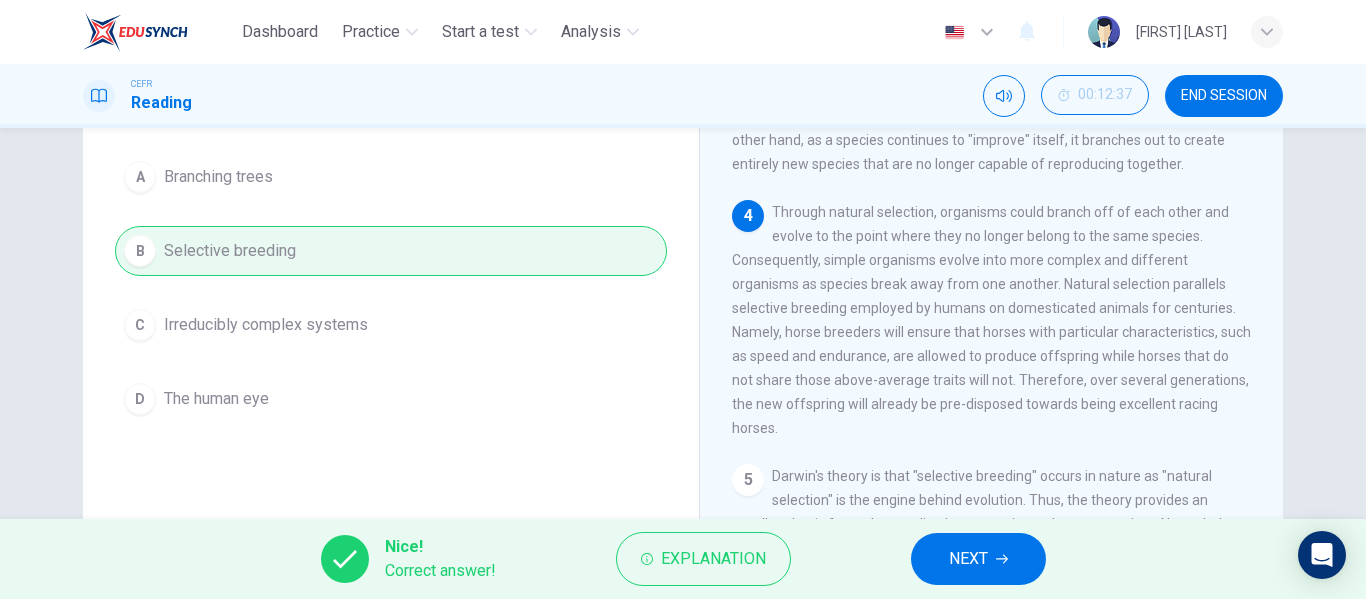 click on "NEXT" at bounding box center [978, 559] 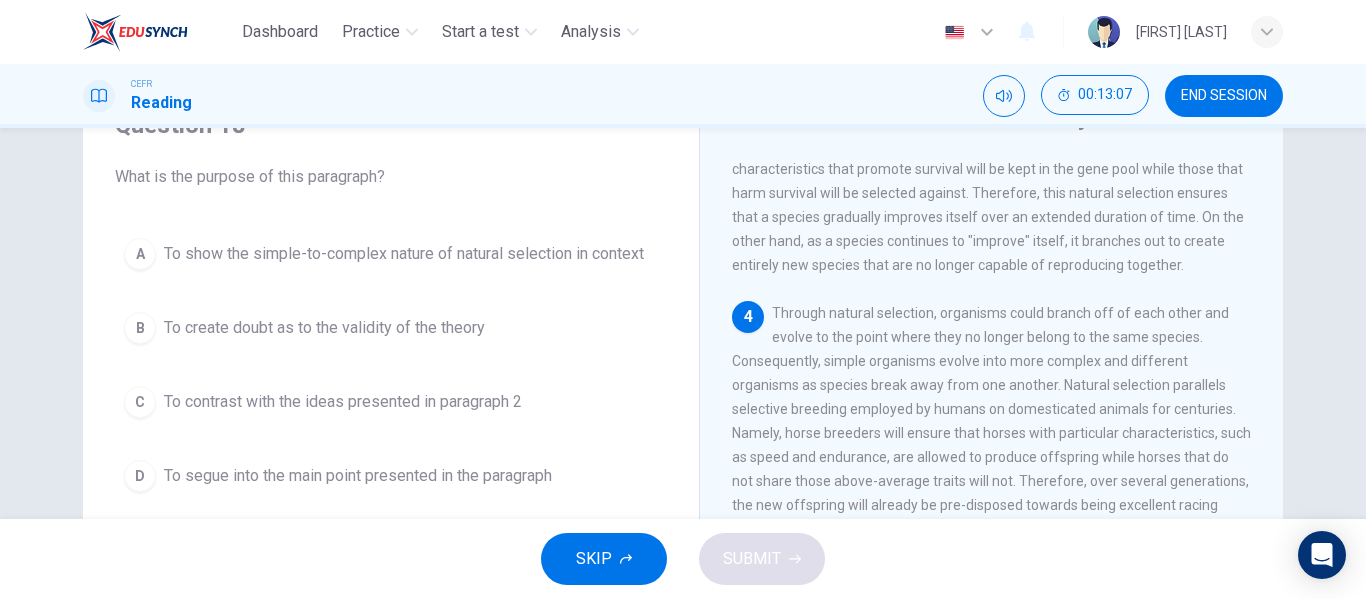 scroll, scrollTop: 100, scrollLeft: 0, axis: vertical 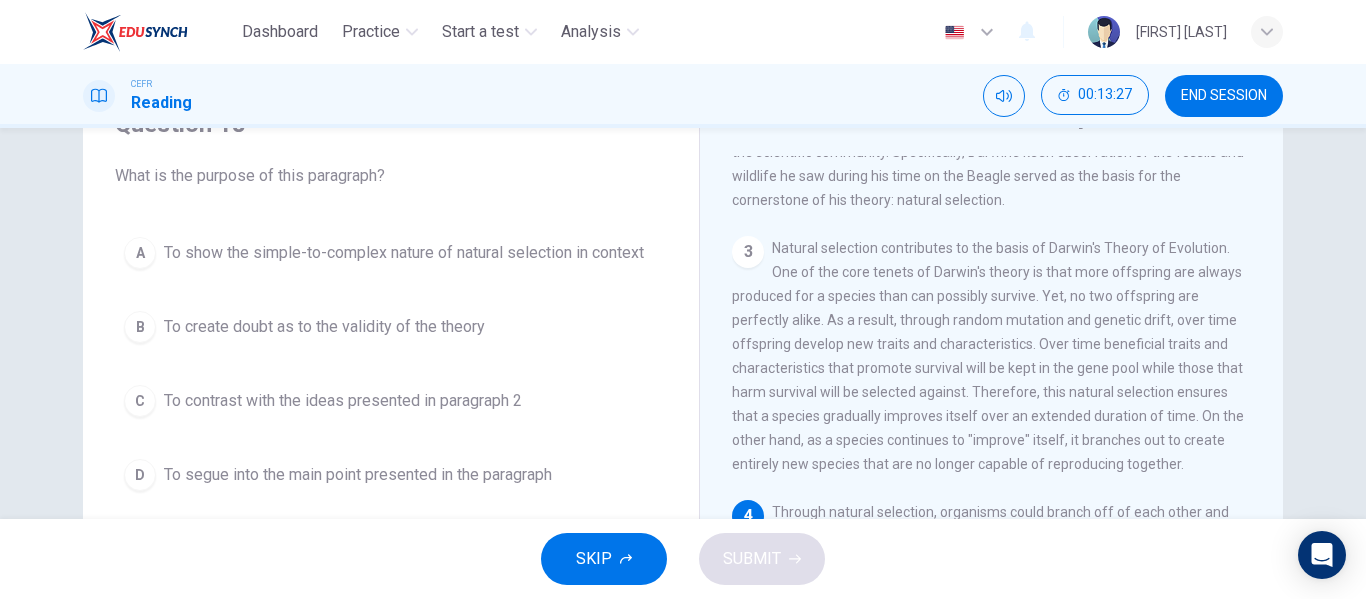 click on "To show the simple-to-complex nature of natural selection in context" at bounding box center [404, 253] 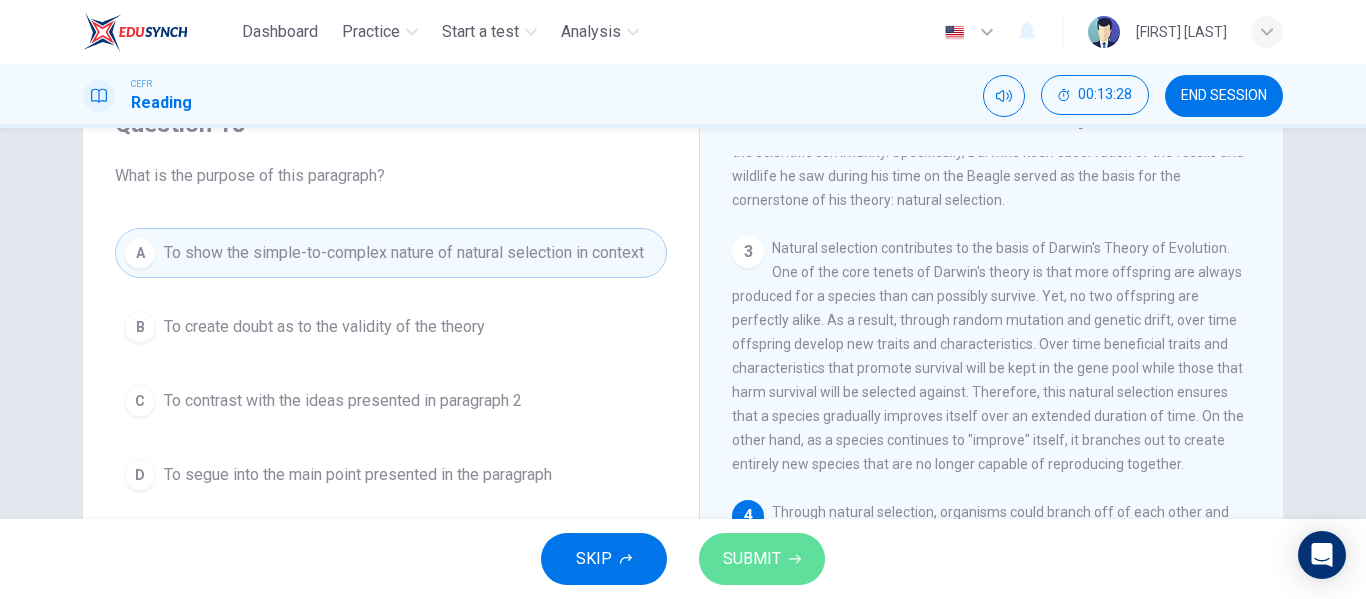 click on "SUBMIT" at bounding box center (752, 559) 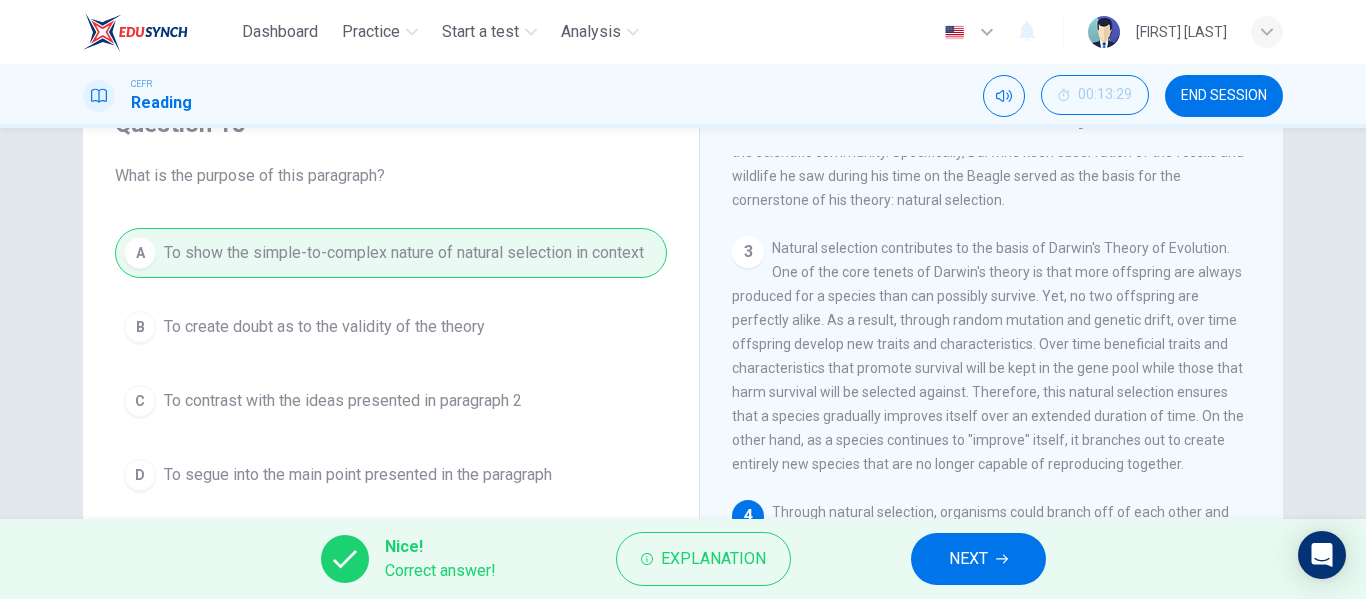 click on "NEXT" at bounding box center [978, 559] 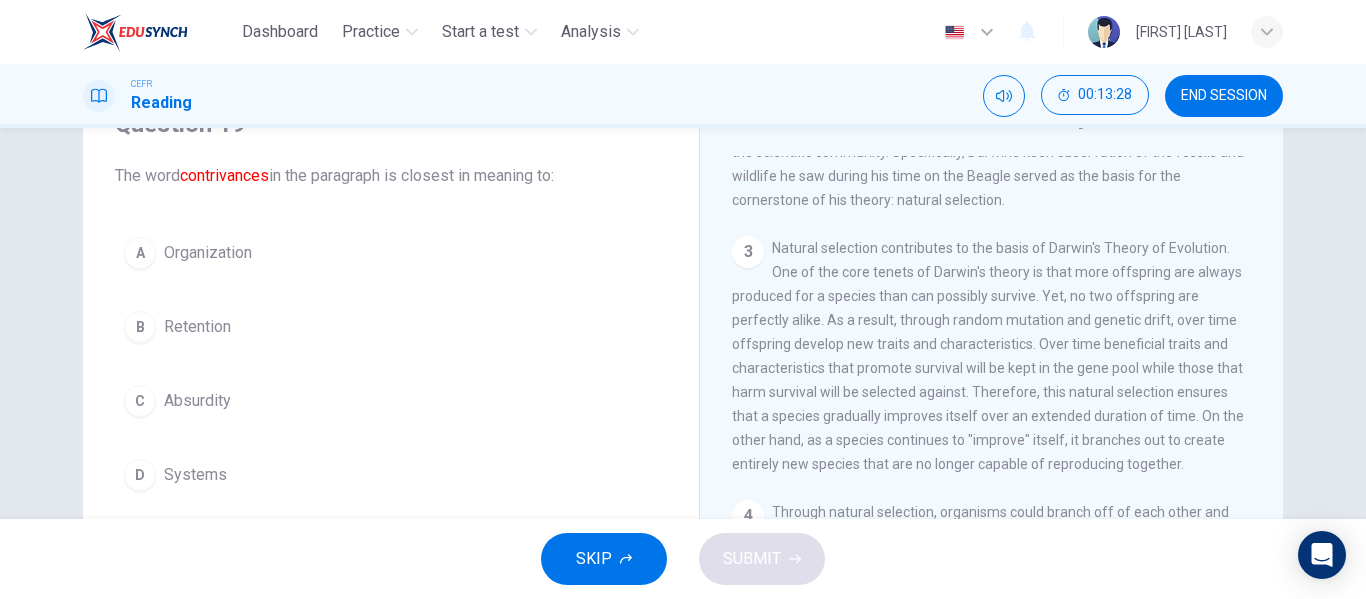 scroll, scrollTop: 0, scrollLeft: 0, axis: both 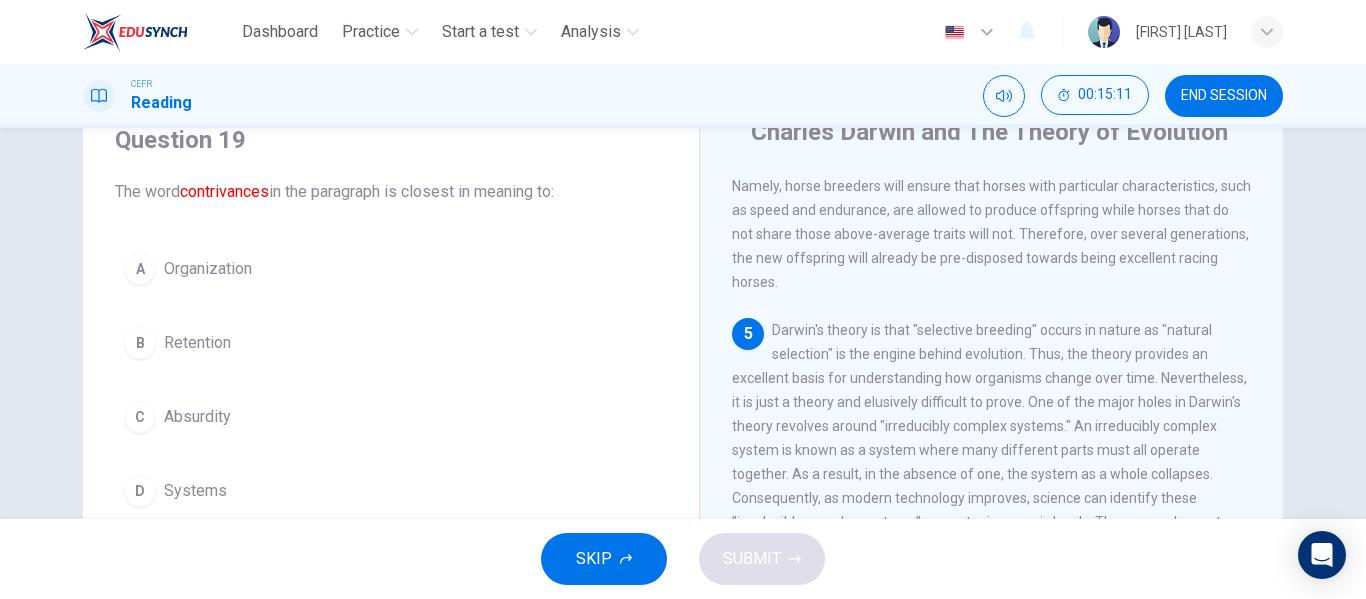 click on "Systems" at bounding box center [208, 269] 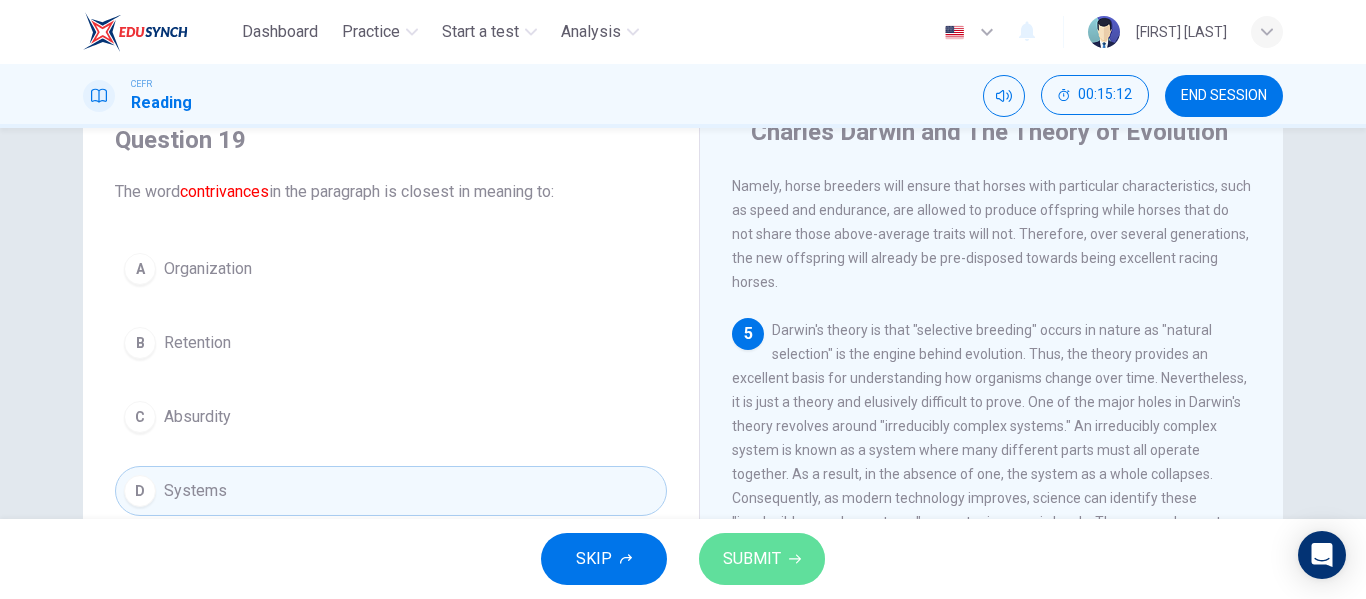 click on "SUBMIT" at bounding box center (762, 559) 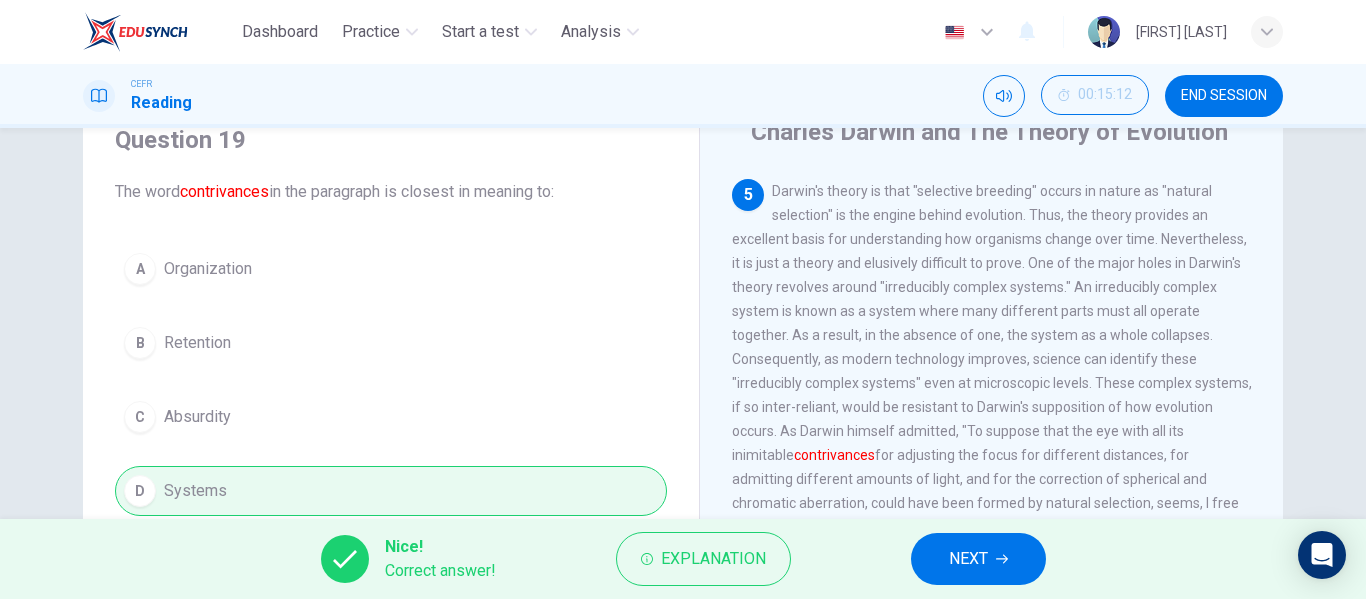scroll, scrollTop: 1062, scrollLeft: 0, axis: vertical 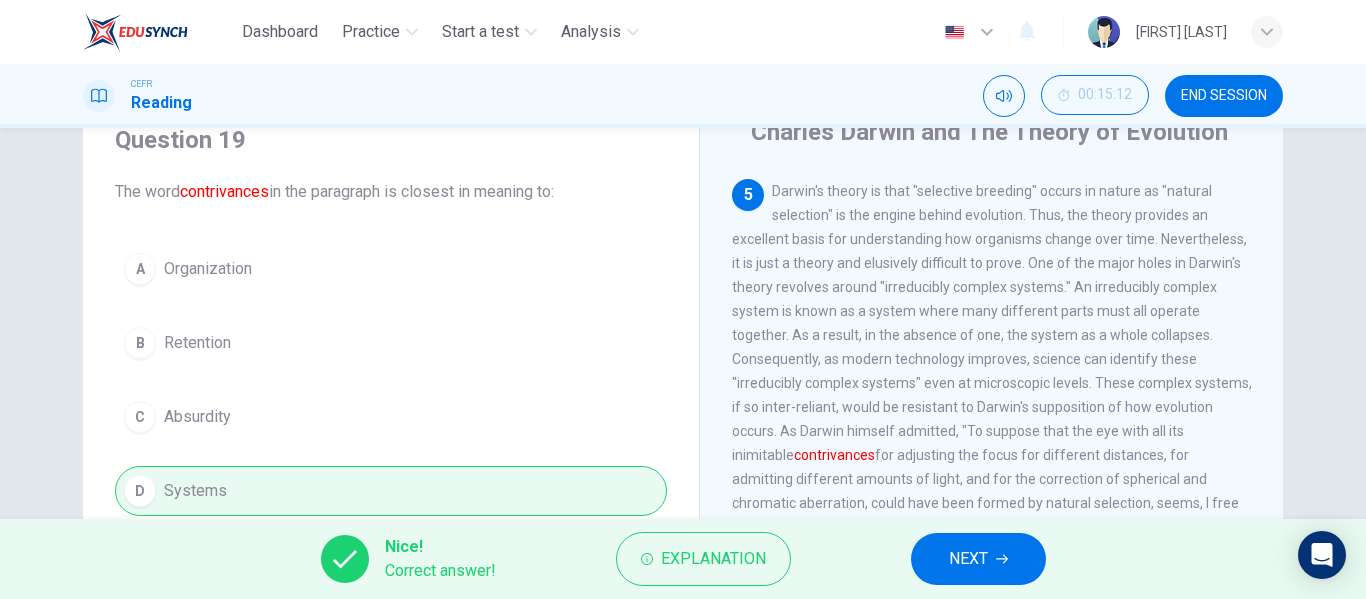 click on "NEXT" at bounding box center [968, 559] 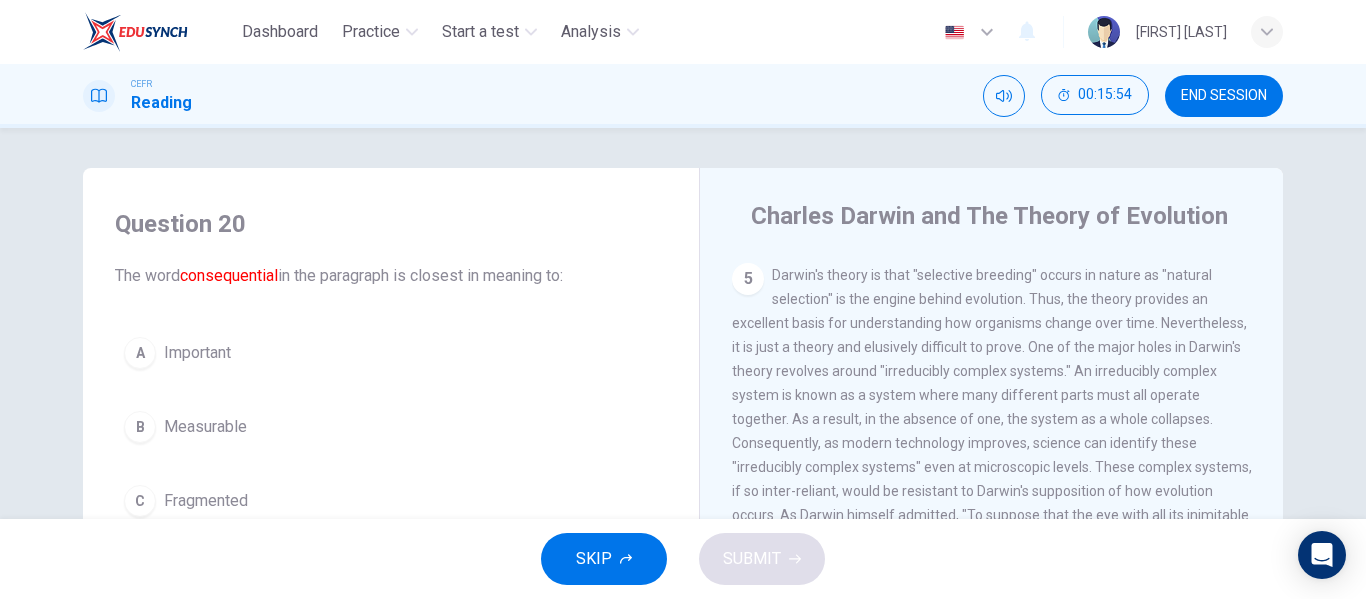 scroll, scrollTop: 100, scrollLeft: 0, axis: vertical 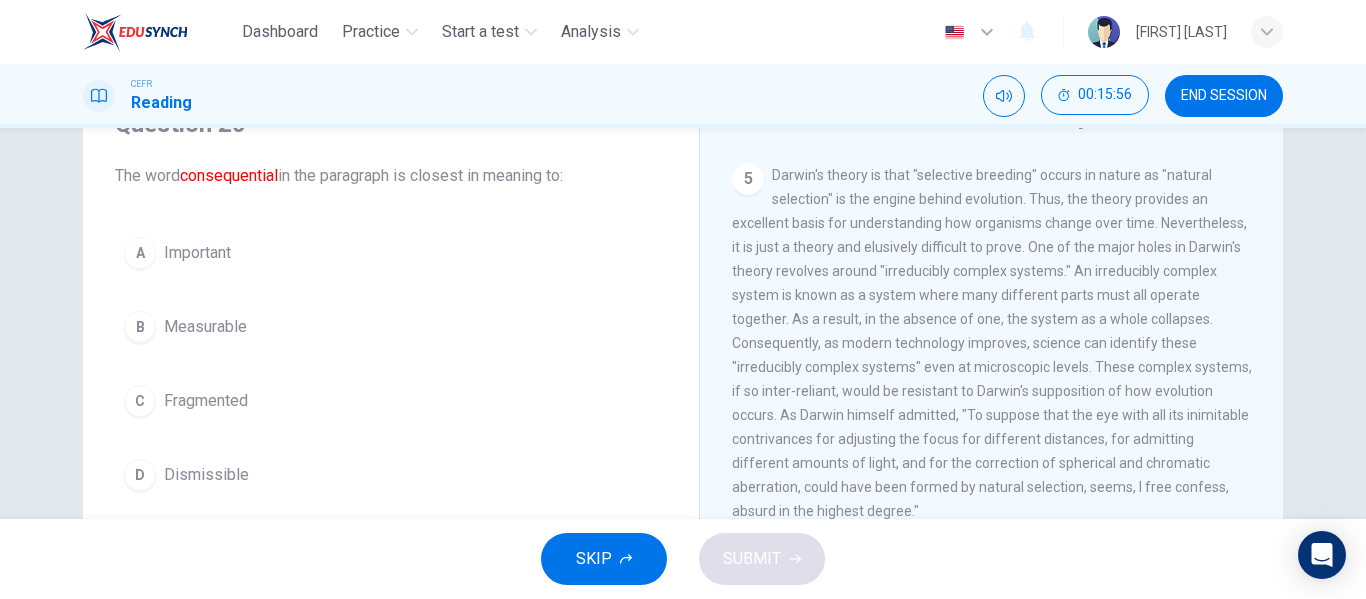 click on "A Important" at bounding box center [391, 253] 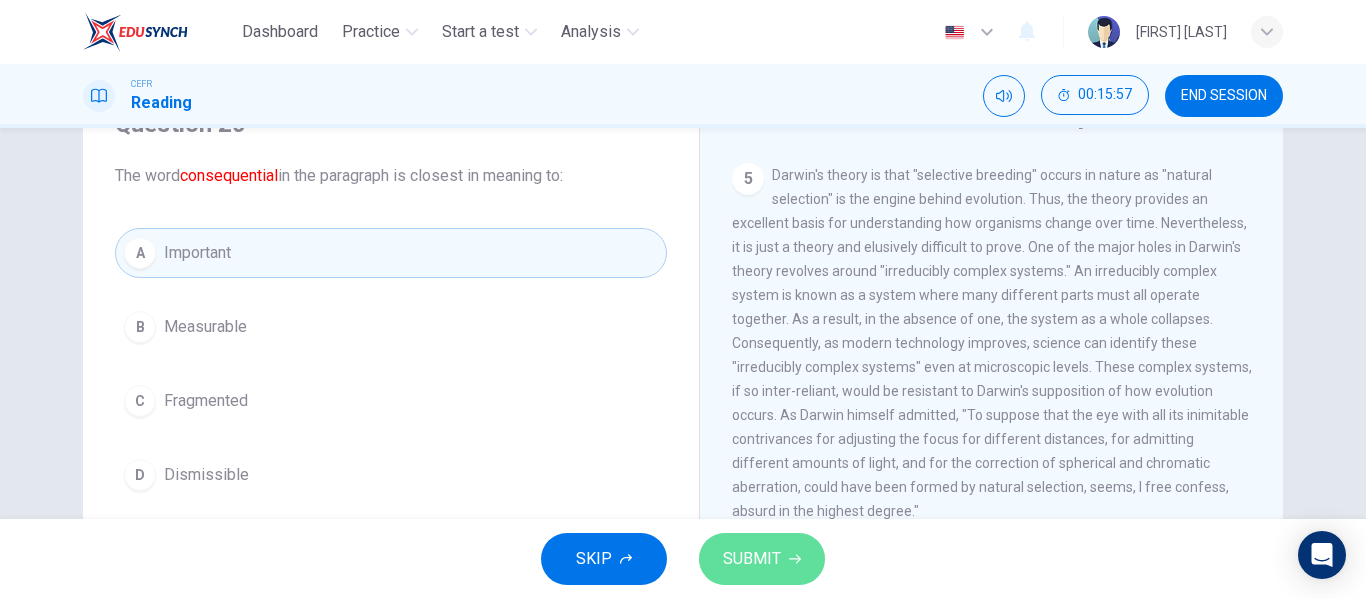 click on "SUBMIT" at bounding box center [752, 559] 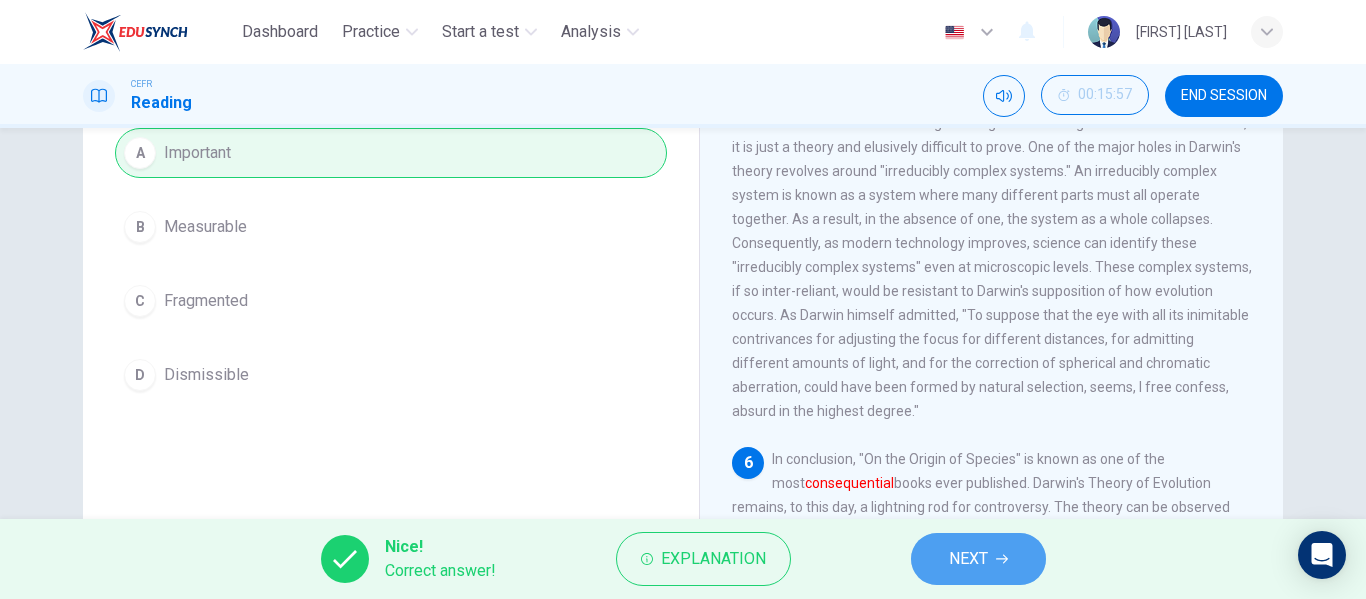 click on "NEXT" at bounding box center [968, 559] 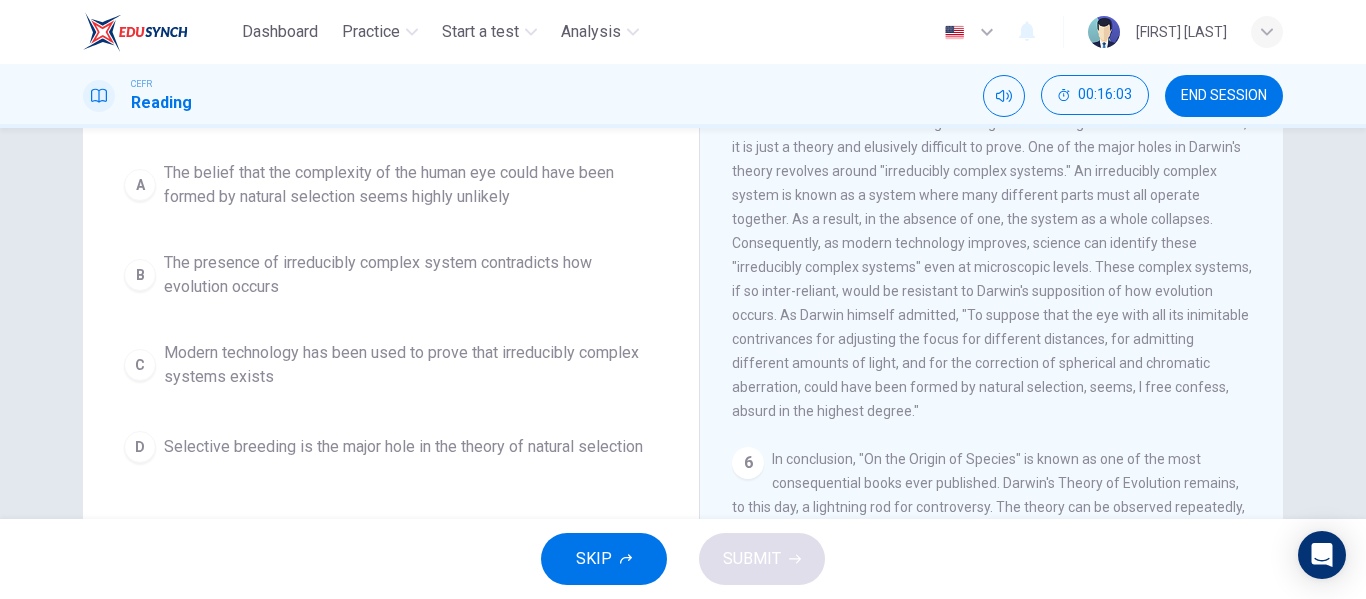 scroll, scrollTop: 100, scrollLeft: 0, axis: vertical 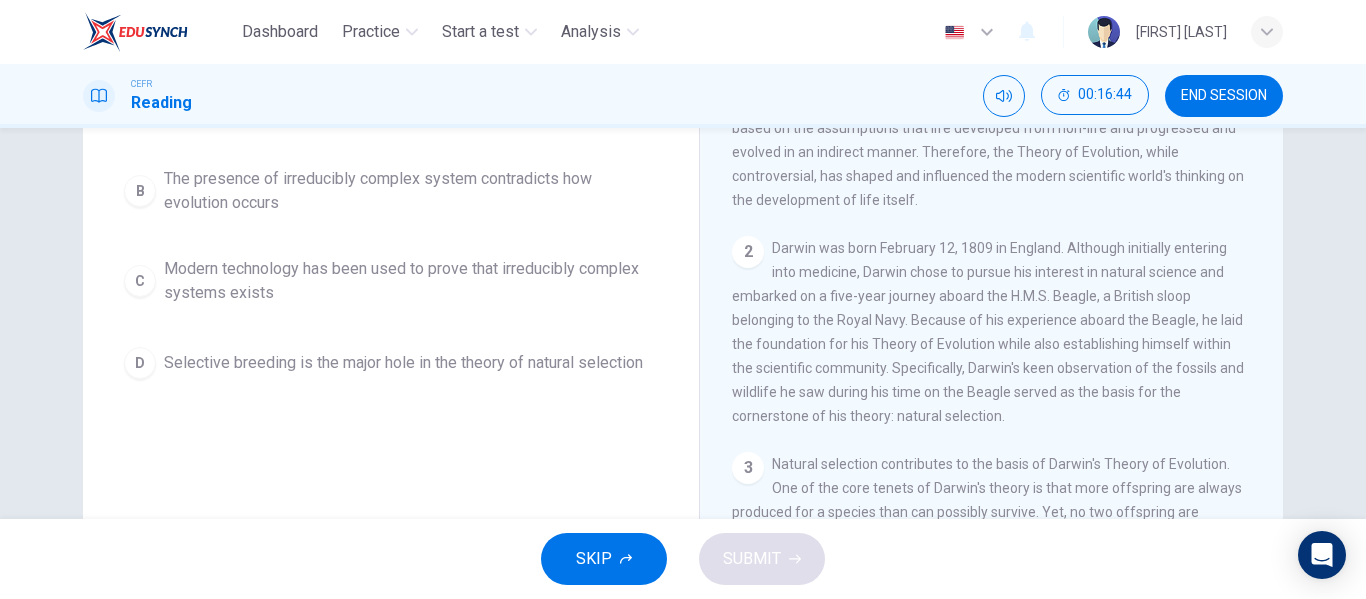 click on "Modern technology has been used to prove that irreducibly complex systems exists" at bounding box center [411, 101] 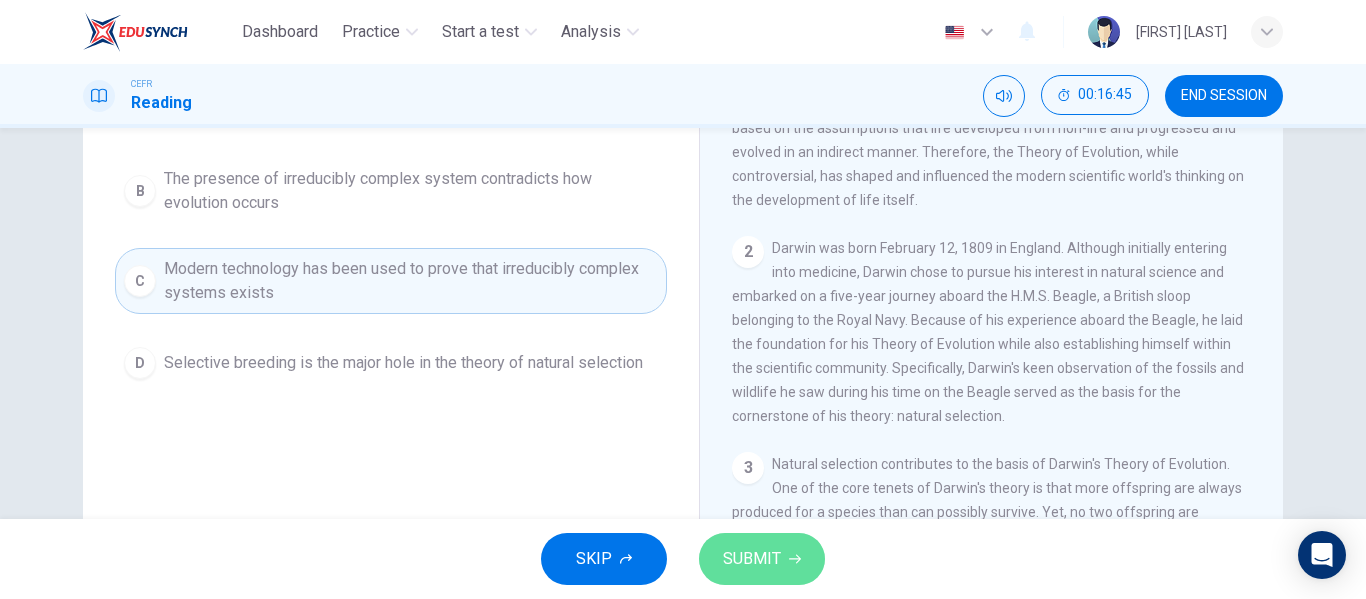 click on "SUBMIT" at bounding box center [762, 559] 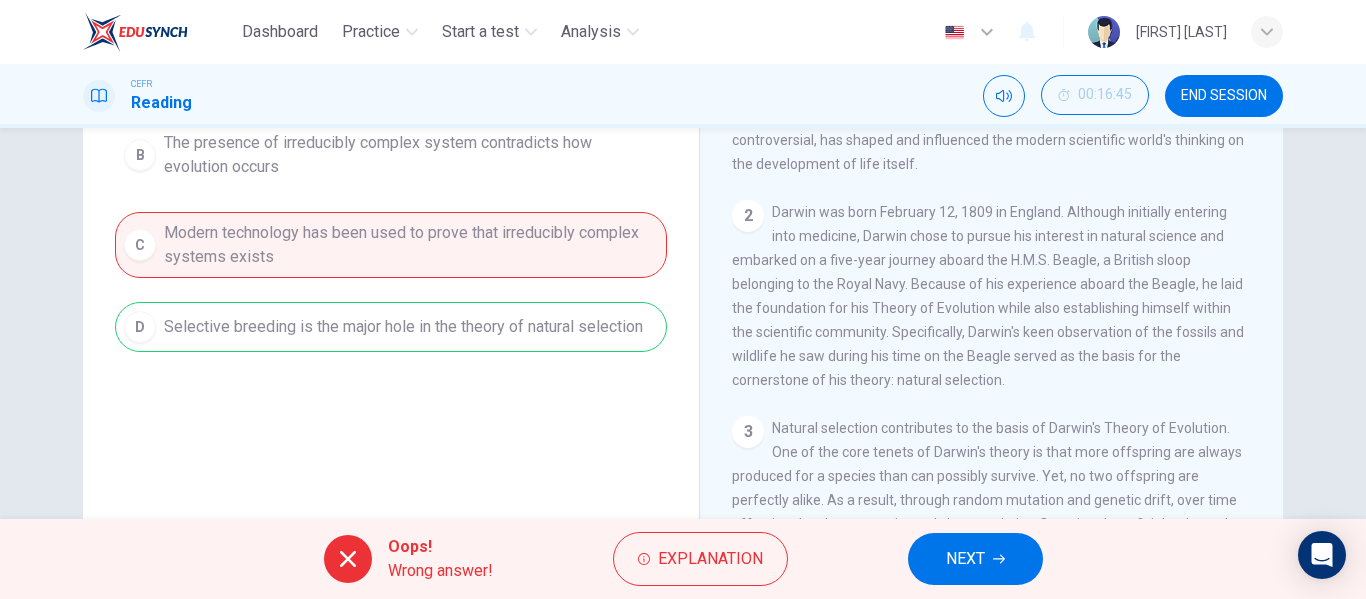 scroll, scrollTop: 384, scrollLeft: 0, axis: vertical 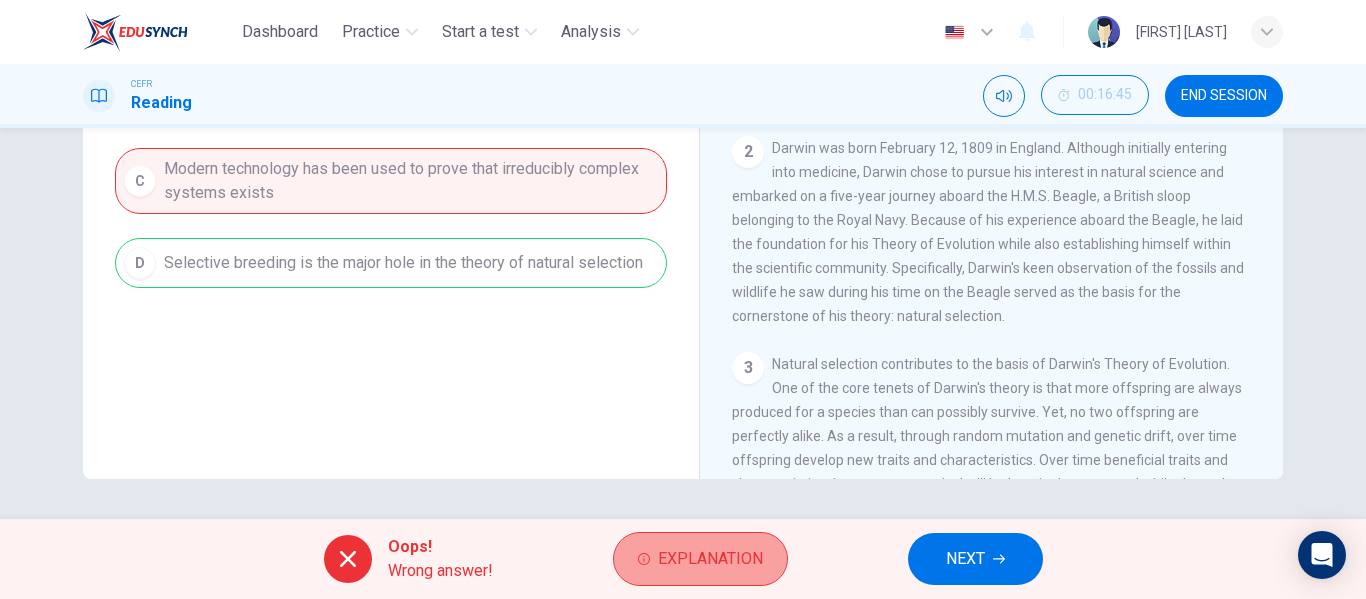 click on "Explanation" at bounding box center [710, 559] 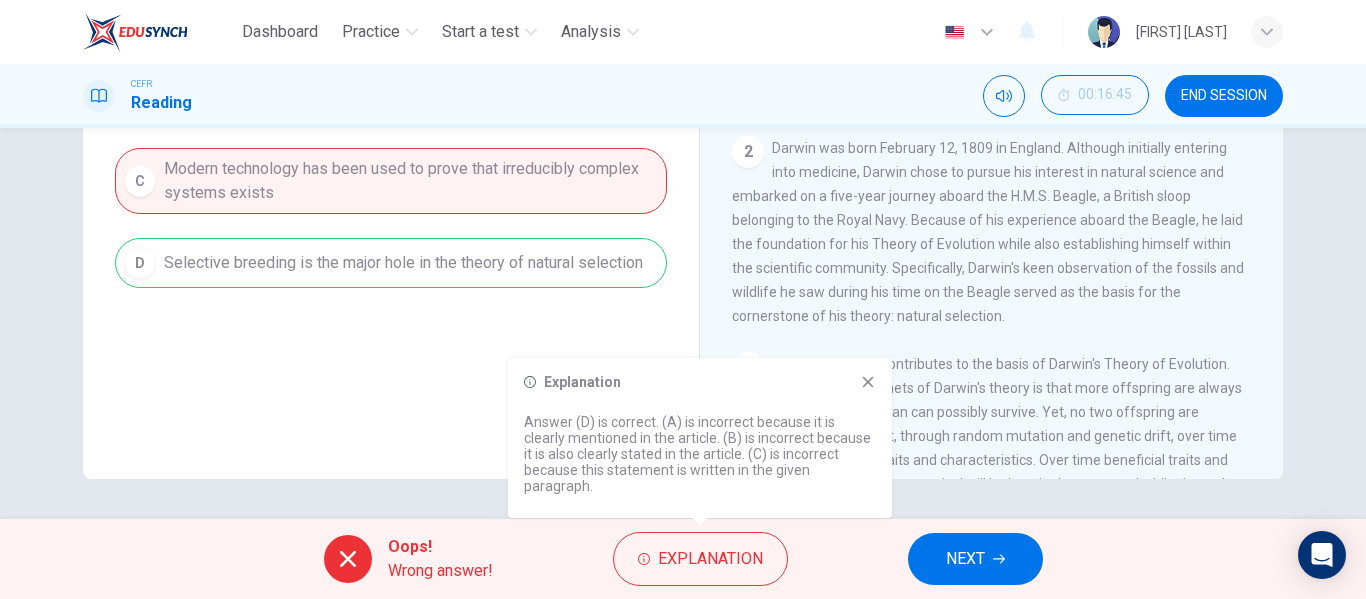 click on "Explanation Answer (D) is correct. (A) is incorrect because it is clearly mentioned in the article. (B) is incorrect because it is also clearly stated in the article. (C) is incorrect because this statement is written in the given paragraph." at bounding box center (700, 438) 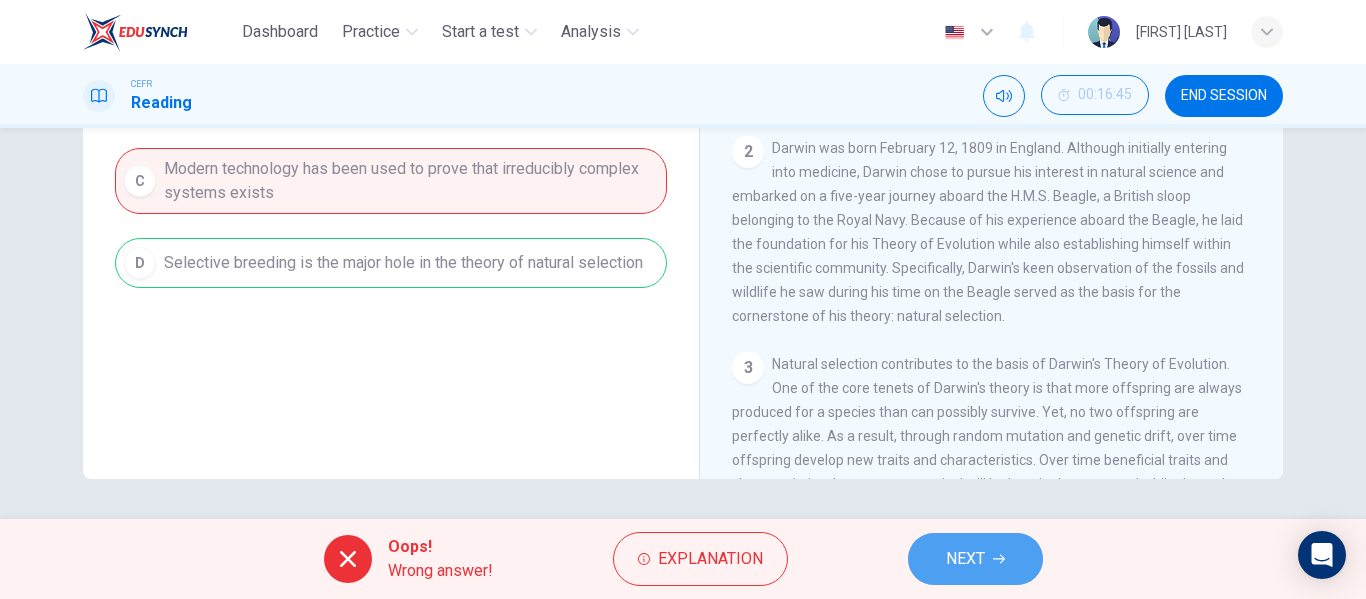 click on "NEXT" at bounding box center (965, 559) 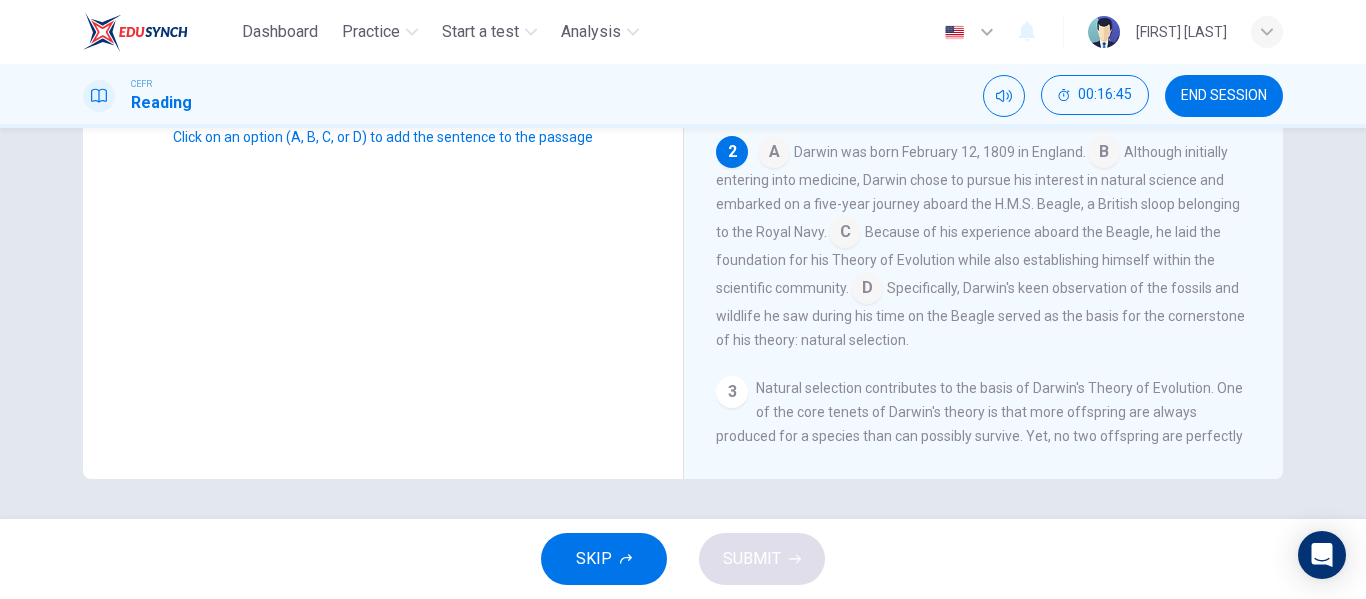 scroll, scrollTop: 115, scrollLeft: 0, axis: vertical 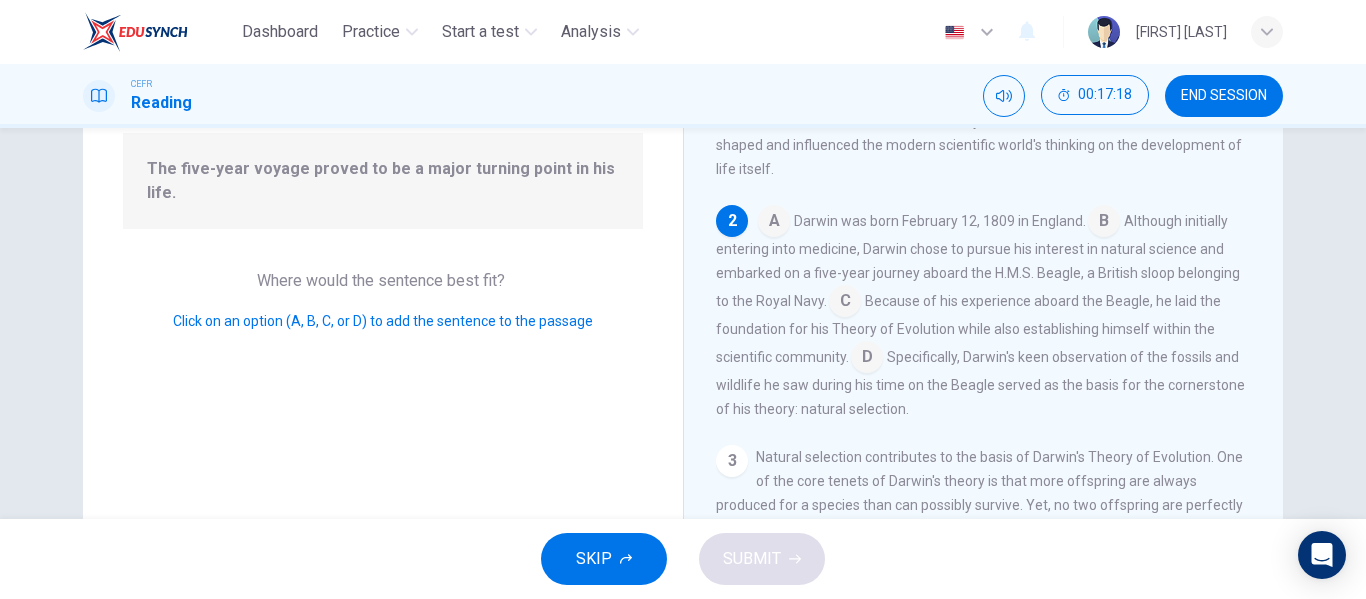 click at bounding box center [774, 223] 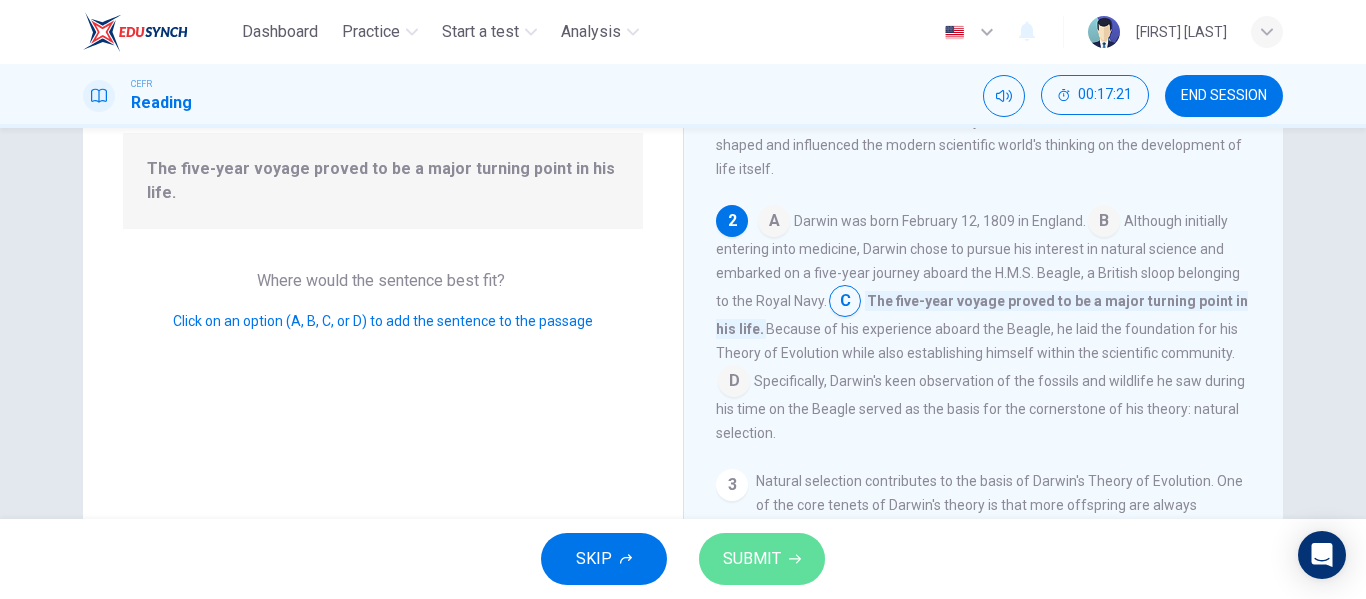 click at bounding box center (795, 559) 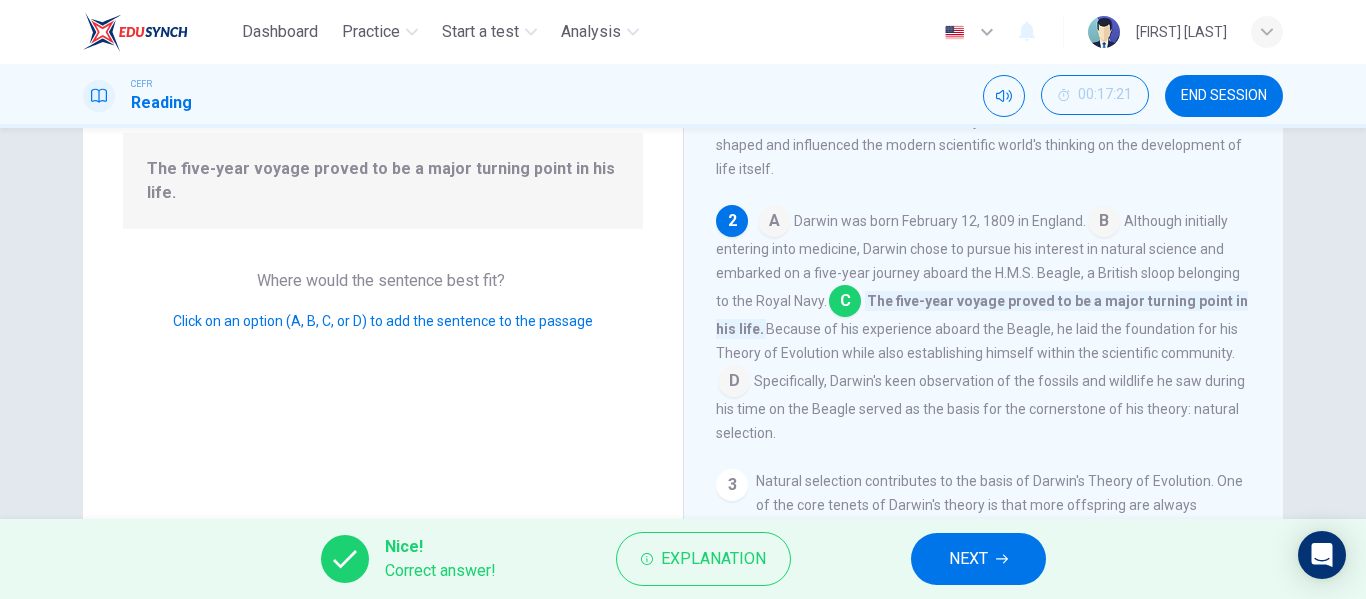click at bounding box center [1002, 559] 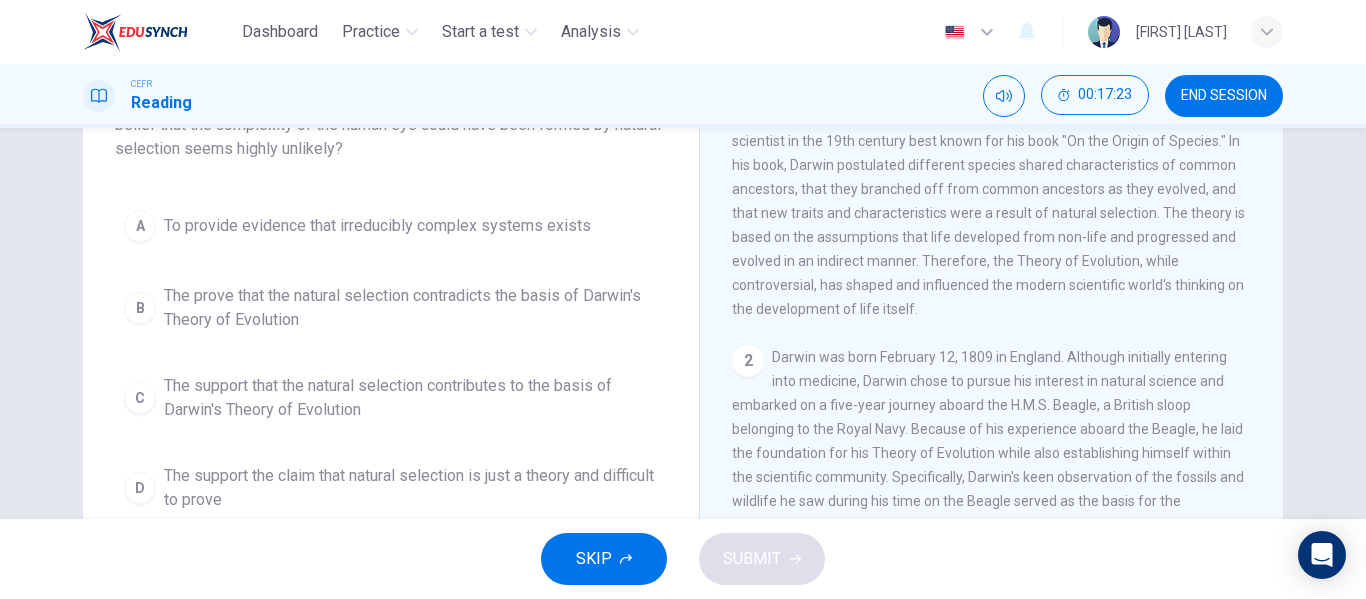 scroll, scrollTop: 0, scrollLeft: 0, axis: both 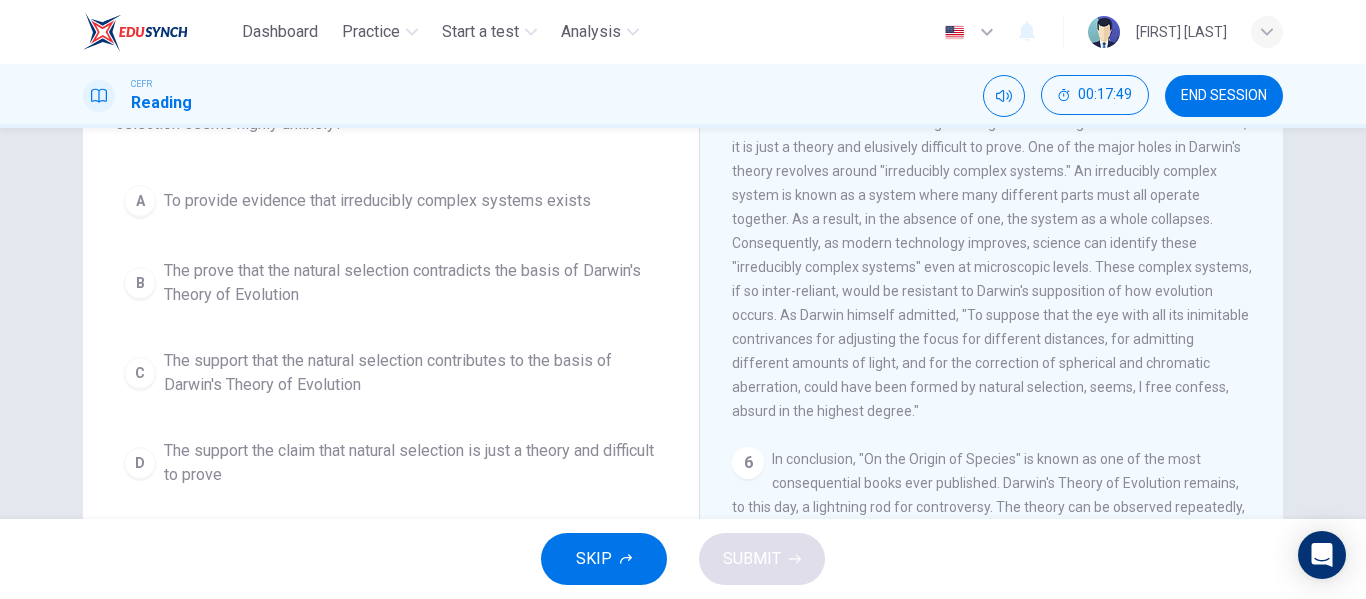 click on "The support the claim that natural selection is just a theory and difficult to prove" at bounding box center (377, 201) 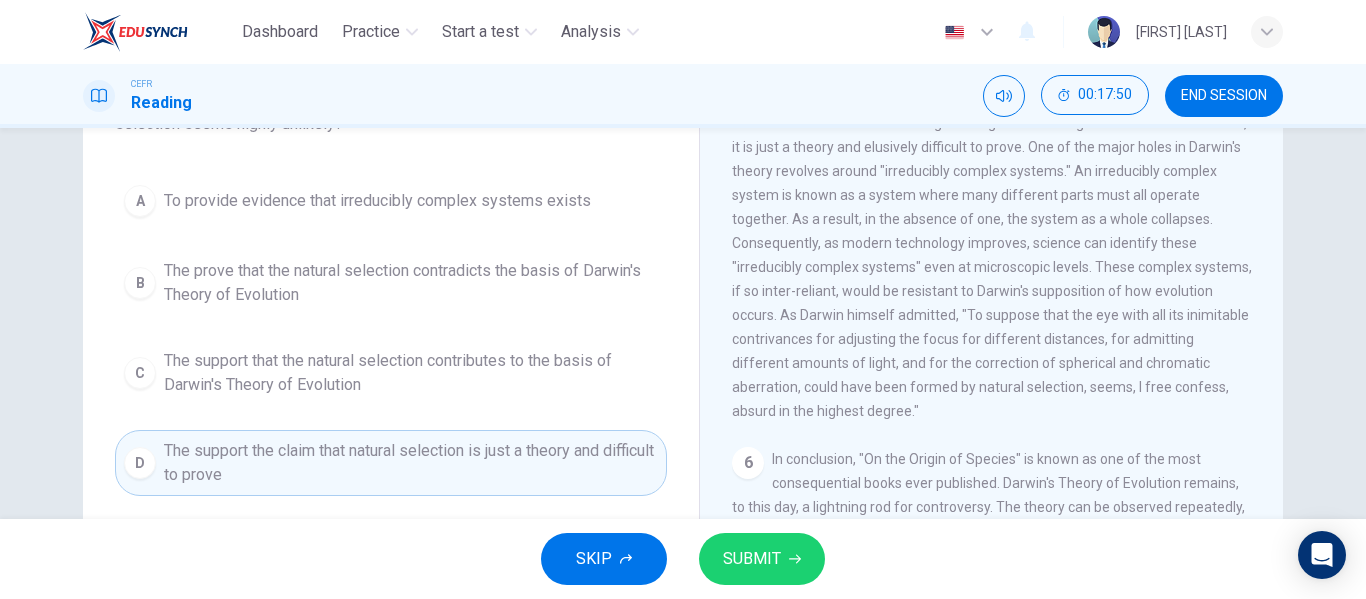 click on "SUBMIT" at bounding box center [752, 559] 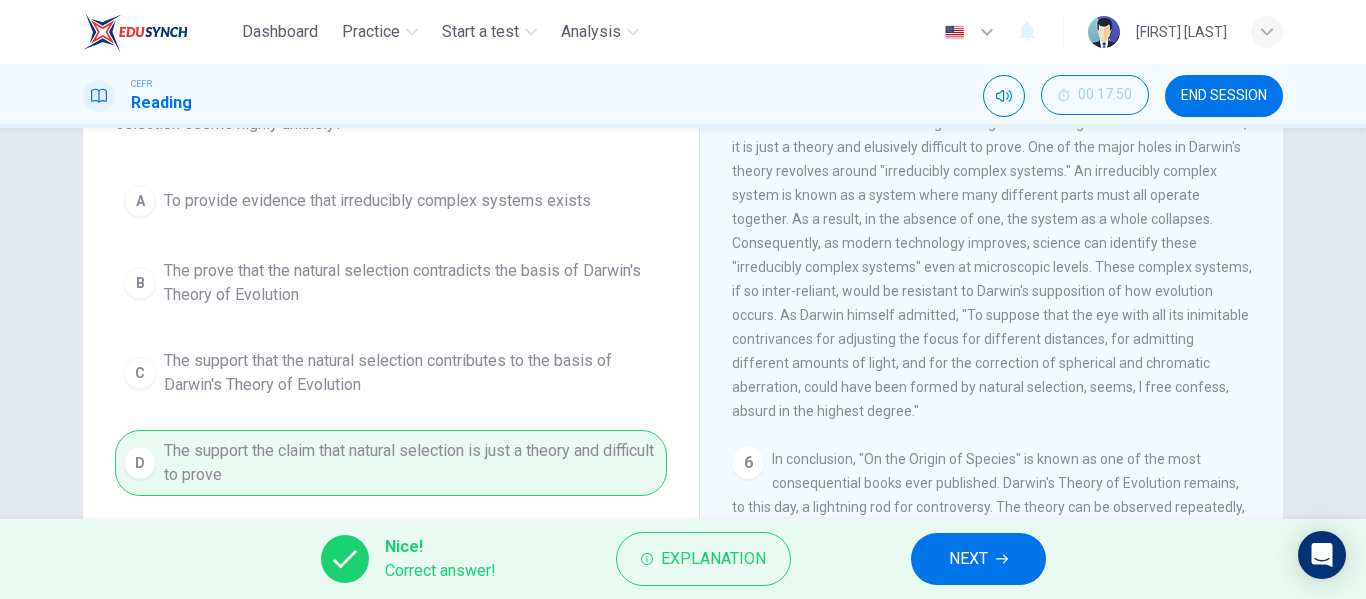click on "Nice! Correct answer! Explanation NEXT" at bounding box center [683, 559] 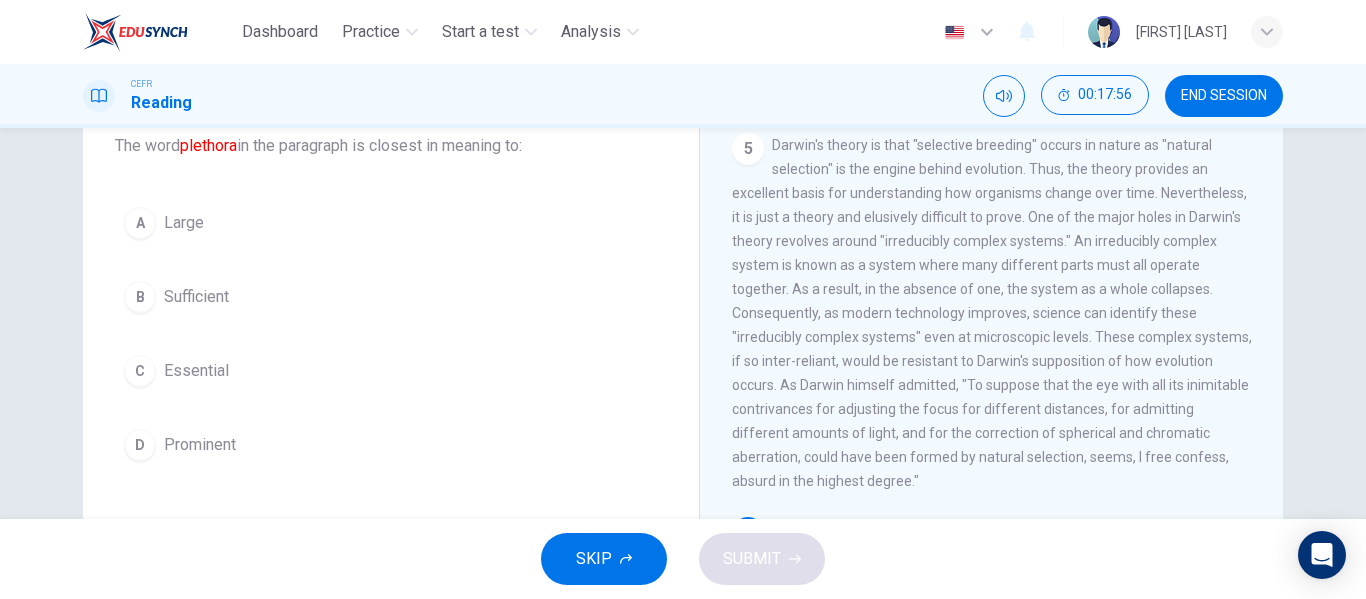 scroll, scrollTop: 84, scrollLeft: 0, axis: vertical 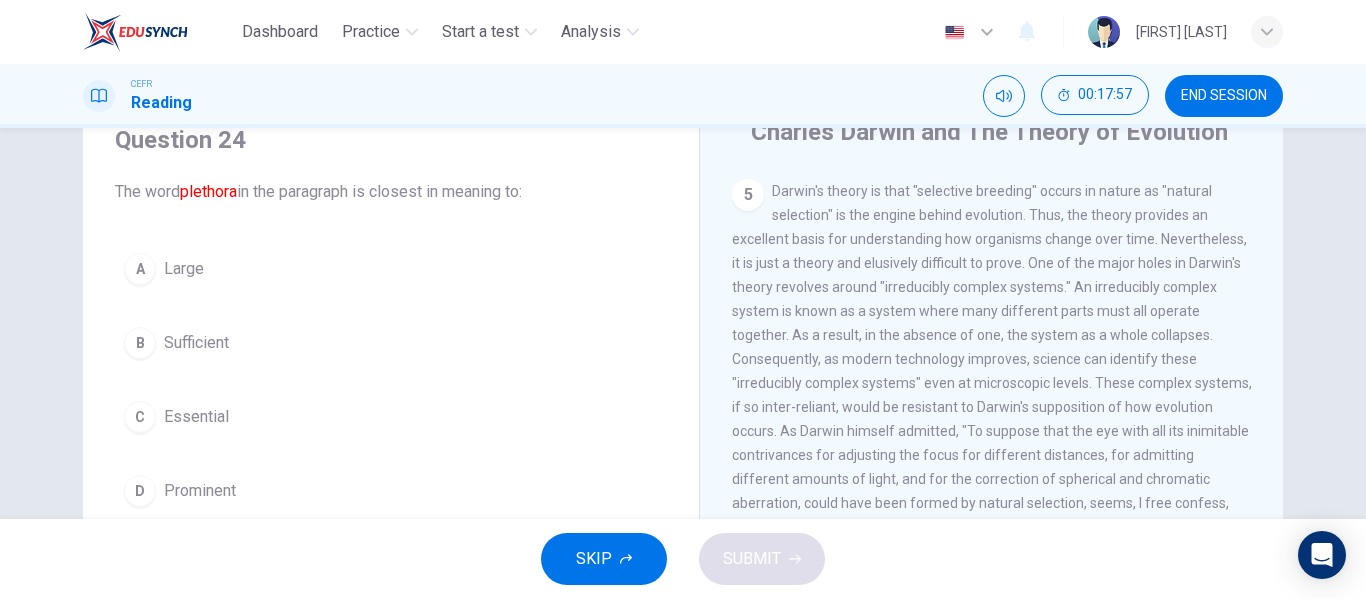click on "Large" at bounding box center [184, 269] 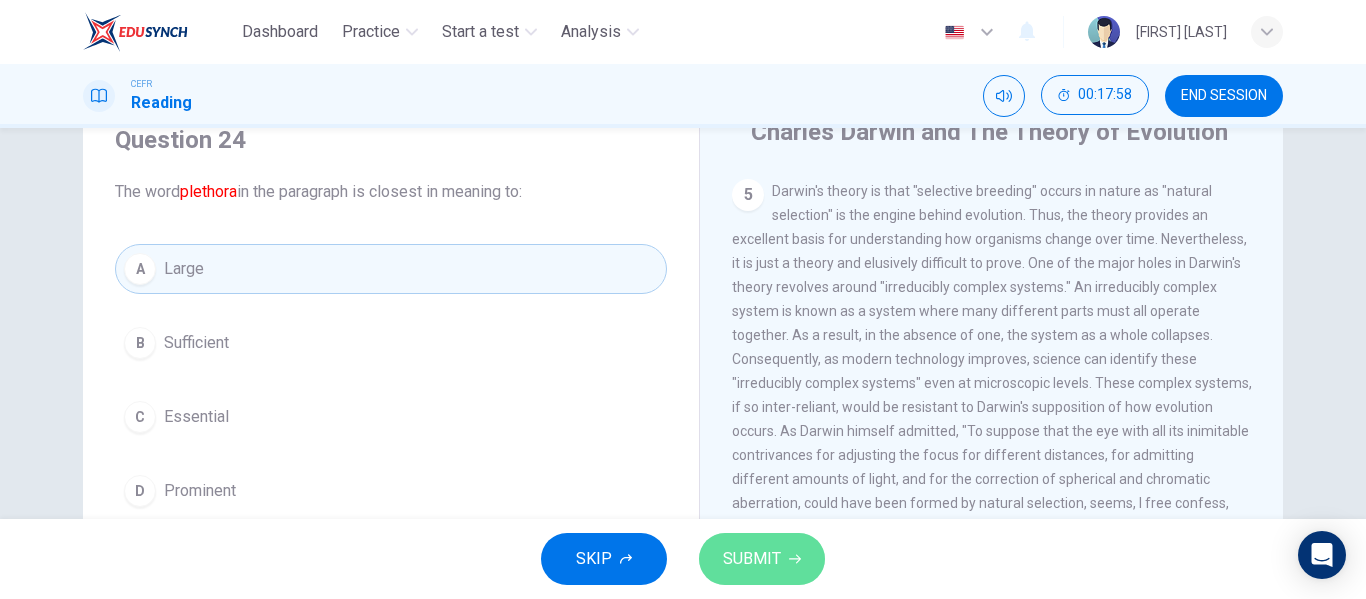 click on "SUBMIT" at bounding box center (752, 559) 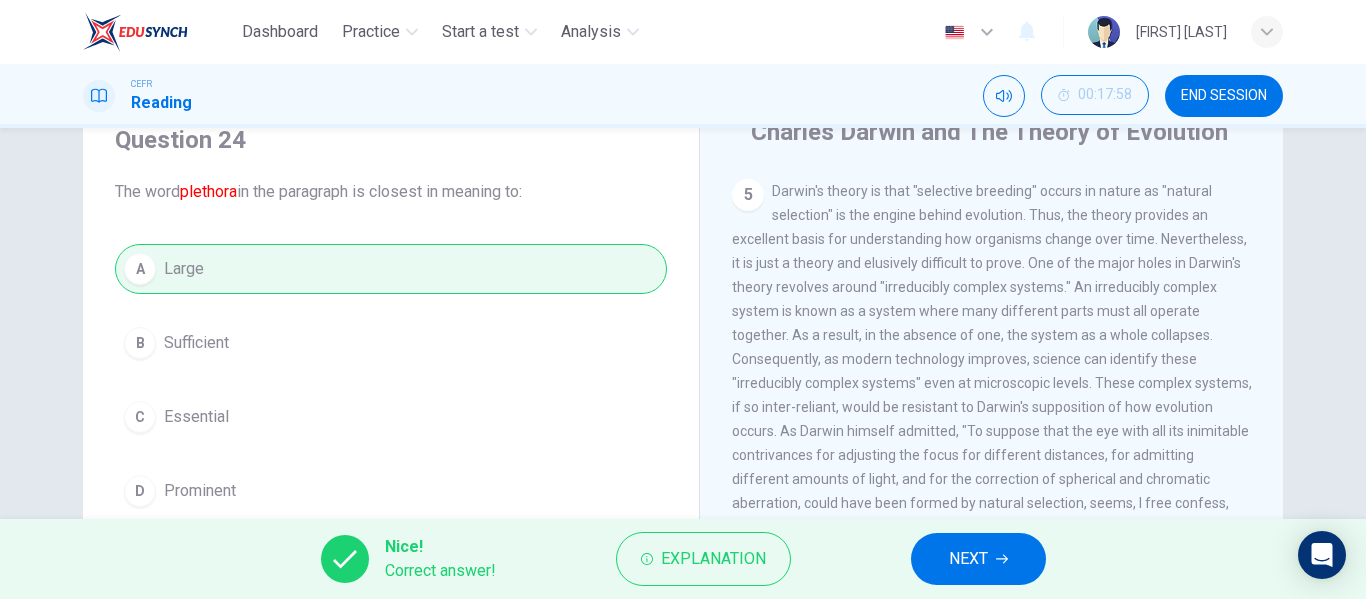 click on "NEXT" at bounding box center (978, 559) 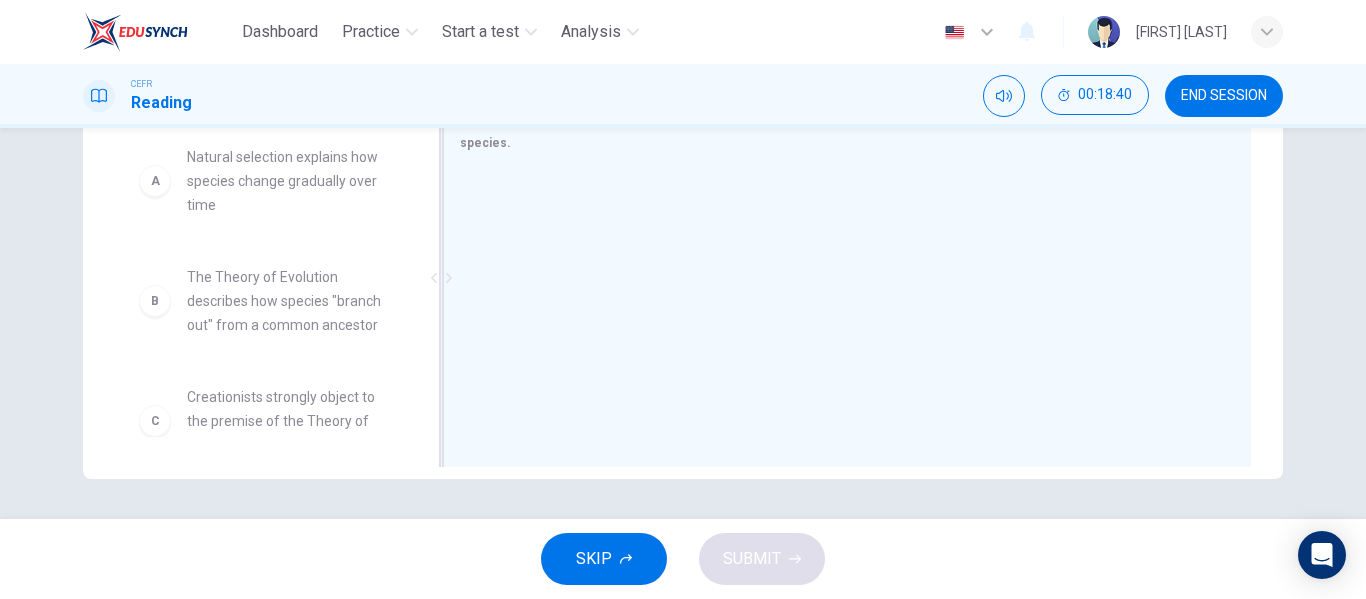 scroll, scrollTop: 284, scrollLeft: 0, axis: vertical 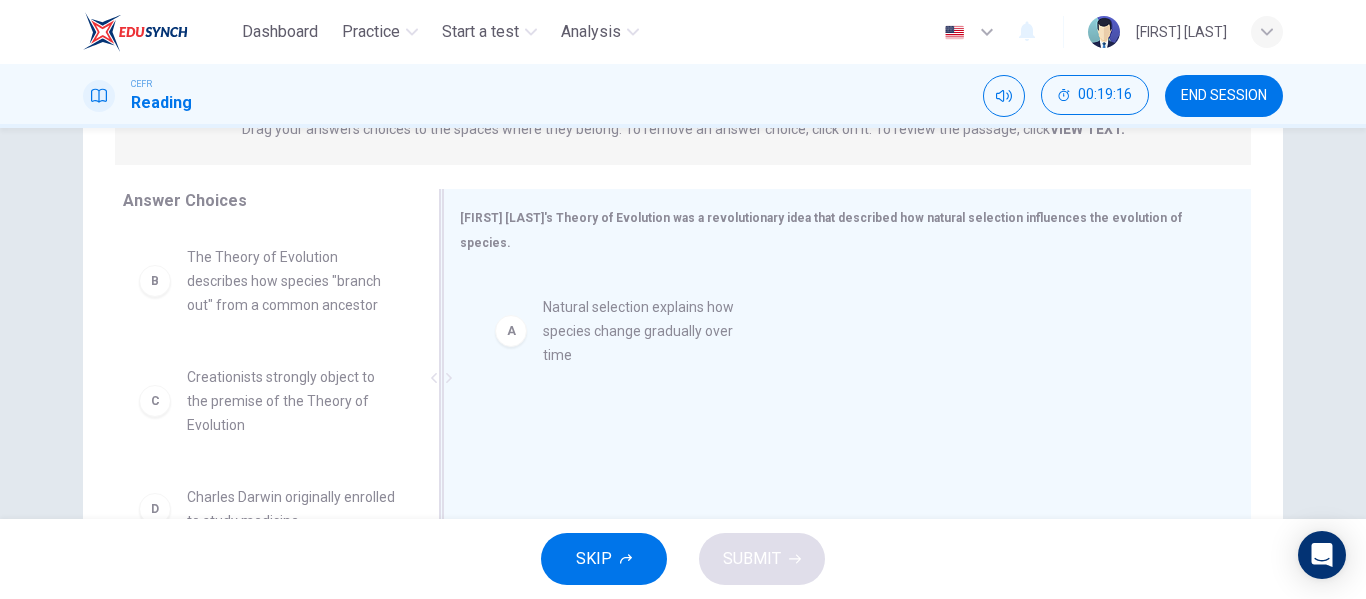 drag, startPoint x: 292, startPoint y: 266, endPoint x: 665, endPoint y: 317, distance: 376.47046 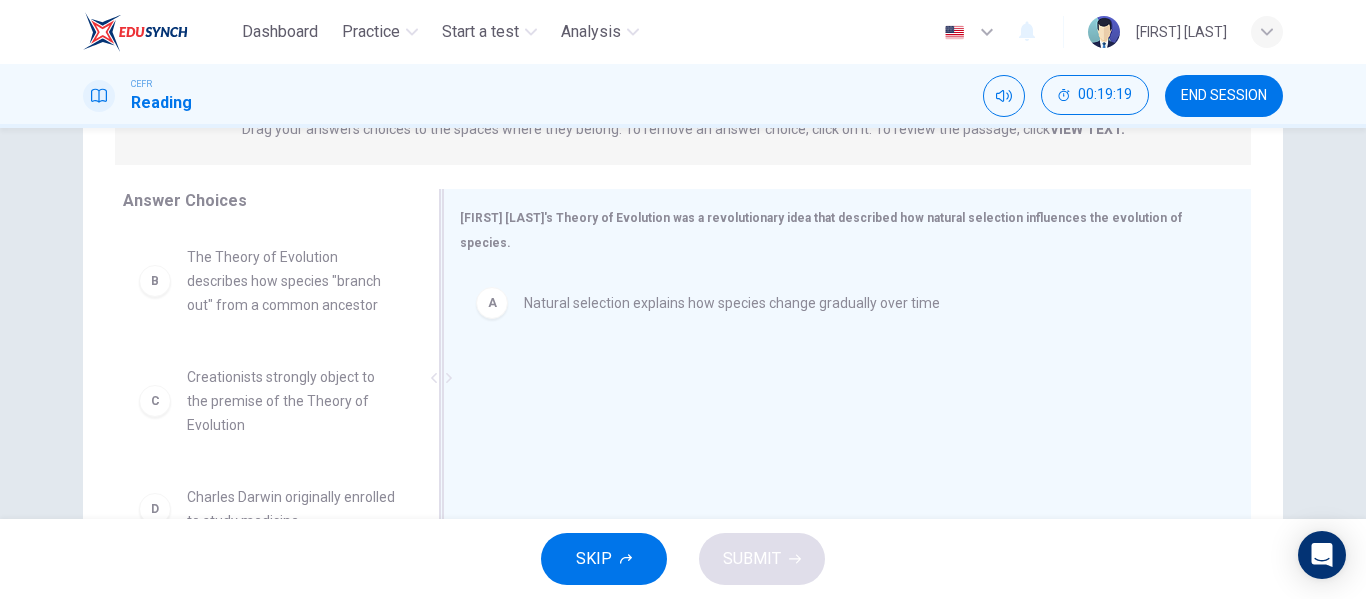drag, startPoint x: 265, startPoint y: 307, endPoint x: 705, endPoint y: 356, distance: 442.72 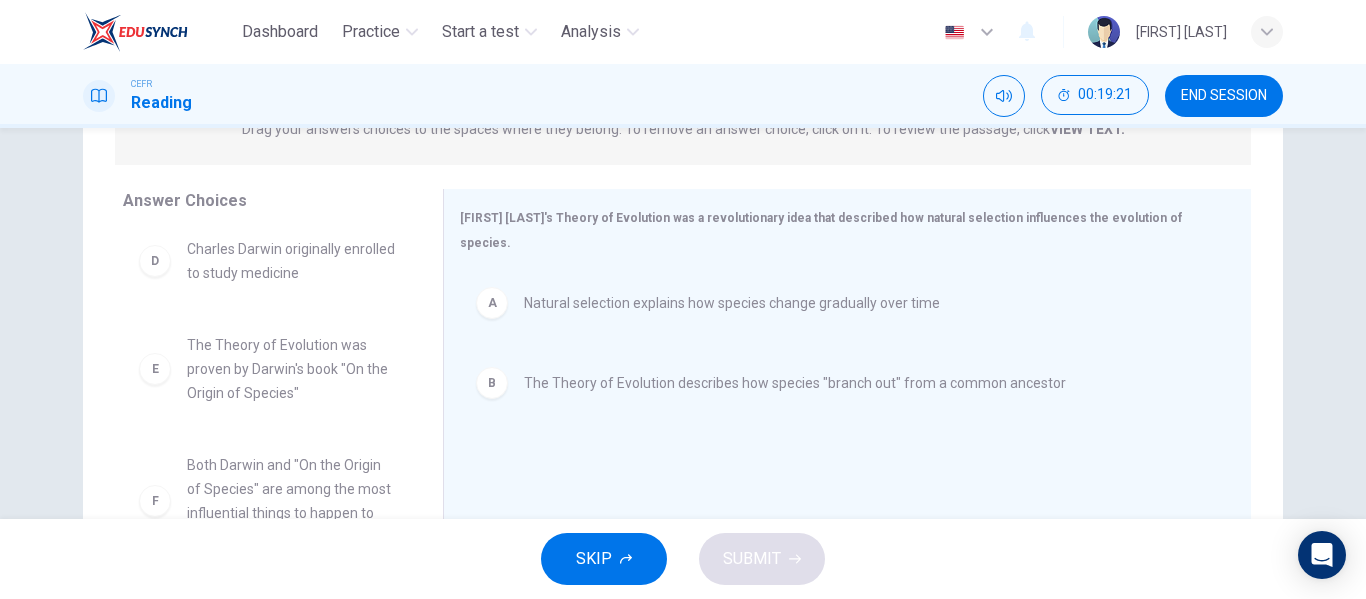 scroll, scrollTop: 156, scrollLeft: 0, axis: vertical 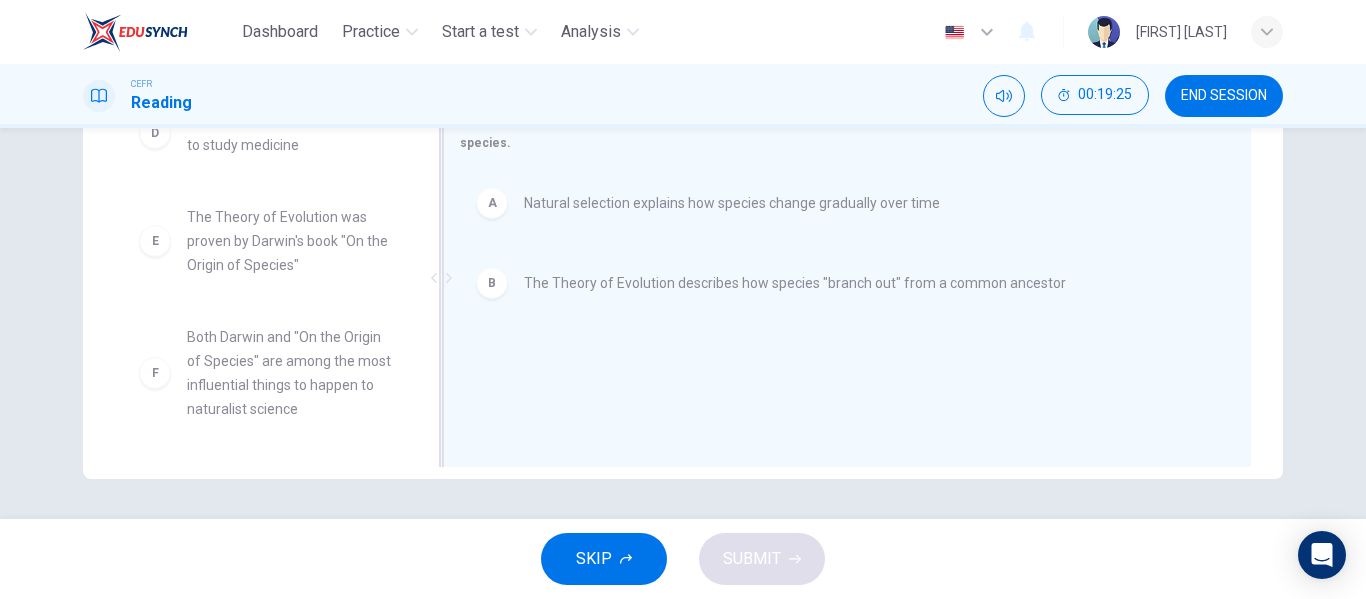 drag, startPoint x: 265, startPoint y: 373, endPoint x: 665, endPoint y: 339, distance: 401.4424 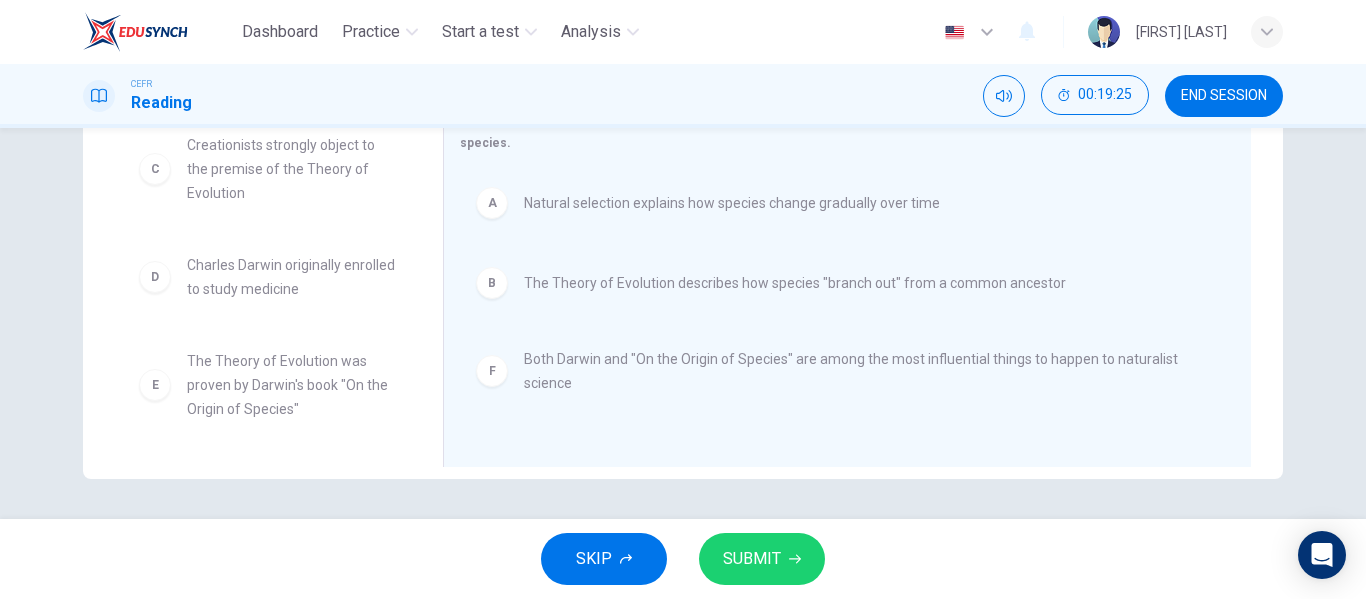 scroll, scrollTop: 12, scrollLeft: 0, axis: vertical 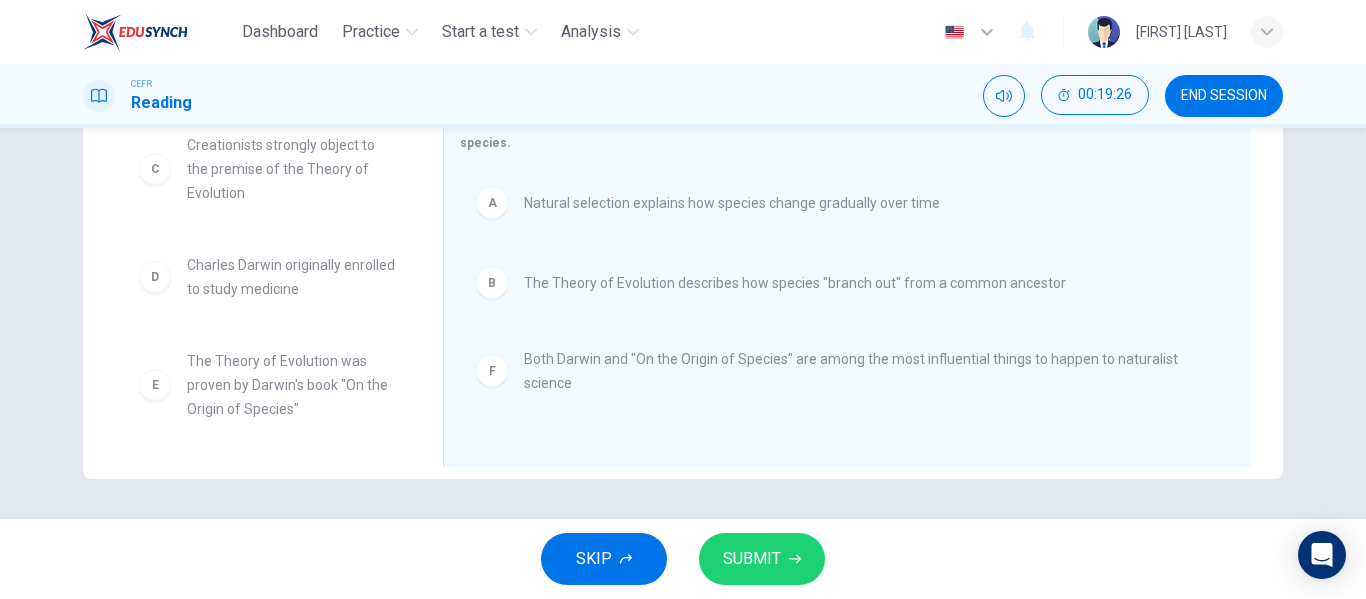click on "SUBMIT" at bounding box center [762, 559] 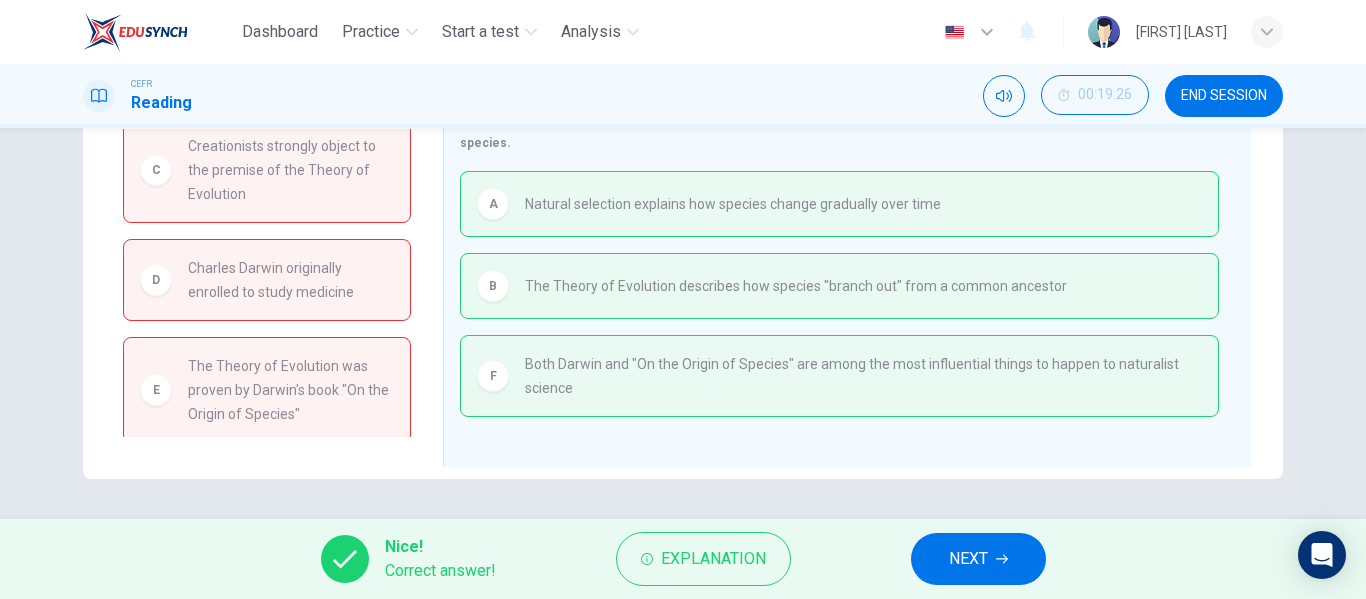 click on "Nice! Correct answer! Explanation NEXT" at bounding box center (683, 559) 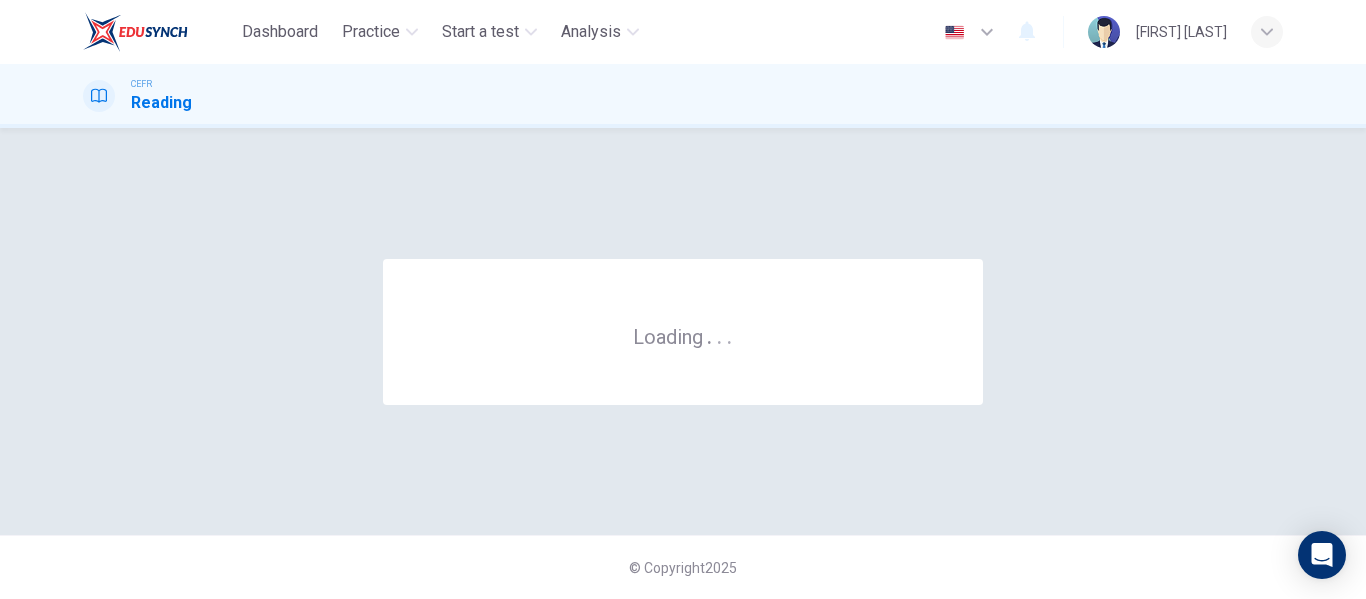 scroll, scrollTop: 0, scrollLeft: 0, axis: both 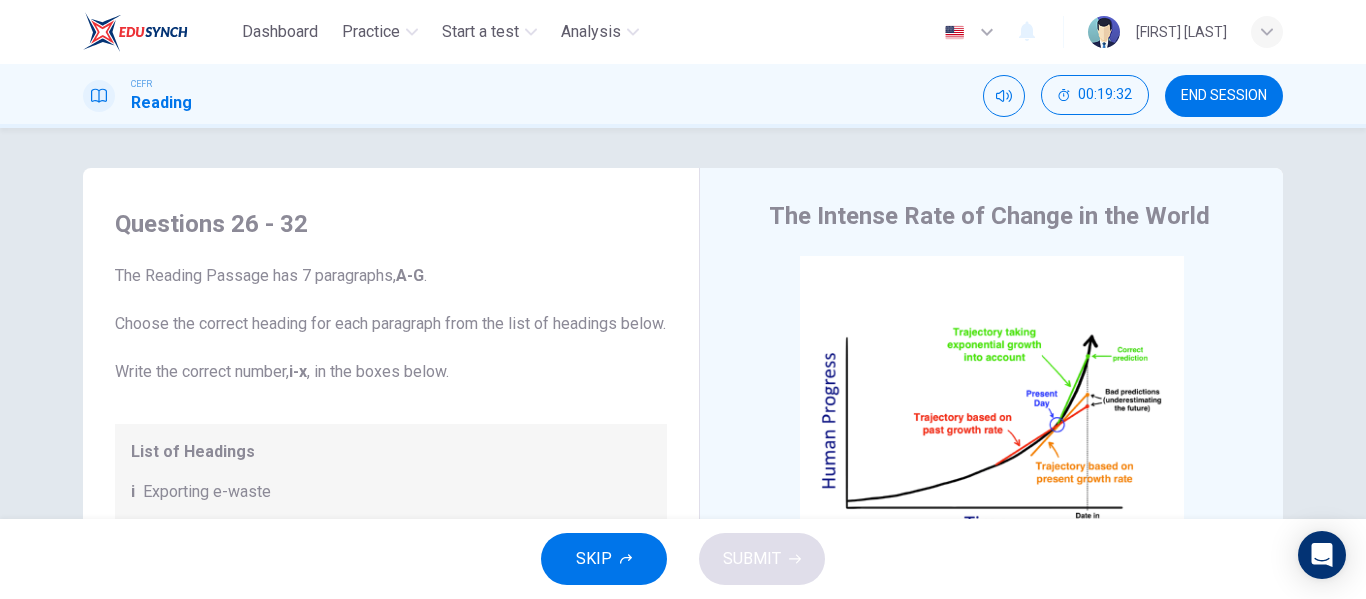 click on "END SESSION" at bounding box center [1224, 96] 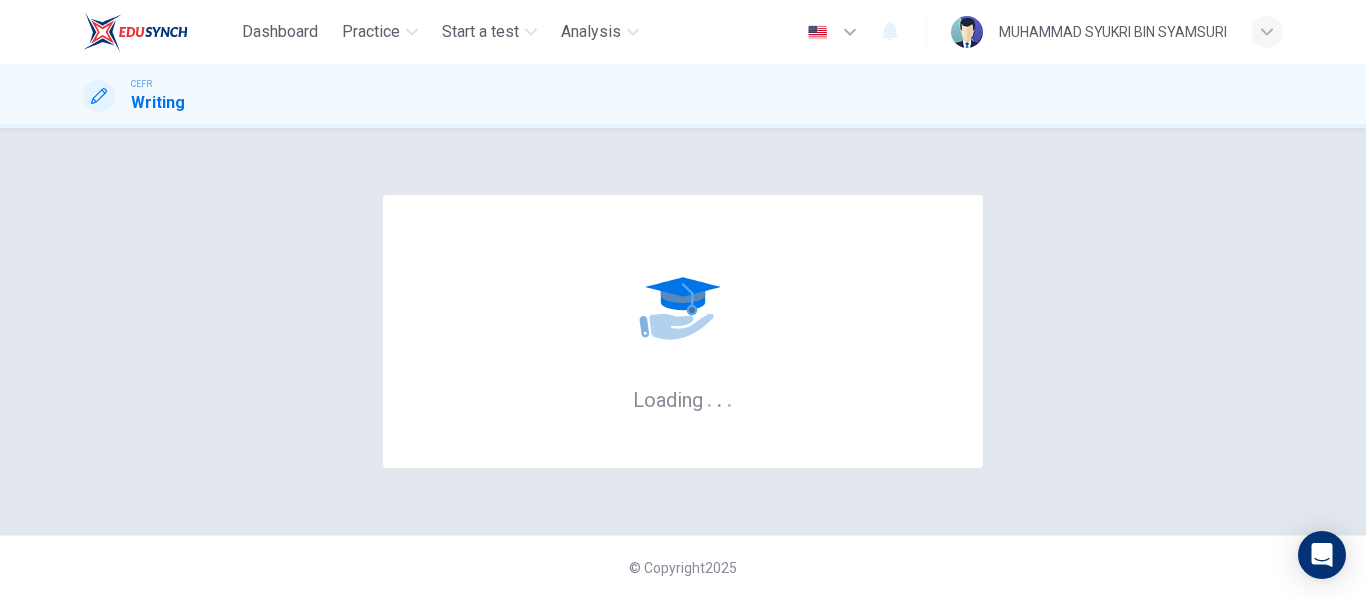 scroll, scrollTop: 0, scrollLeft: 0, axis: both 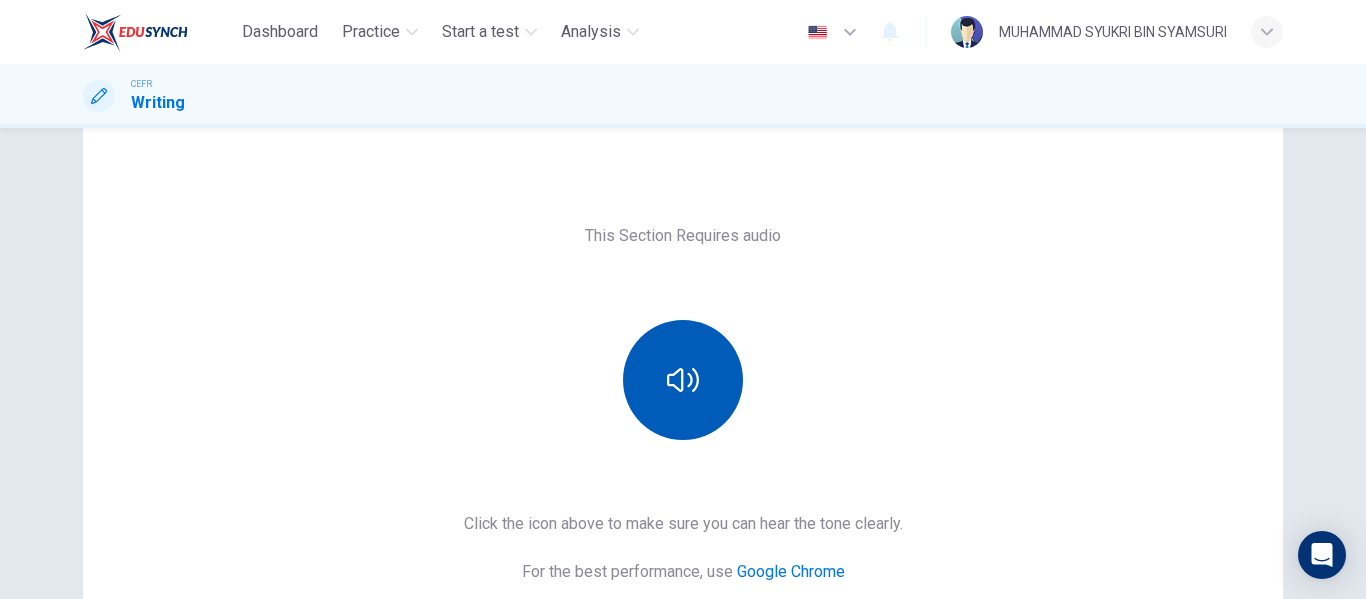 click at bounding box center [683, 380] 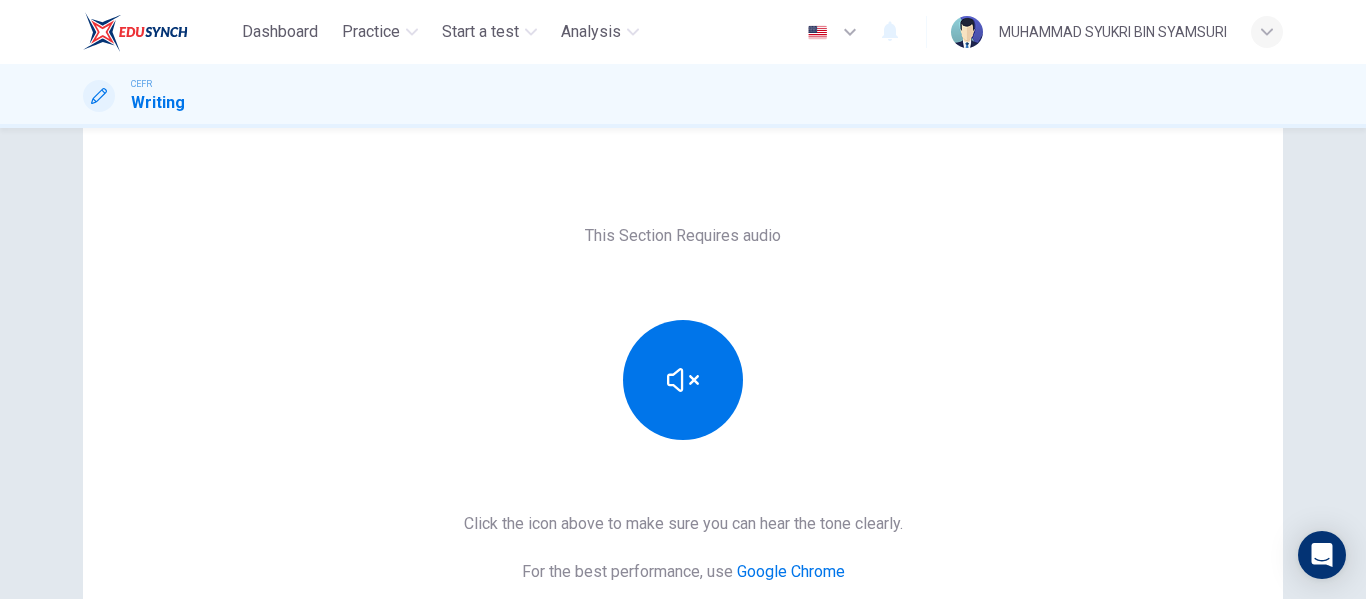 type 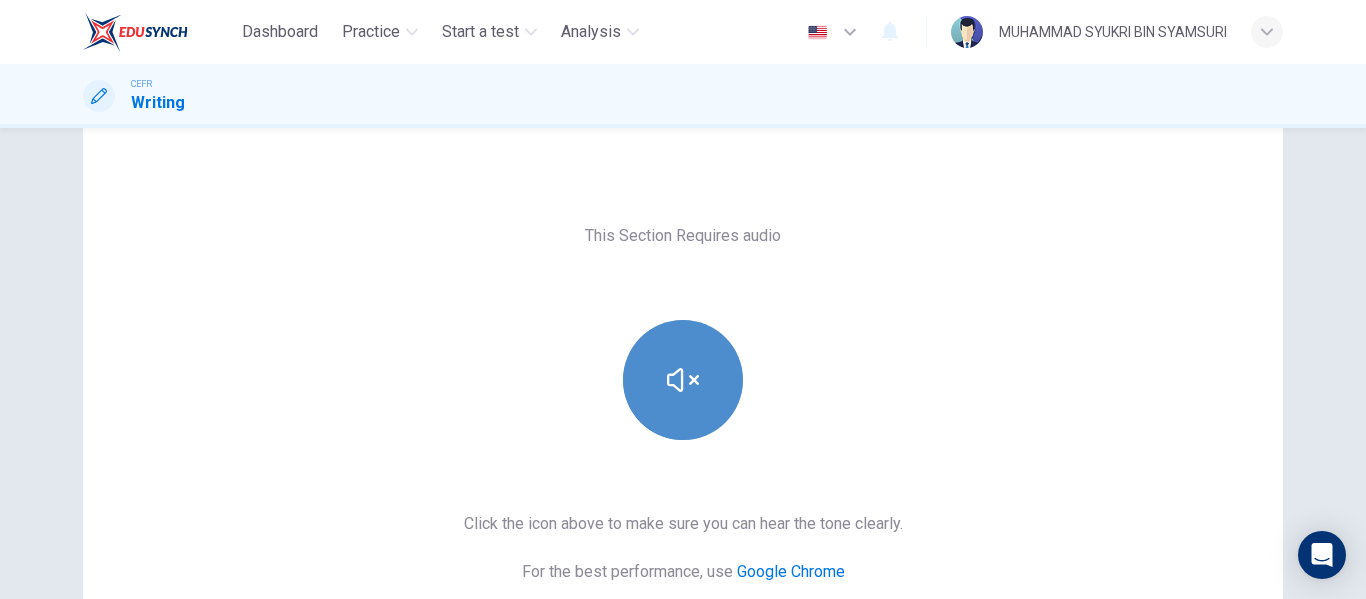 click at bounding box center [683, 380] 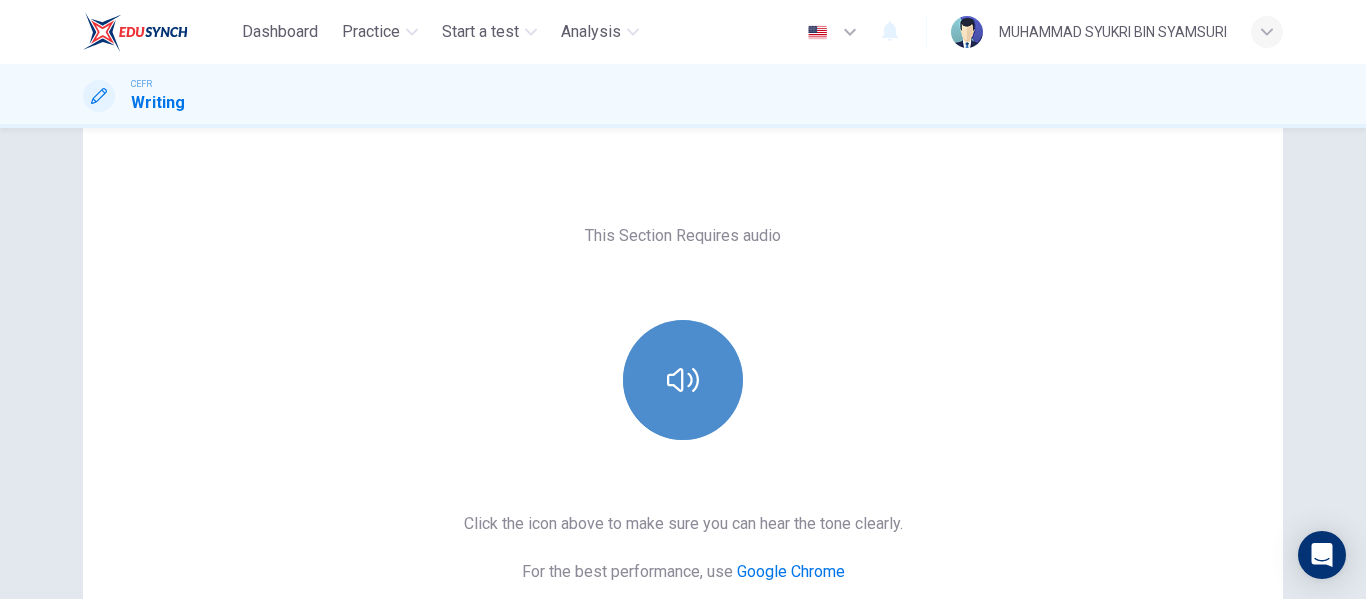 click at bounding box center (683, 380) 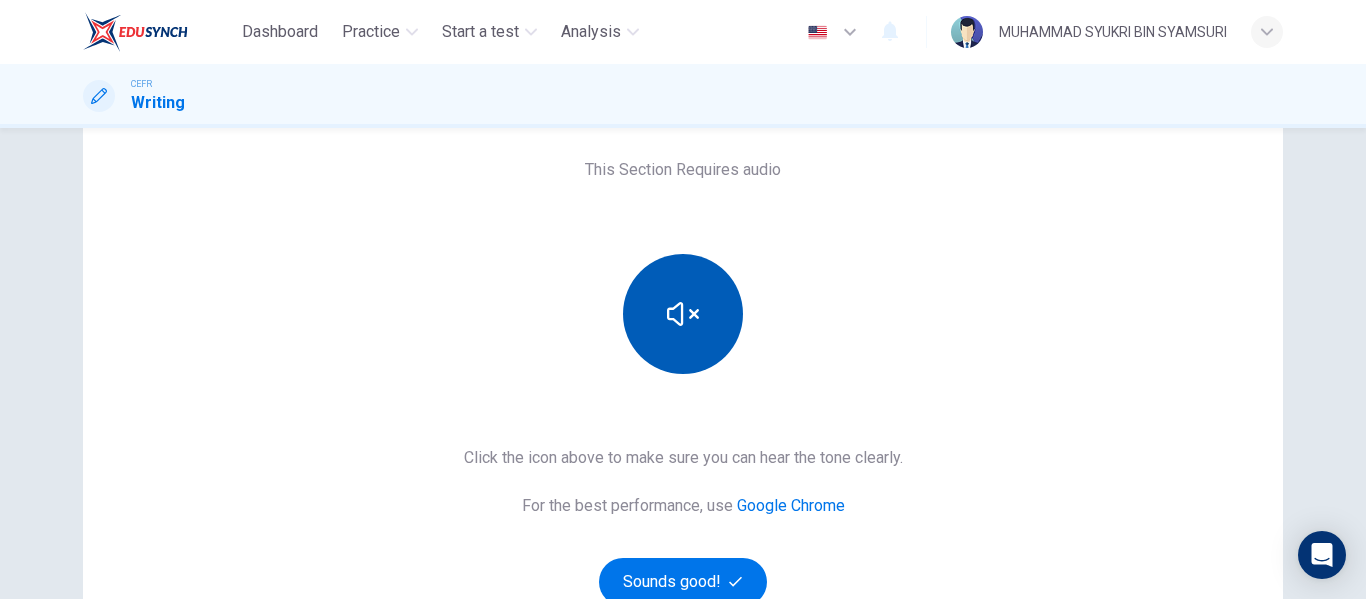 scroll, scrollTop: 168, scrollLeft: 0, axis: vertical 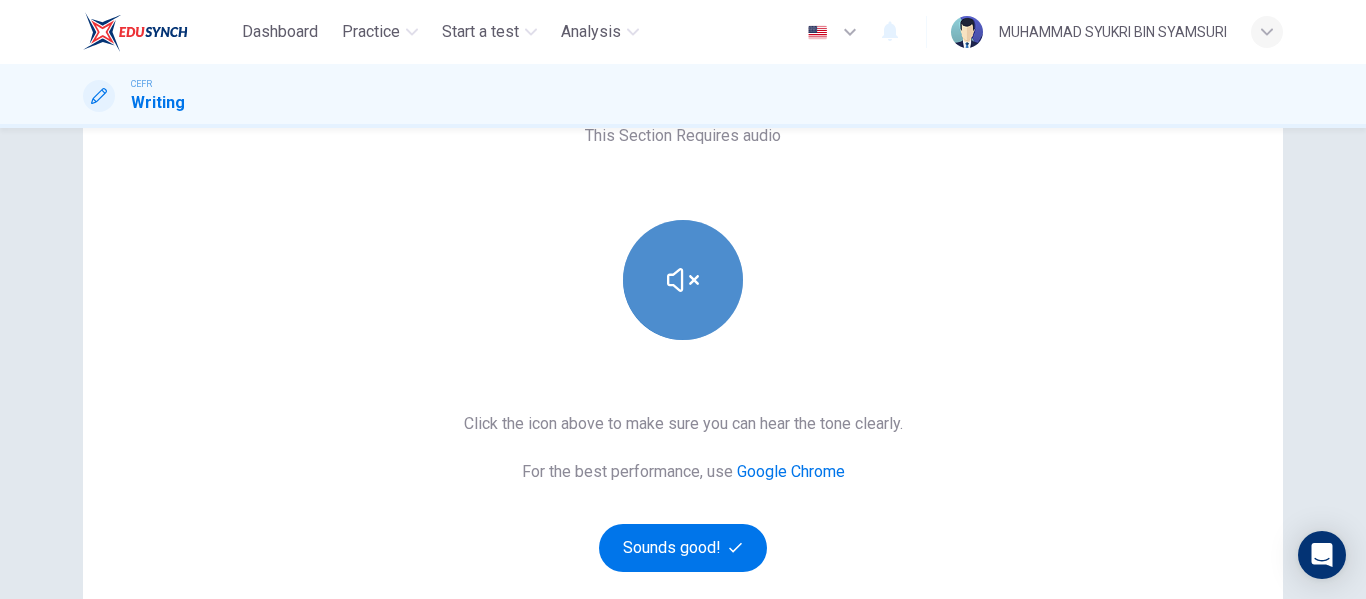 click at bounding box center (683, 280) 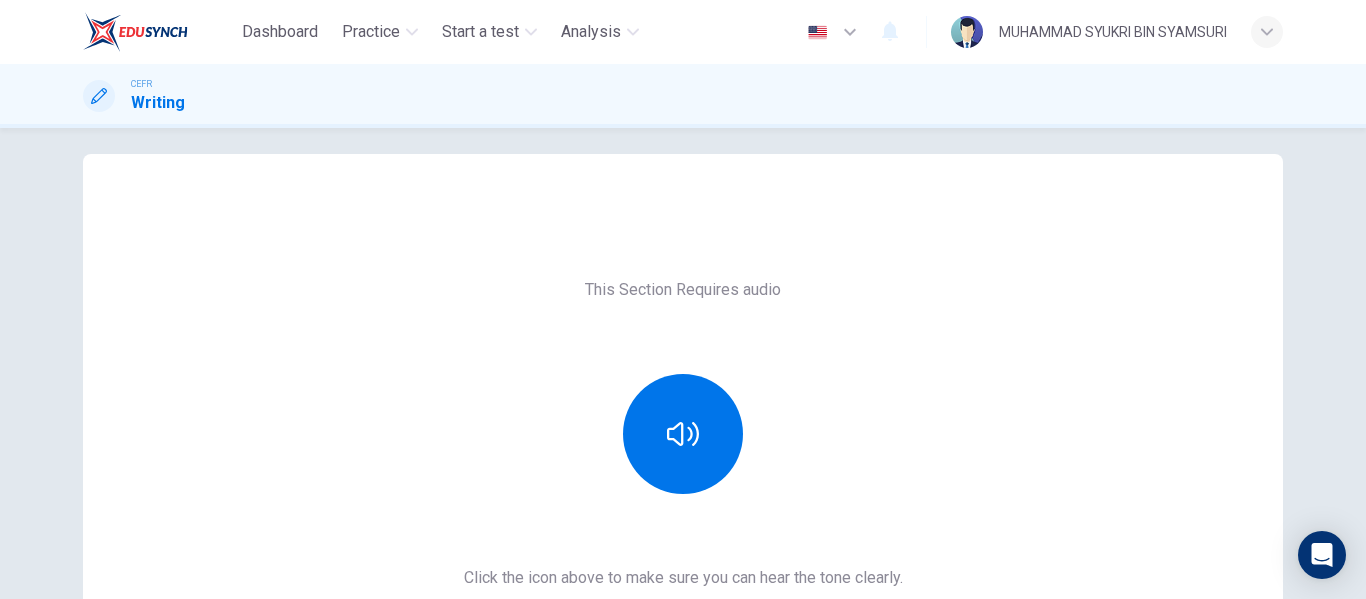 scroll, scrollTop: 0, scrollLeft: 0, axis: both 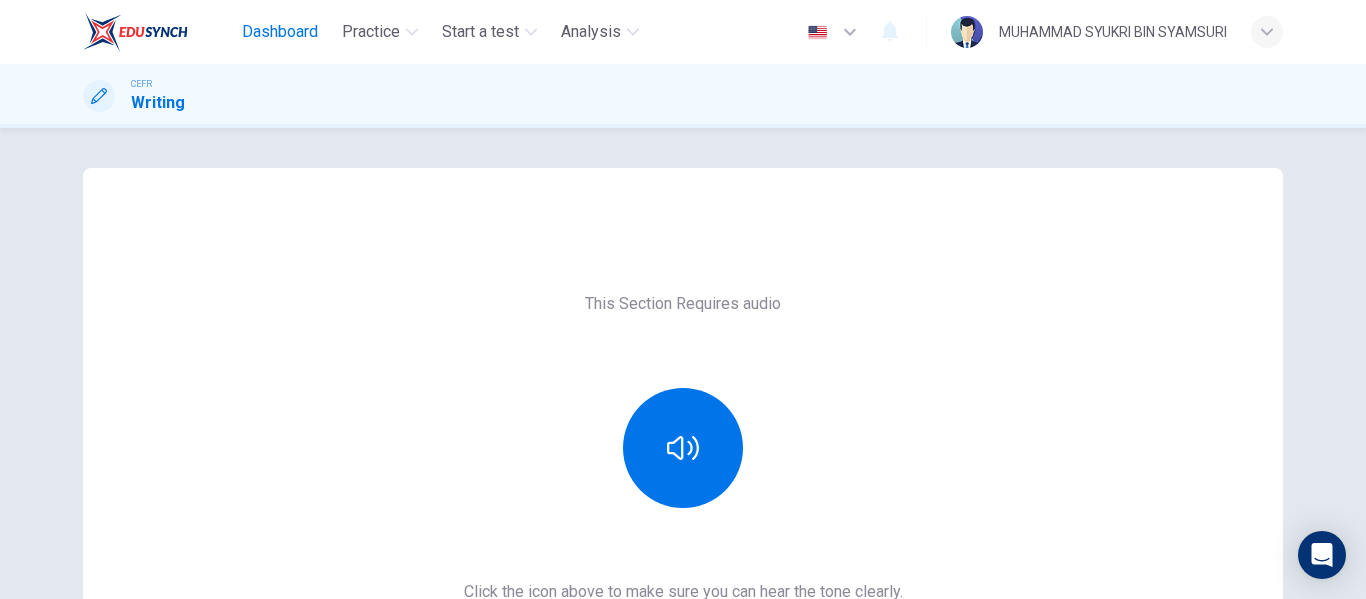 click on "Dashboard" at bounding box center [280, 32] 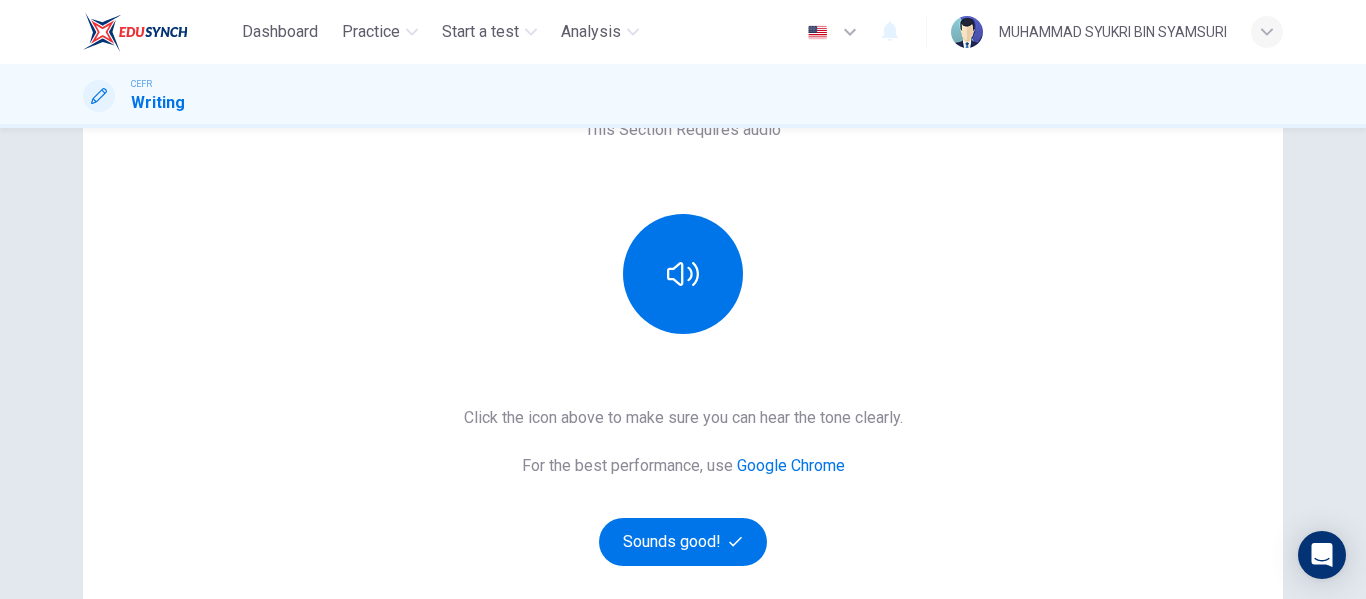 scroll, scrollTop: 368, scrollLeft: 0, axis: vertical 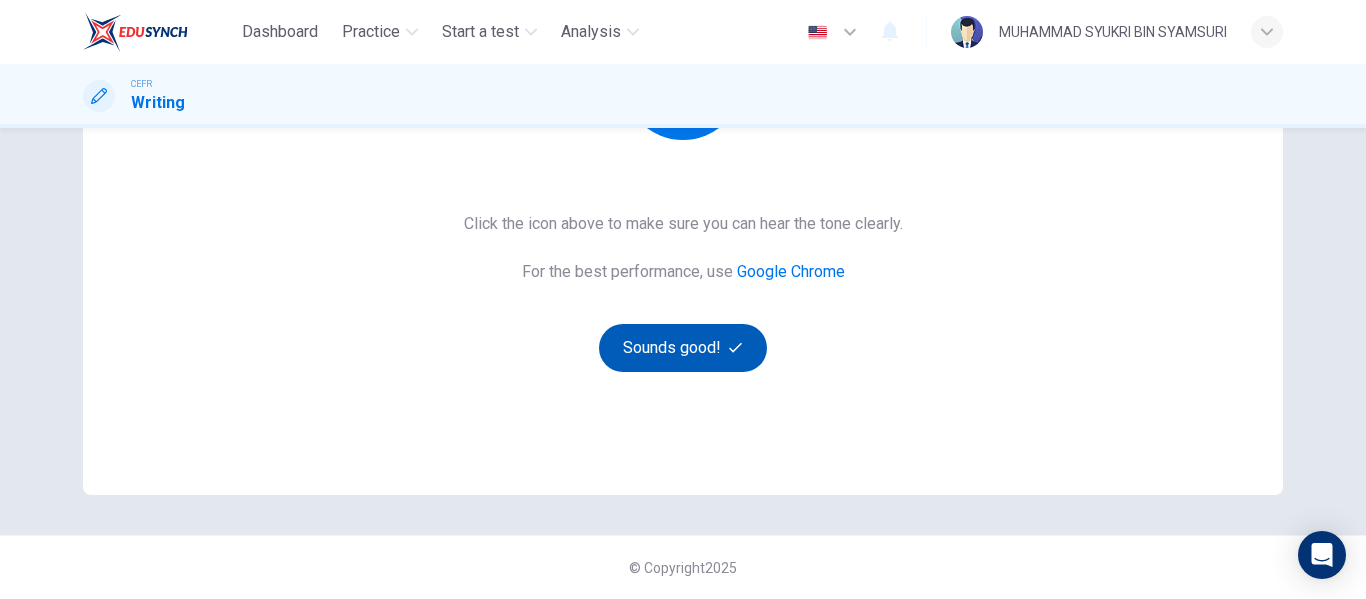 click on "Sounds good!" at bounding box center [683, 348] 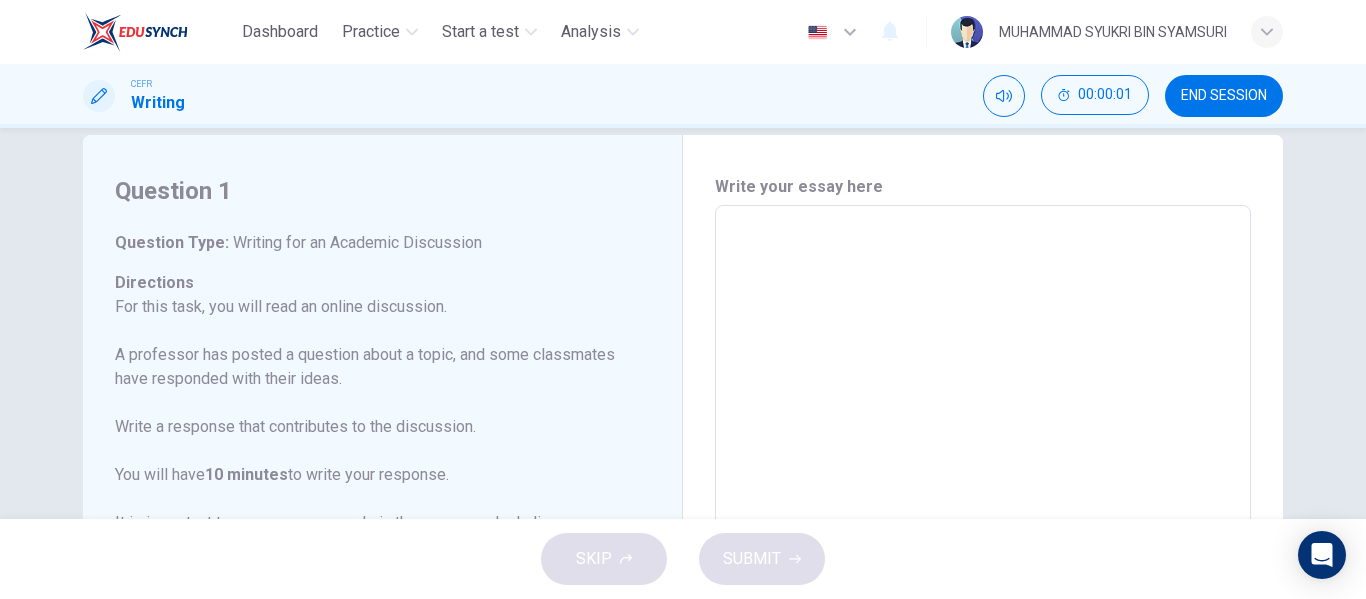 scroll, scrollTop: 0, scrollLeft: 0, axis: both 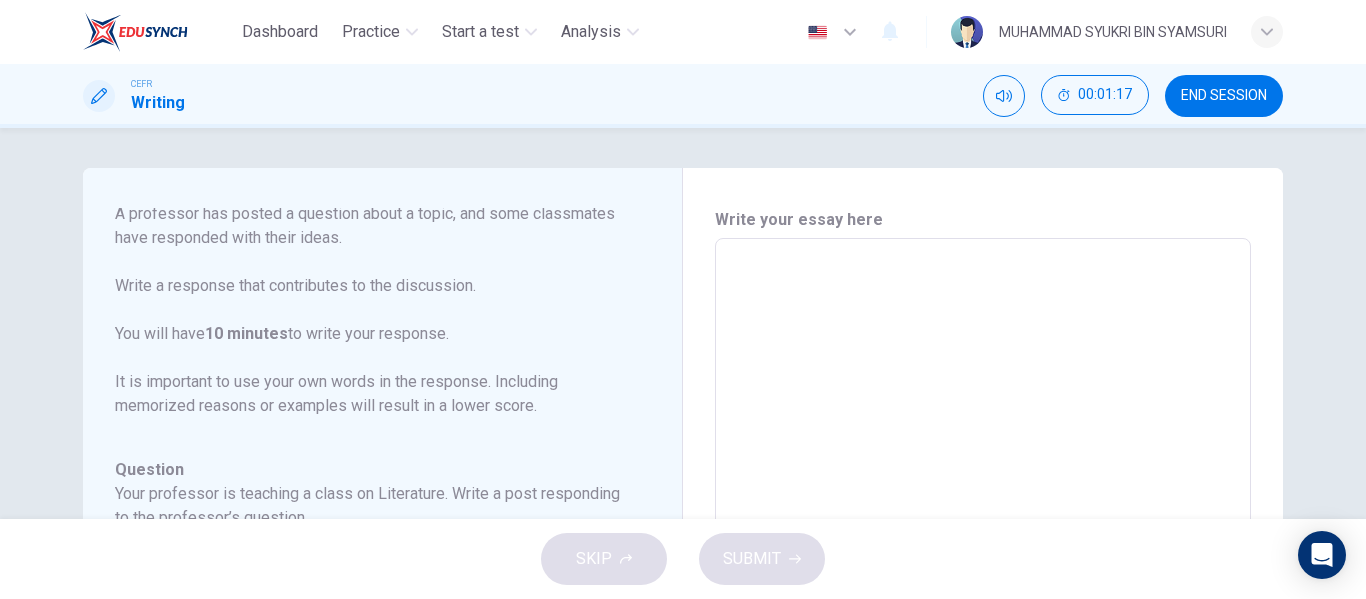 click at bounding box center (983, 572) 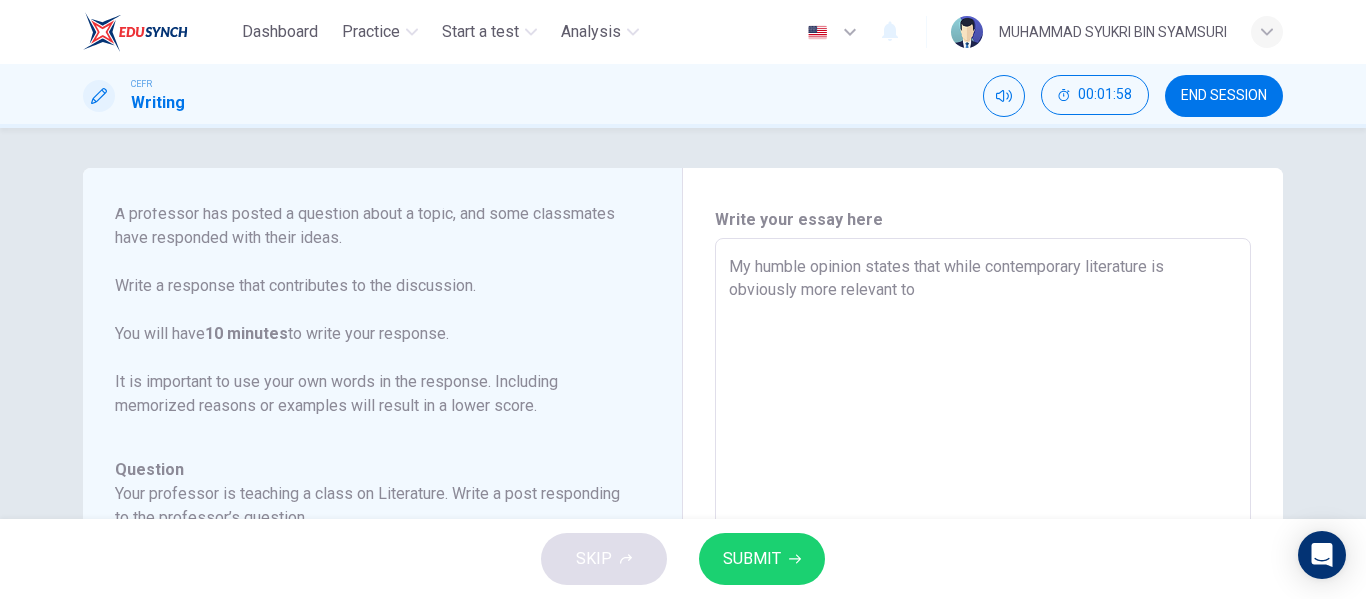 scroll, scrollTop: 499, scrollLeft: 0, axis: vertical 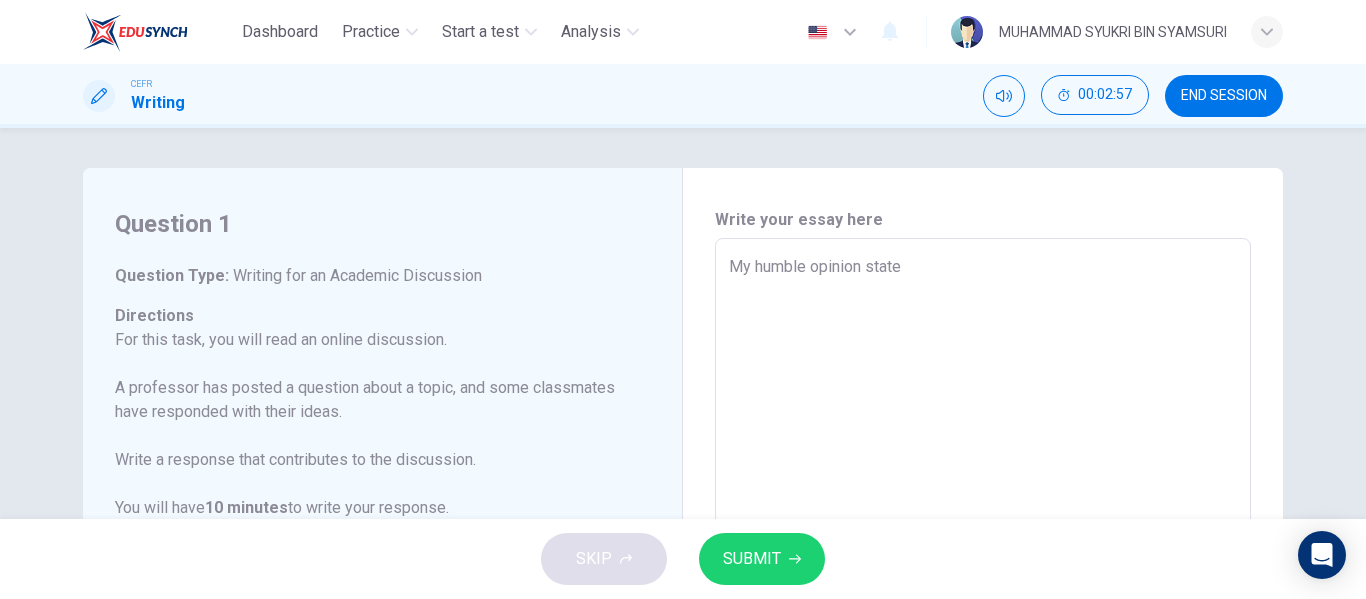 type on "My humble opinion stat" 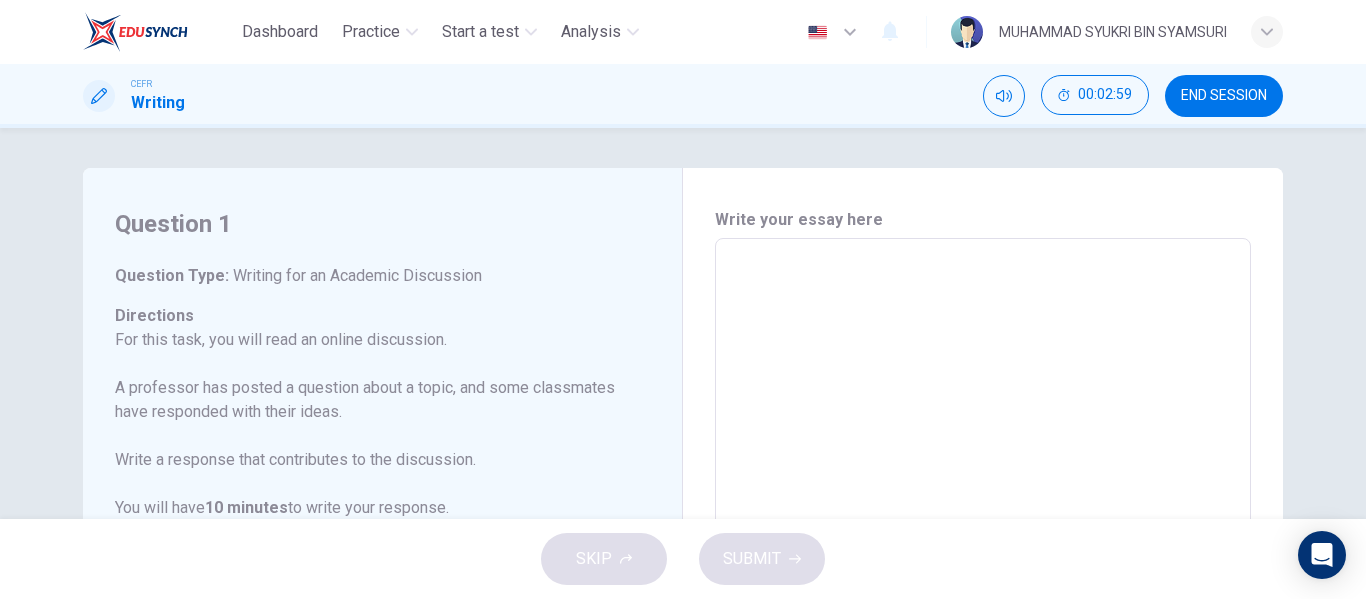 click on "END SESSION" at bounding box center (1224, 96) 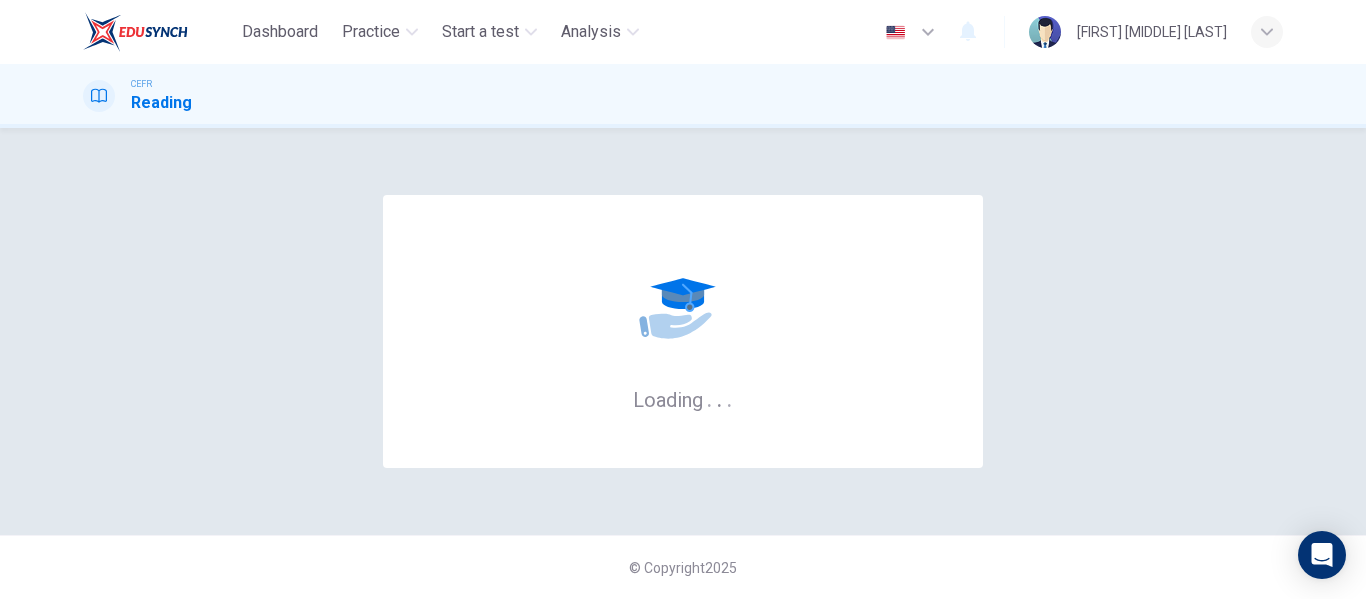 scroll, scrollTop: 0, scrollLeft: 0, axis: both 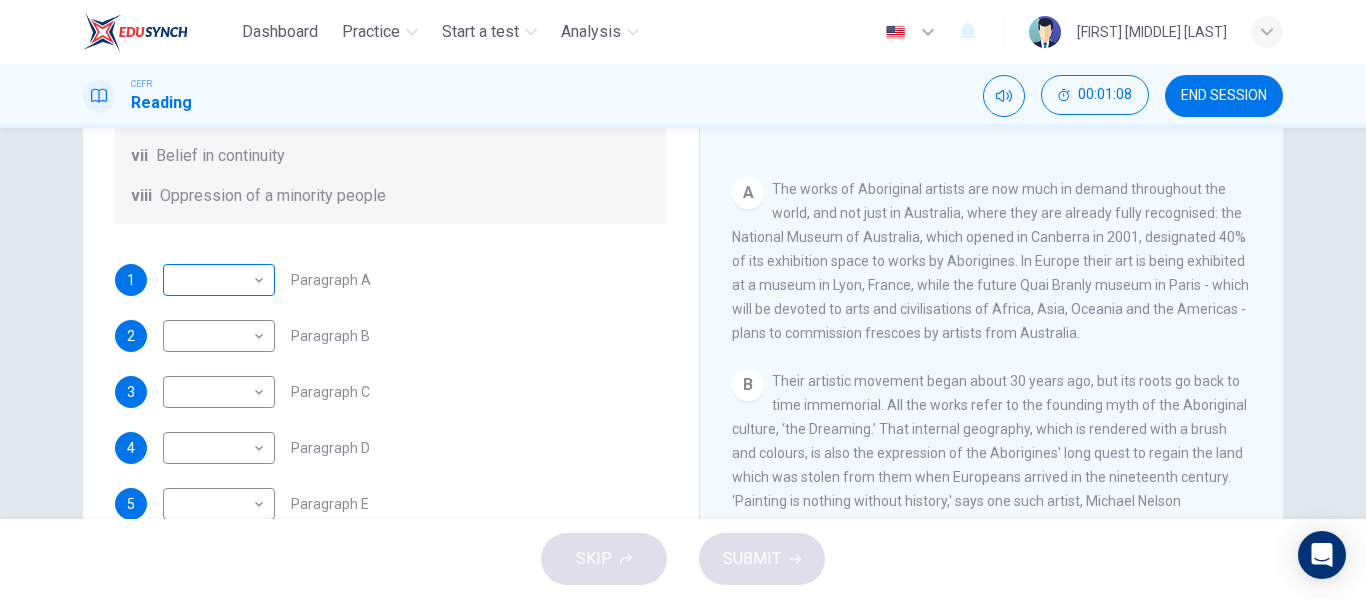click on "Dashboard Practice Start a test Analysis English en ​ [FULL_NAME] CEFR Reading 00:01:08 END SESSION Questions 1 - 6 The Reading Passage has eight paragraphs  A-H .
Choose the most suitable heading for paragraphs  A-F  from the list of headings below.
Write the correct number (i-viii) in the boxes below. List of Headings i Amazing results from a project ii New religious ceremonies iii Community art centres iv Early painting techniques and marketing systems v Mythology and history combined vi The increasing acclaim for Aboriginal art vii Belief in continuity viii Oppression of a minority people 1 iii iii ​ Paragraph A 2 v v ​ Paragraph B 3 viii viii ​ Paragraph C 4 ​ ​ Paragraph D 5 iv iv ​ Paragraph E 6 vii vii ​ Paragraph F Painters of Time CLICK TO ZOOM Click to Zoom A B C D E F G H  Today, Aboriginal painting has become a great success. Some works sell for more than $25,000, and exceptional items may fetch as much as $180,000 in Australia. SKIP SUBMIT
Dashboard Practice Analysis" at bounding box center (683, 299) 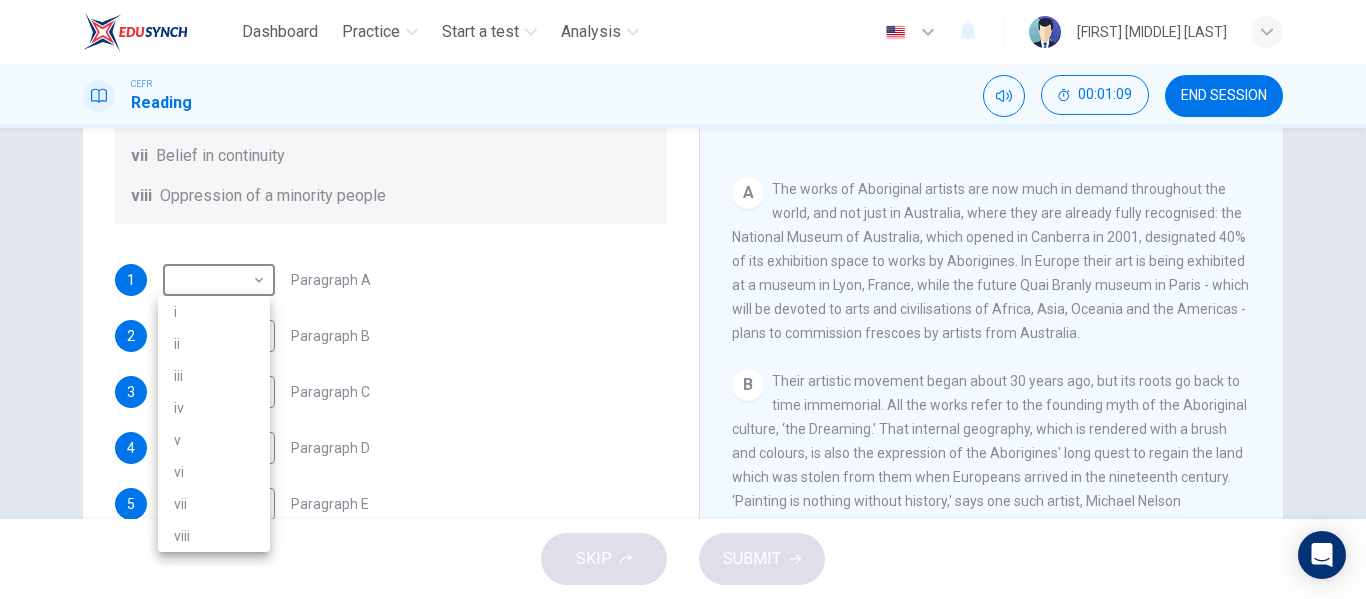 click on "iii" at bounding box center [214, 376] 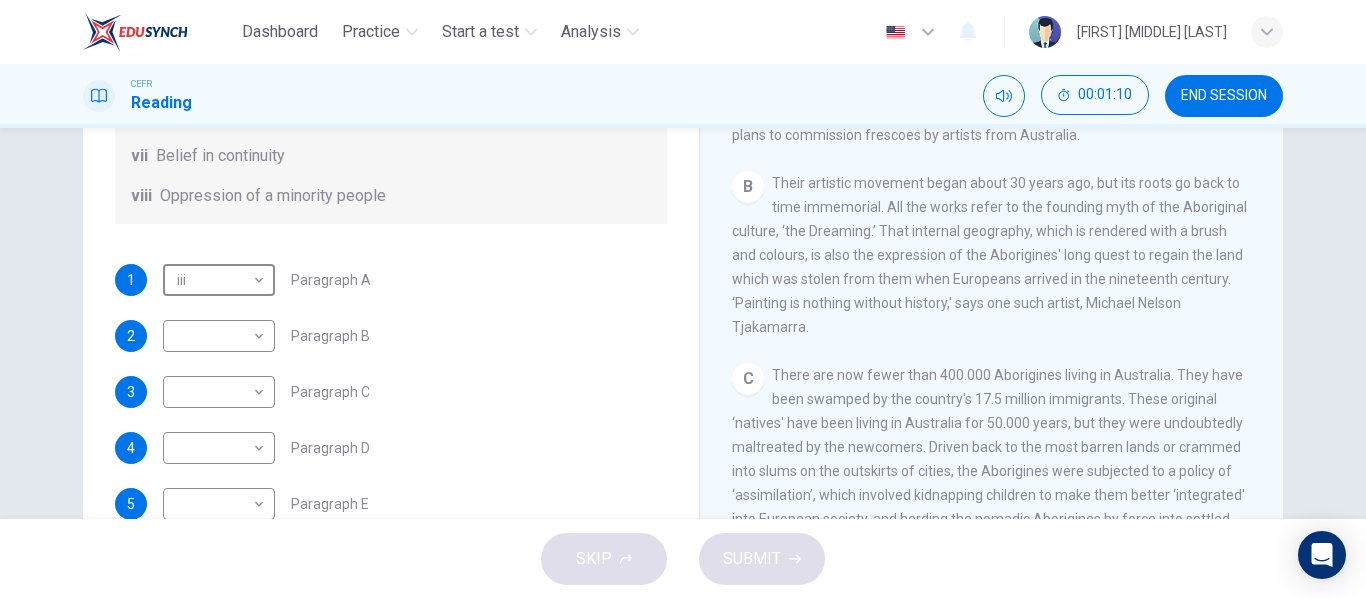 scroll, scrollTop: 400, scrollLeft: 0, axis: vertical 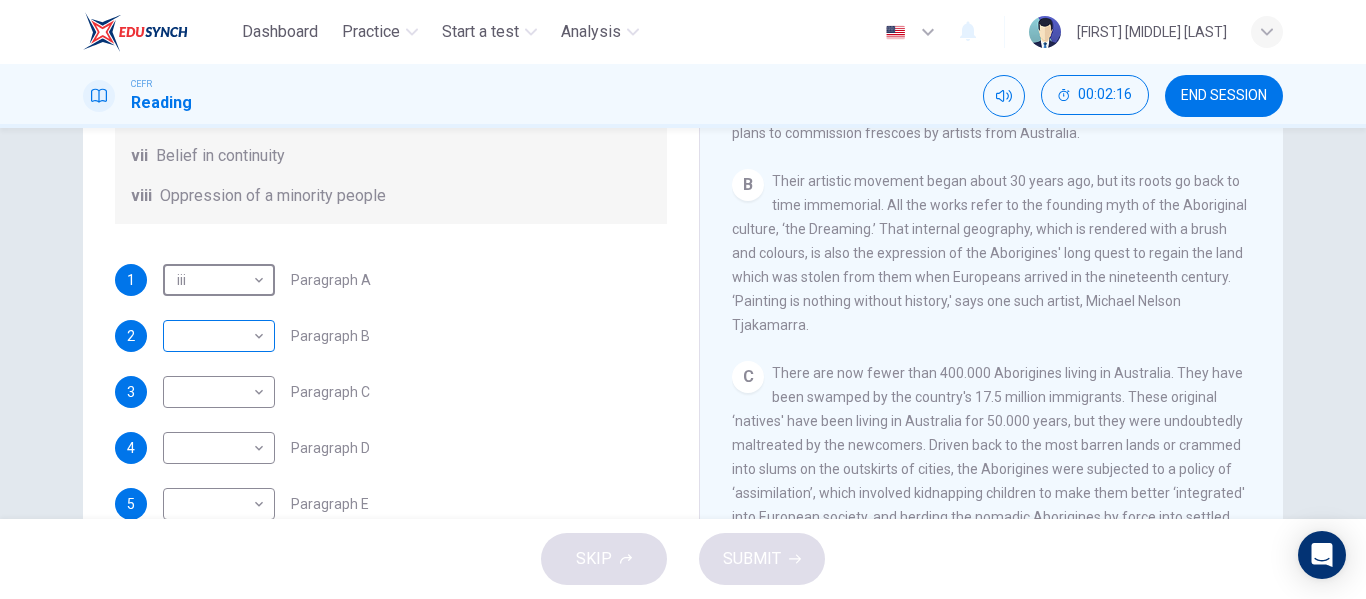 click on "Dashboard Practice Start a test Analysis English en ​ MUHAMMAD SYUKRI BIN SYAMSURI CEFR Reading 00:02:16 END SESSION Questions 1 - 6 The Reading Passage has eight paragraphs  A-H .
Choose the most suitable heading for paragraphs  A-F  from the list of headings below.
Write the correct number (i-viii) in the boxes below. List of Headings i Amazing results from a project ii New religious ceremonies iii Community art centres iv Early painting techniques and marketing systems v Mythology and history combined vi The increasing acclaim for Aboriginal art vii Belief in continuity viii Oppression of a minority people 1 iii iii ​ Paragraph A 2 ​ ​ Paragraph B 3 ​ ​ Paragraph C 4 ​ ​ Paragraph D 5 ​ ​ Paragraph E 6 ​ ​ Paragraph F Painters of Time CLICK TO ZOOM Click to Zoom A B C D E F G H  Today, Aboriginal painting has become a great success. Some works sell for more than $25,000, and exceptional items may fetch as much as $180,000 in Australia. SKIP SUBMIT
Dashboard Practice 2025" at bounding box center [683, 299] 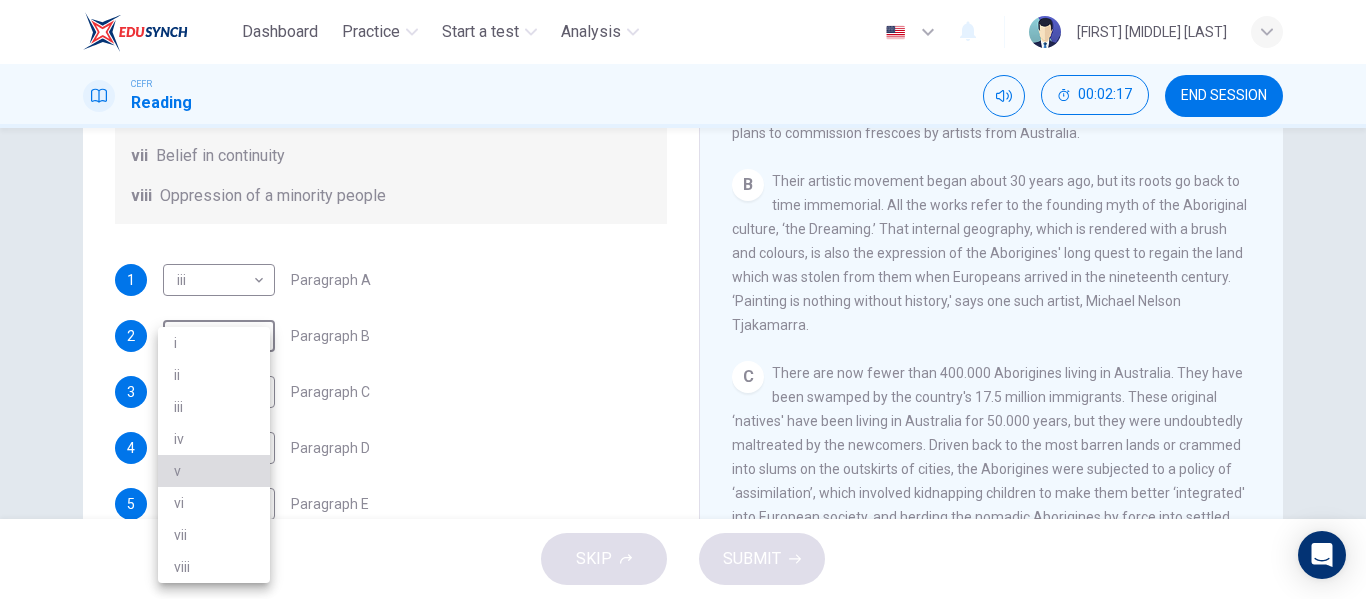 click on "v" at bounding box center [214, 471] 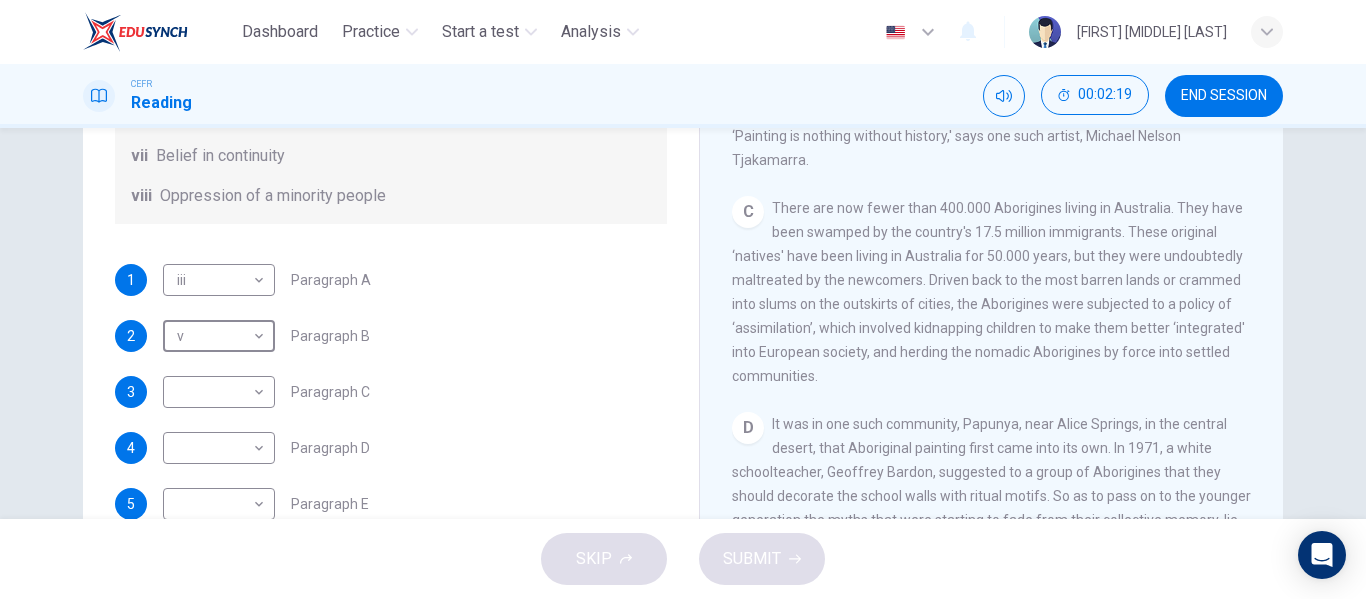 scroll, scrollTop: 600, scrollLeft: 0, axis: vertical 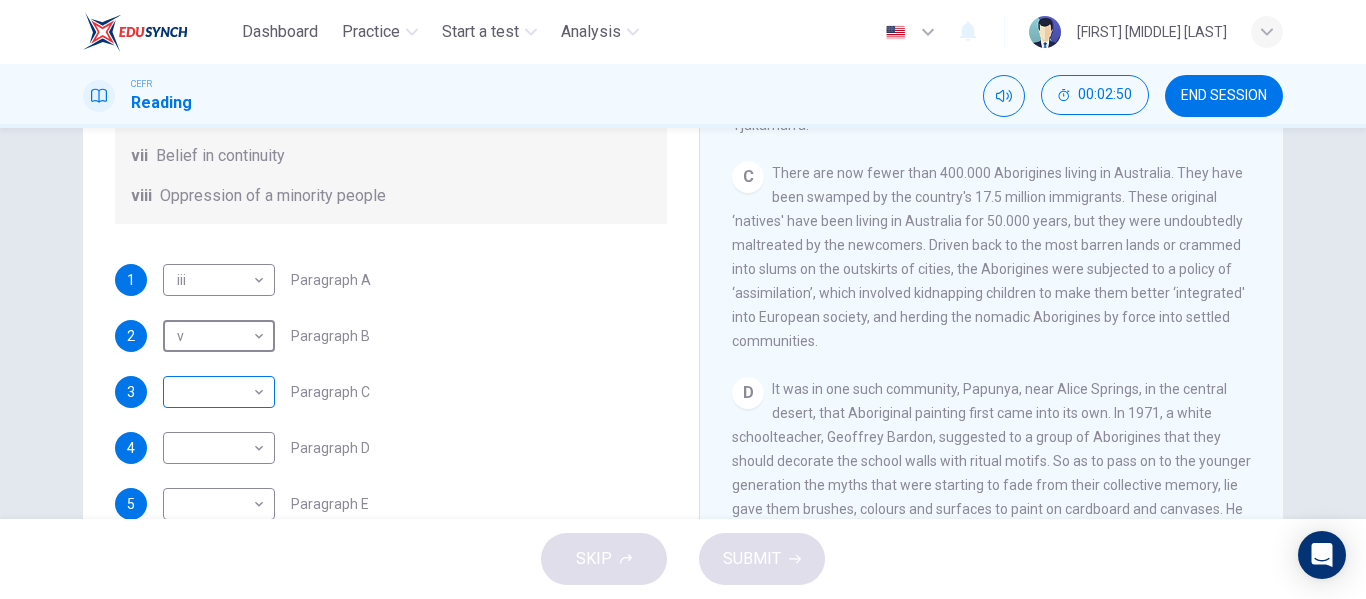 click on "Dashboard Practice Start a test Analysis English en ​ [FULL NAME] CEFR Reading 00:02:50 END SESSION Questions 1 - 6 The Reading Passage has eight paragraphs  A-H .
Choose the most suitable heading for paragraphs  A-F  from the list of headings below.
Write the correct number (i-viii) in the boxes below. List of Headings i Amazing results from a project ii New religious ceremonies iii Community art centres iv Early painting techniques and marketing systems v Mythology and history combined vi The increasing acclaim for Aboriginal art vii Belief in continuity viii Oppression of a minority people 1 iii iii ​ Paragraph A 2 v v ​ Paragraph B 3 ​ ​ Paragraph C 4 ​ ​ Paragraph D 5 ​ ​ Paragraph E 6 ​ ​ Paragraph F Painters of Time CLICK TO ZOOM Click to Zoom A B C D E F G H  Today, Aboriginal painting has become a great success. Some works sell for more than $25,000, and exceptional items may fetch as much as $180,000 in Australia. SKIP SUBMIT
Dashboard Practice 2025" at bounding box center [683, 299] 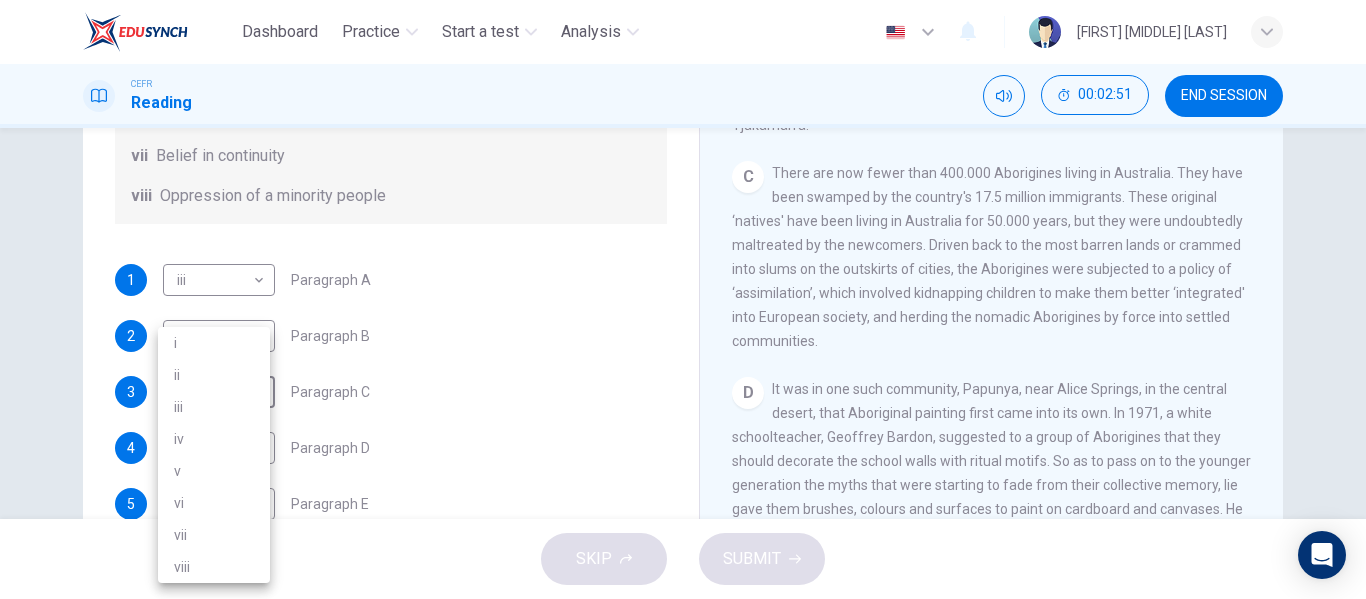 click on "viii" at bounding box center [214, 567] 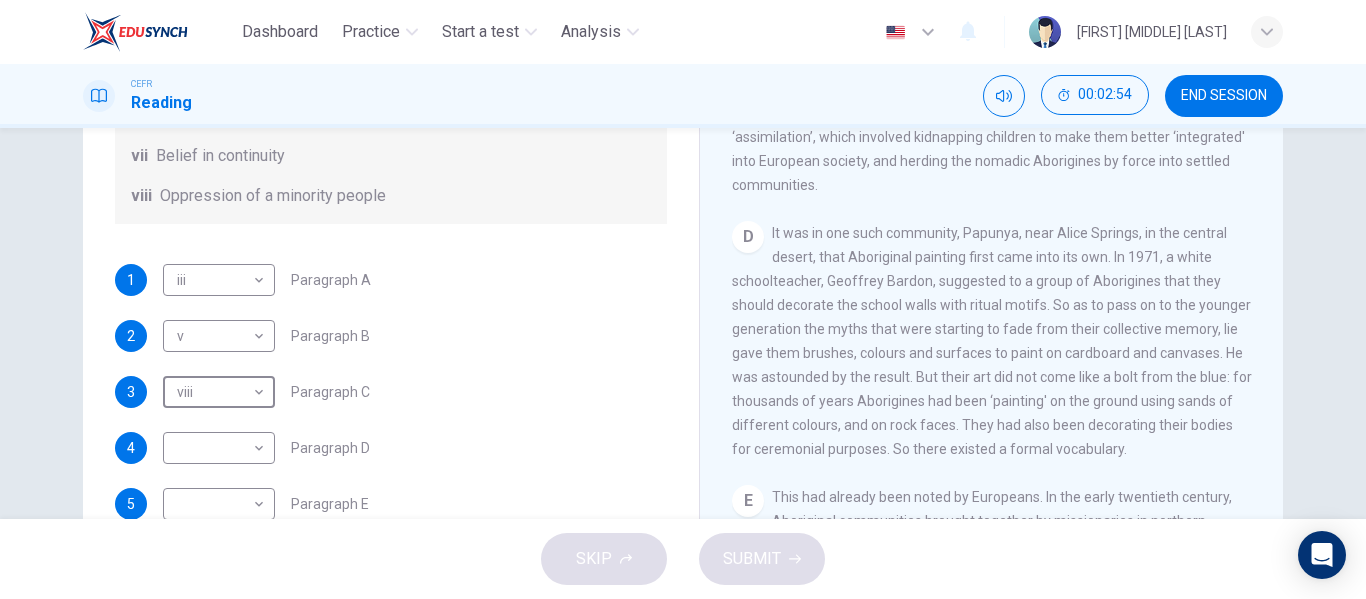 scroll, scrollTop: 800, scrollLeft: 0, axis: vertical 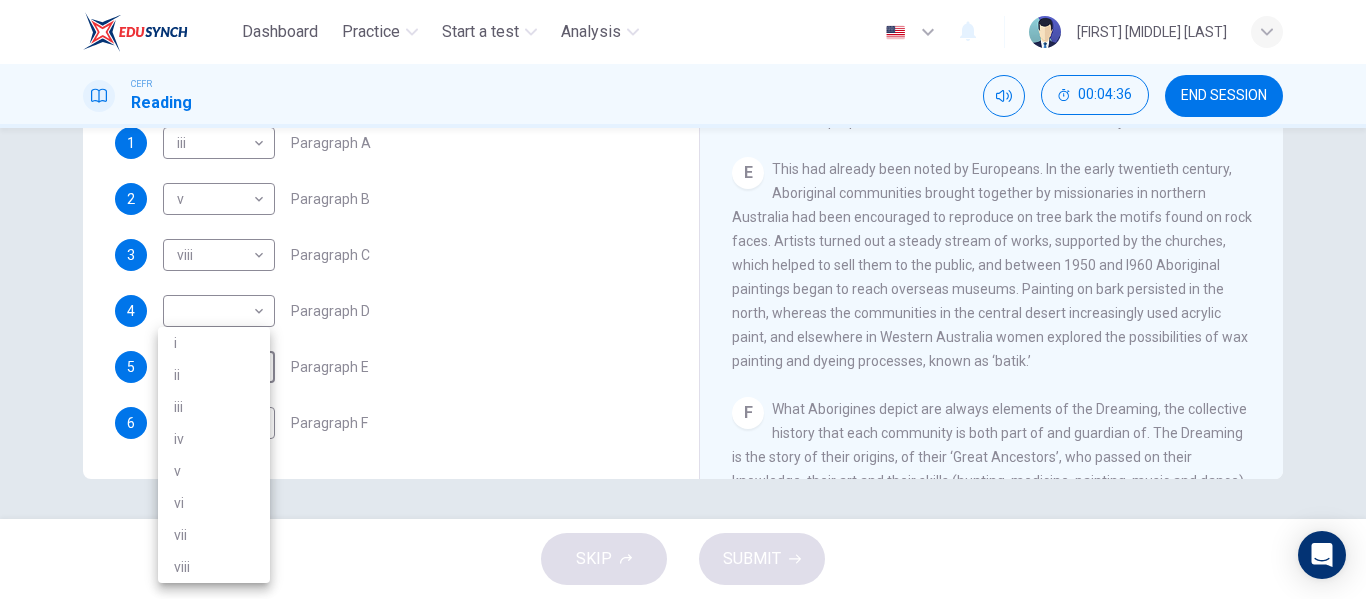 click on "Dashboard Practice Start a test Analysis English en ​ [FULL NAME] CEFR Reading 00:04:36 END SESSION Questions 1 - 6 The Reading Passage has eight paragraphs  A-H .
Choose the most suitable heading for paragraphs  A-F  from the list of headings below.
Write the correct number (i-viii) in the boxes below. List of Headings i Amazing results from a project ii New religious ceremonies iii Community art centres iv Early painting techniques and marketing systems v Mythology and history combined vi The increasing acclaim for Aboriginal art vii Belief in continuity viii Oppression of a minority people 1 iii iii ​ Paragraph A 2 v v ​ Paragraph B 3 viii viii ​ Paragraph C 4 ​ ​ Paragraph D 5 ​ ​ Paragraph E 6 ​ ​ Paragraph F Painters of Time CLICK TO ZOOM Click to Zoom A B C D E F G H  Today, Aboriginal painting has become a great success. Some works sell for more than $25,000, and exceptional items may fetch as much as $180,000 in Australia. SKIP SUBMIT
Dashboard Practice" at bounding box center [683, 299] 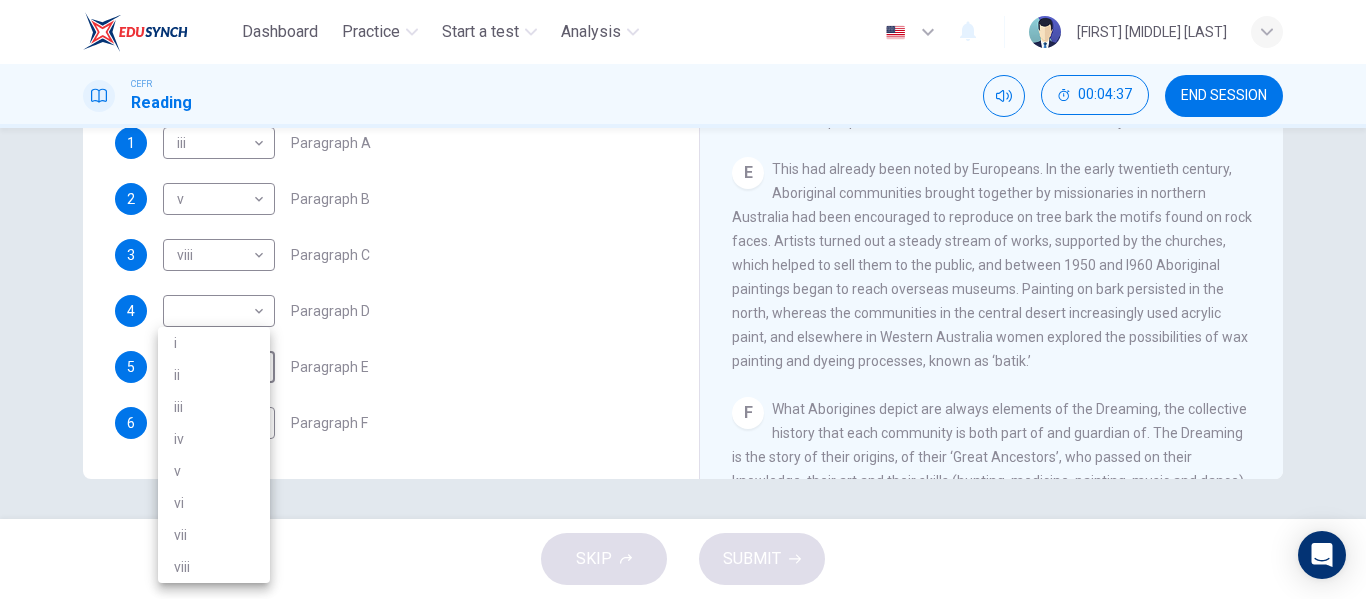 click on "iv" at bounding box center (214, 439) 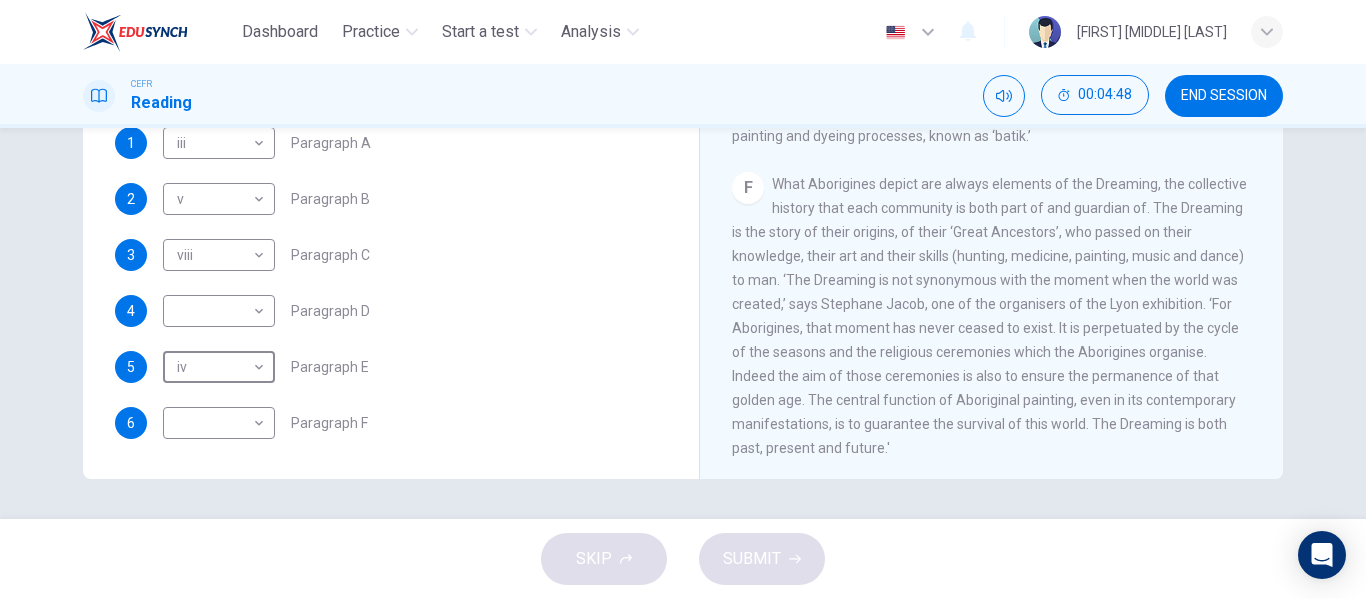 scroll, scrollTop: 1300, scrollLeft: 0, axis: vertical 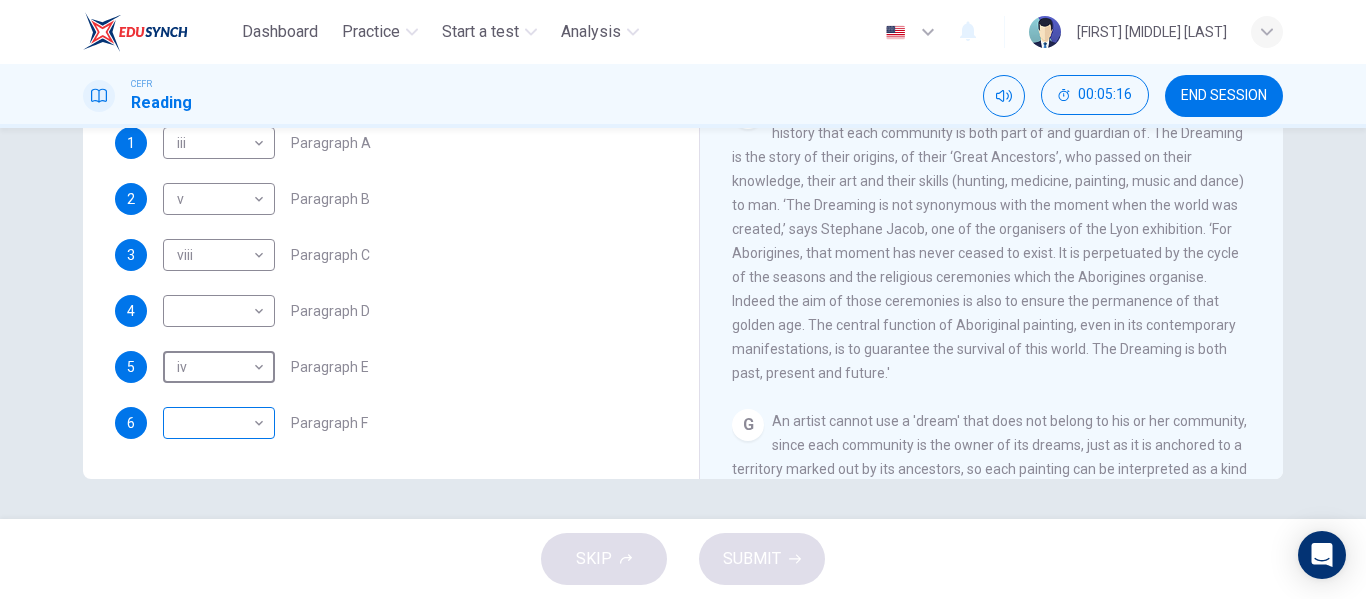click on "Dashboard Practice Start a test Analysis English en ​ MUHAMMAD SYUKRI BIN SYAMSURI CEFR Reading 00:05:16 END SESSION Questions 1 - 6 The Reading Passage has eight paragraphs  A-H .
Choose the most suitable heading for paragraphs  A-F  from the list of headings below.
Write the correct number (i-viii) in the boxes below. List of Headings i Amazing results from a project ii New religious ceremonies iii Community art centres iv Early painting techniques and marketing systems v Mythology and history combined vi The increasing acclaim for Aboriginal art vii Belief in continuity viii Oppression of a minority people 1 iii iii ​ Paragraph A 2 v v ​ Paragraph B 3 viii viii ​ Paragraph C 4 ​ ​ Paragraph D 5 iv iv ​ Paragraph E 6 ​ ​ Paragraph F Painters of Time CLICK TO ZOOM Click to Zoom A B C D E F G H  Today, Aboriginal painting has become a great success. Some works sell for more than $25,000, and exceptional items may fetch as much as $180,000 in Australia. SKIP SUBMIT
Dashboard 2025" at bounding box center [683, 299] 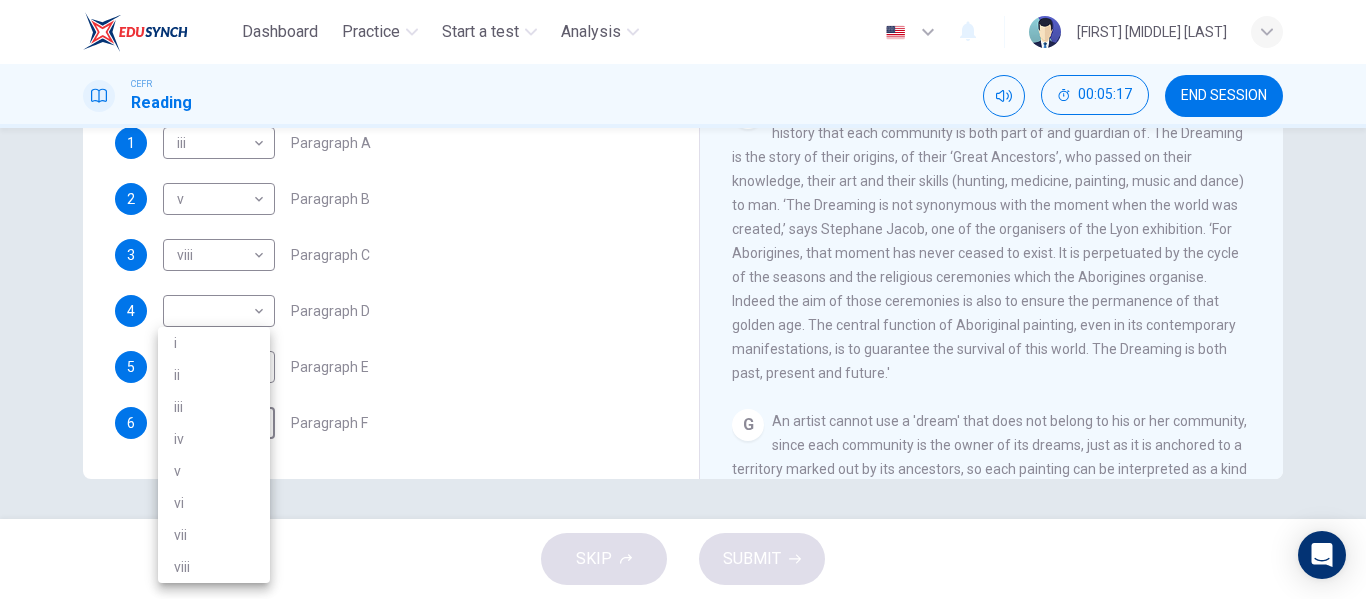 click on "vii" at bounding box center [214, 535] 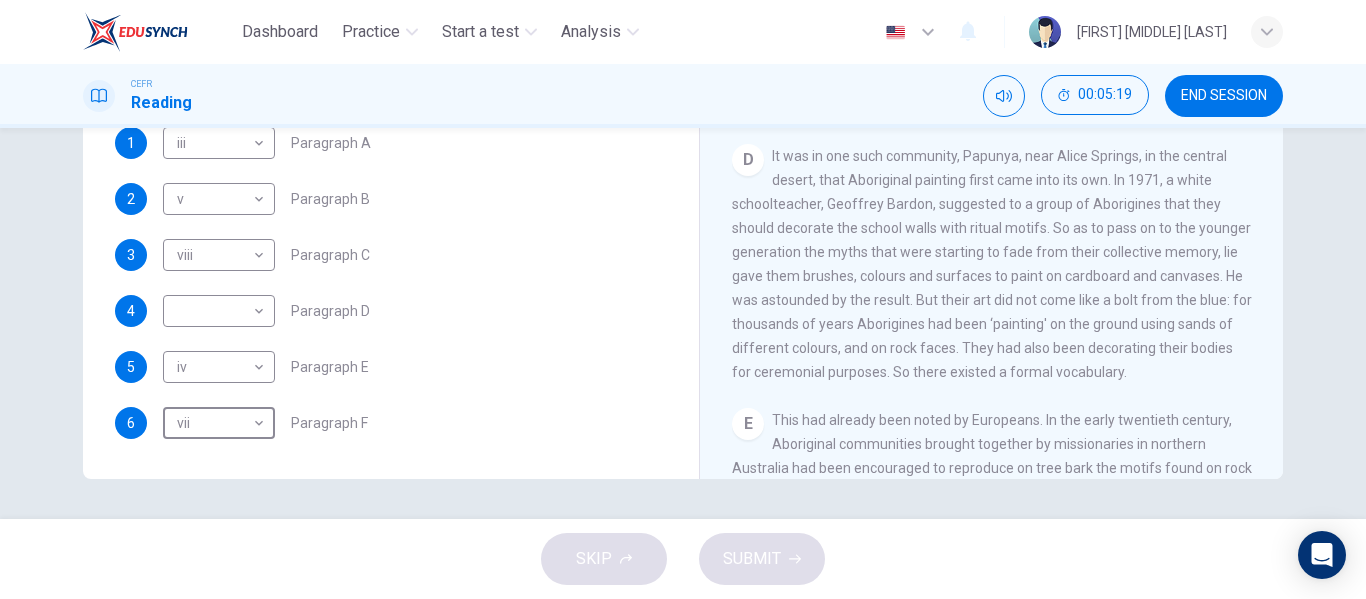 scroll, scrollTop: 700, scrollLeft: 0, axis: vertical 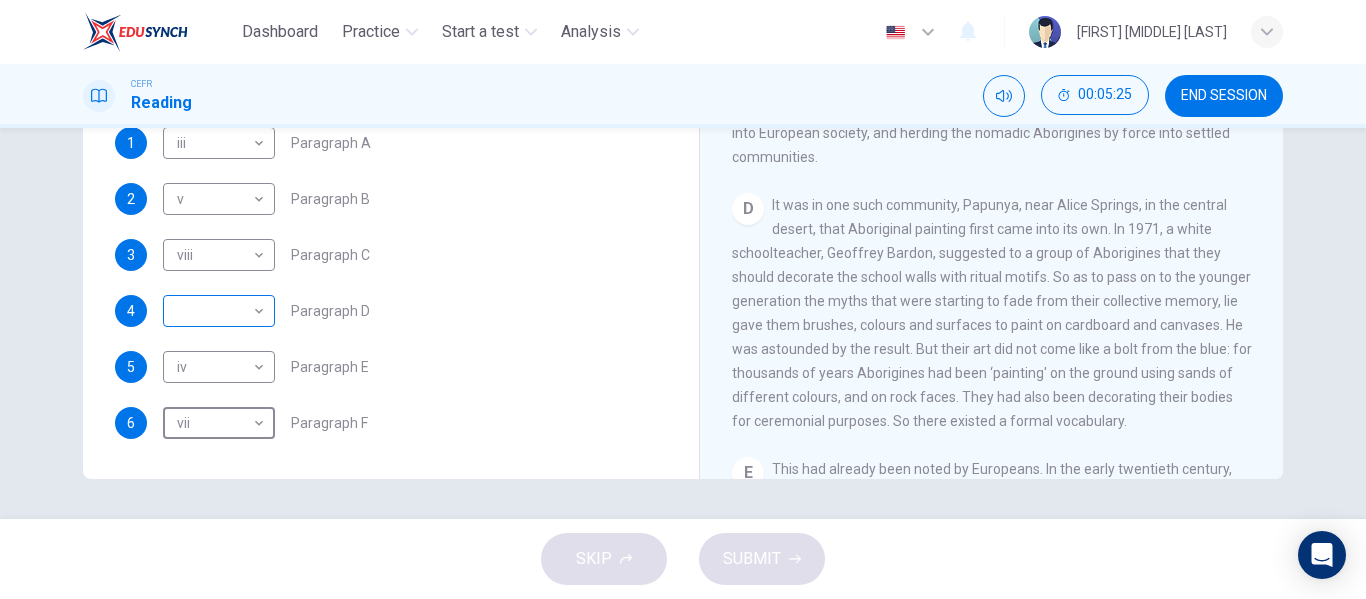 click on "Dashboard Practice Start a test Analysis English en ​ [FULL_NAME] CEFR Reading 00:05:25 END SESSION Questions 1 - 6 The Reading Passage has eight paragraphs  A-H .
Choose the most suitable heading for paragraphs  A-F  from the list of headings below.
Write the correct number (i-viii) in the boxes below. List of Headings i Amazing results from a project ii New religious ceremonies iii Community art centres iv Early painting techniques and marketing systems v Mythology and history combined vi The increasing acclaim for Aboriginal art vii Belief in continuity viii Oppression of a minority people 1 iii iii ​ Paragraph A 2 v v ​ Paragraph B 3 viii viii ​ Paragraph C 4 ​ ​ Paragraph D 5 iv iv ​ Paragraph E 6 vii vii ​ Paragraph F Painters of Time CLICK TO ZOOM Click to Zoom A B C D E F G H  Today, Aboriginal painting has become a great success. Some works sell for more than $25,000, and exceptional items may fetch as much as $180,000 in Australia. SKIP SUBMIT
Dashboard" at bounding box center [683, 299] 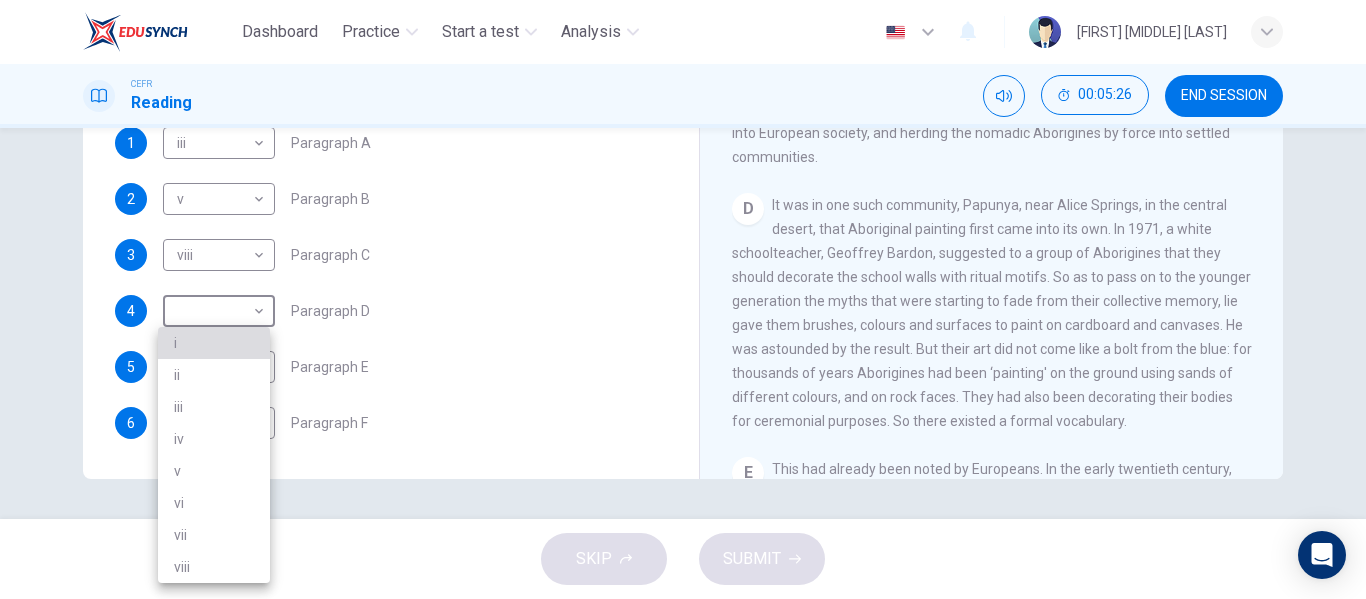 click on "i" at bounding box center (214, 343) 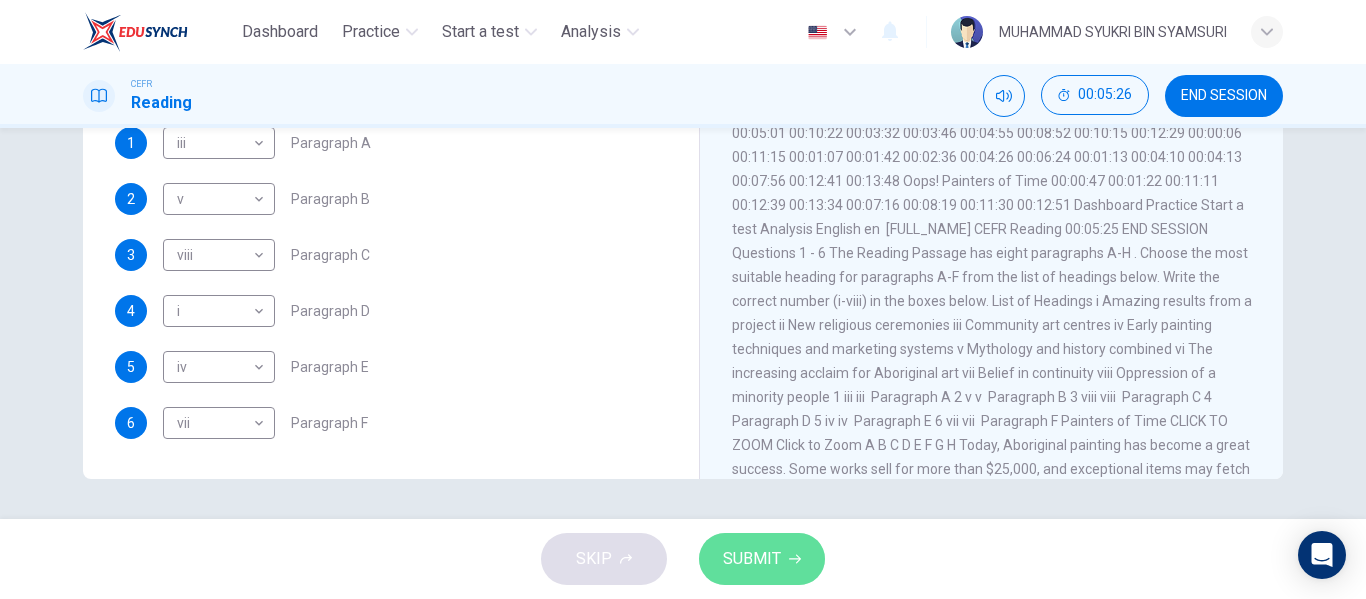 click on "SUBMIT" at bounding box center [752, 559] 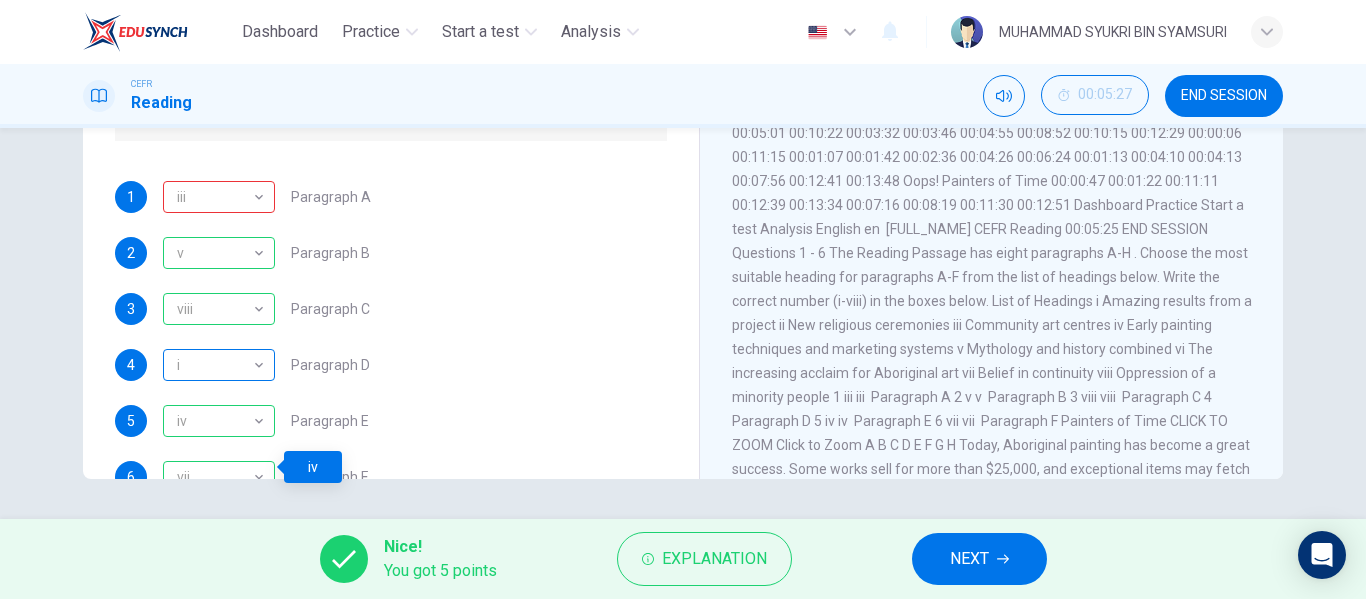 scroll, scrollTop: 253, scrollLeft: 0, axis: vertical 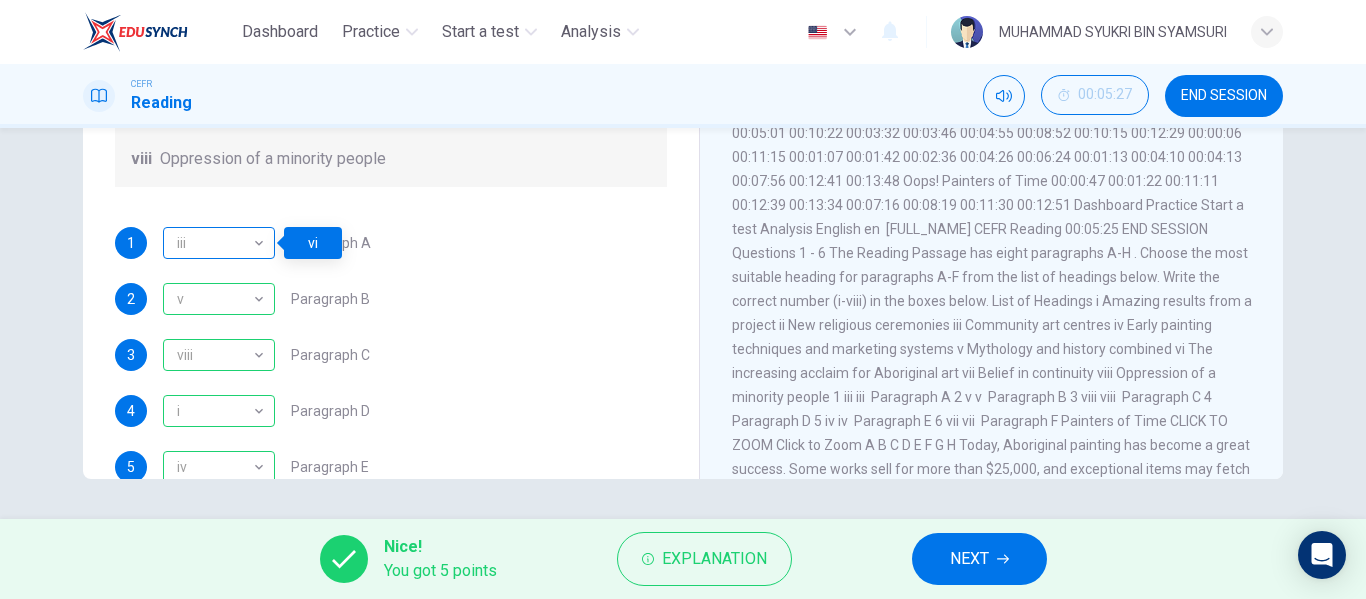 click on "iii" at bounding box center (215, 243) 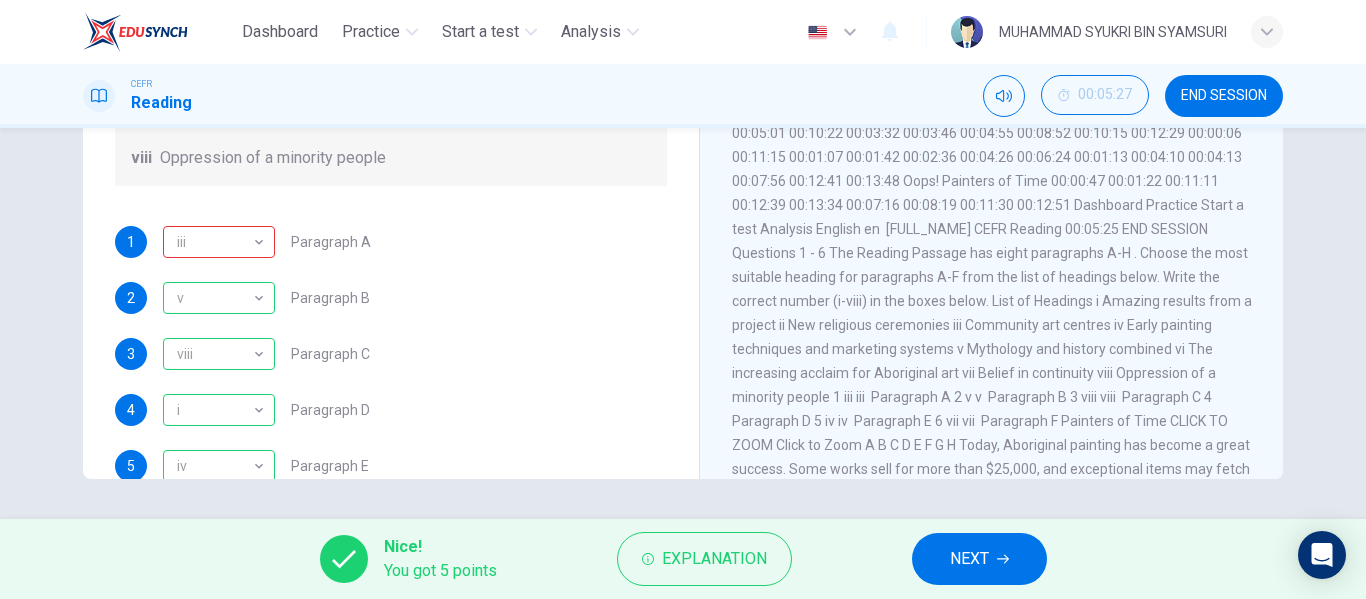scroll, scrollTop: 253, scrollLeft: 0, axis: vertical 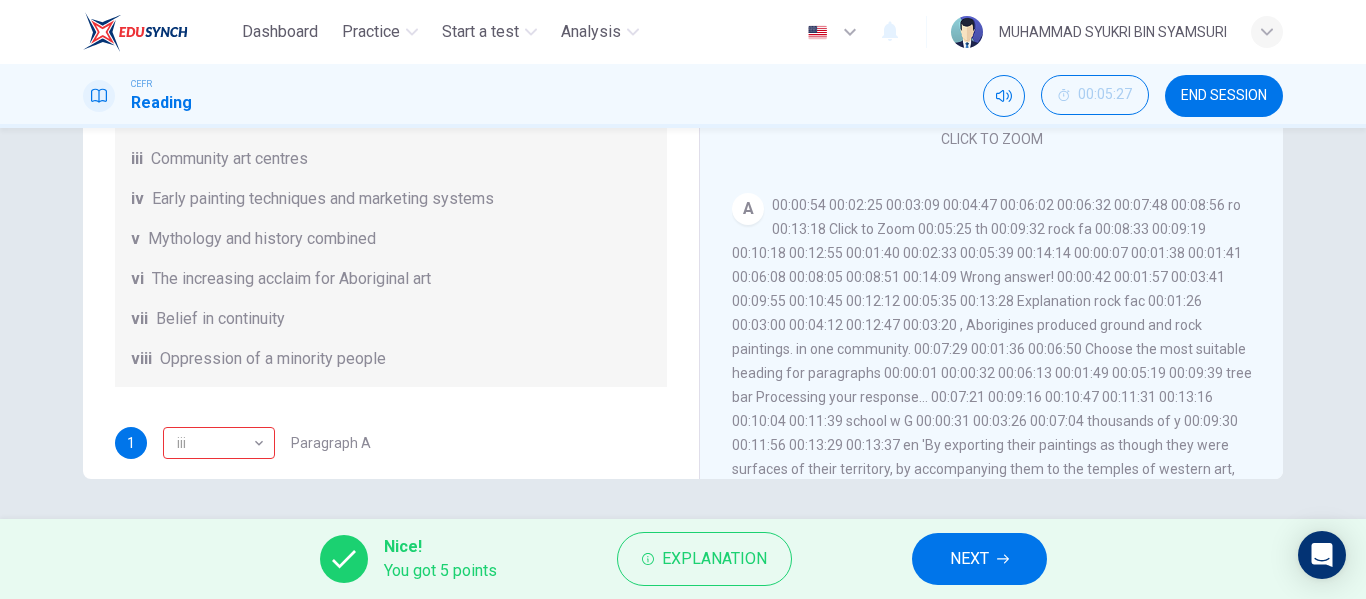 click on "NEXT" at bounding box center [979, 559] 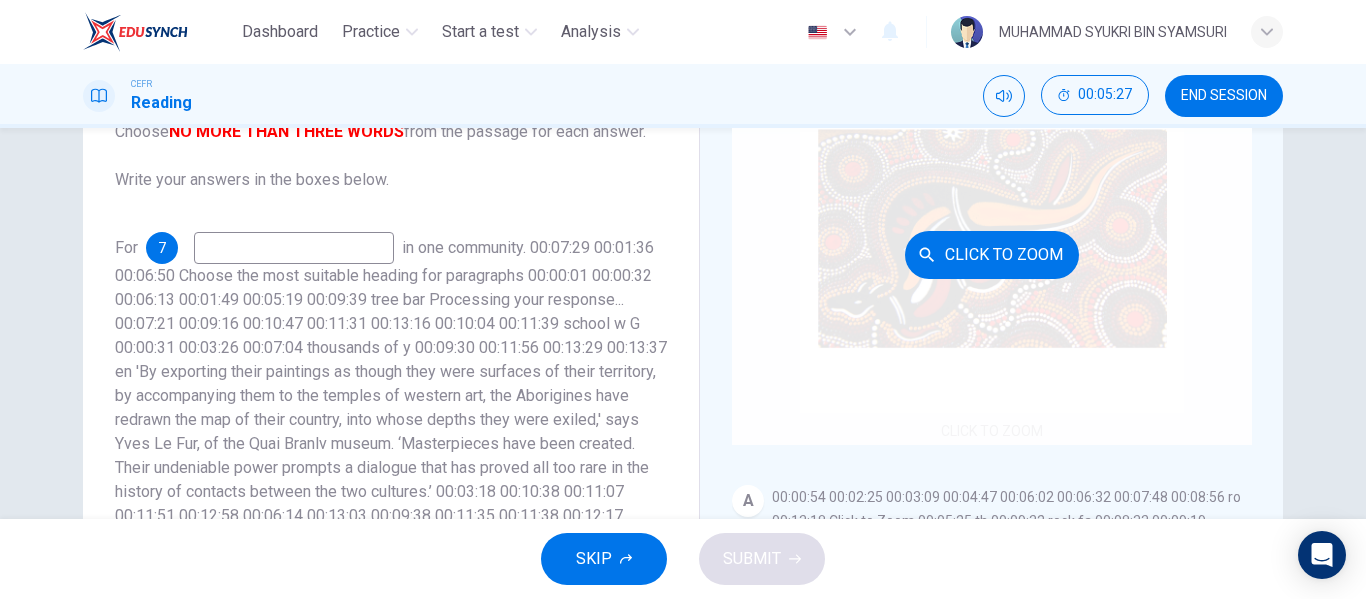 scroll, scrollTop: 184, scrollLeft: 0, axis: vertical 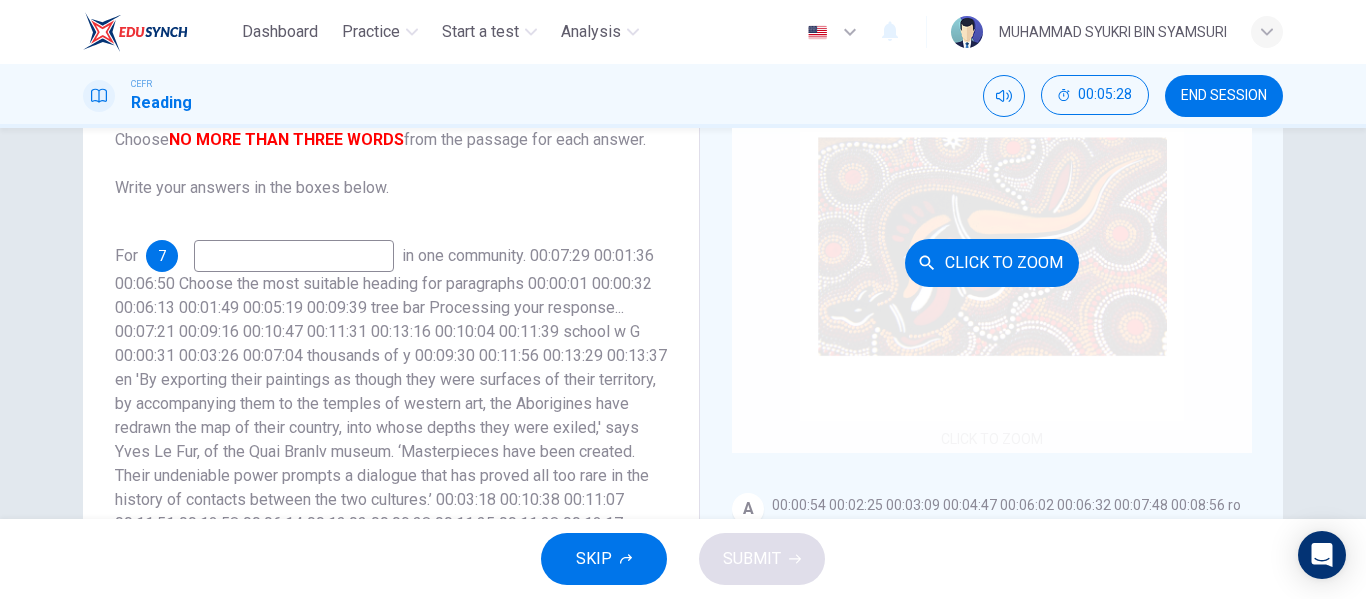 click on "Click to Zoom" at bounding box center [992, 263] 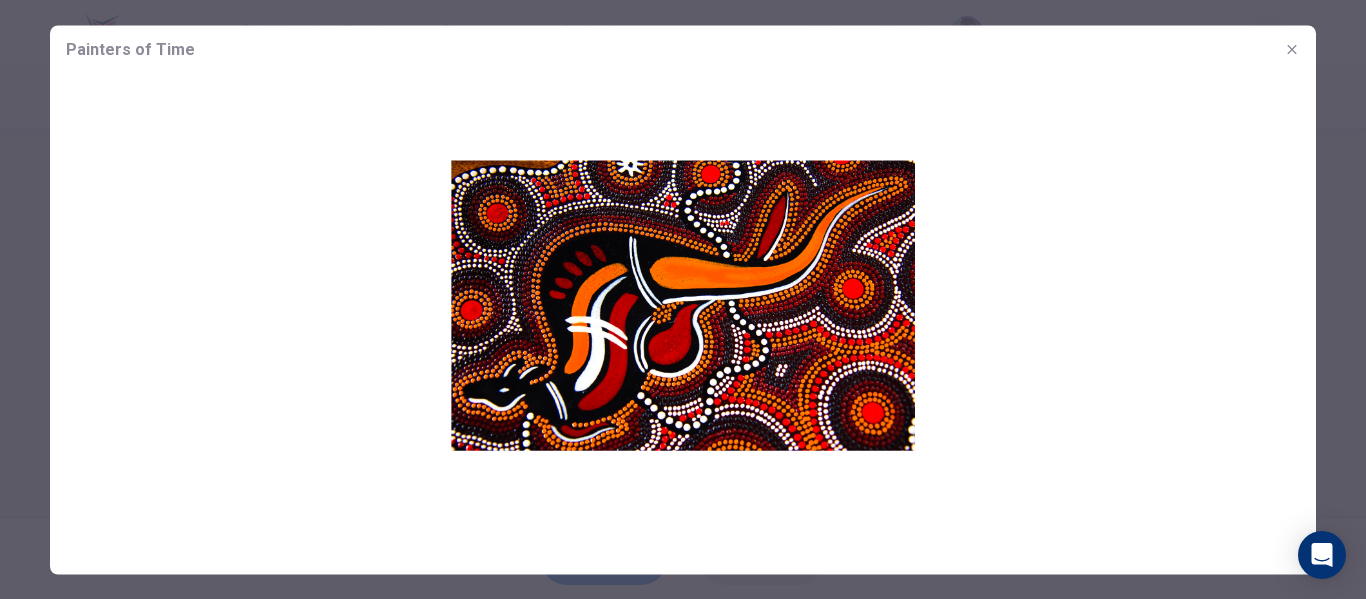 click at bounding box center (1292, 49) 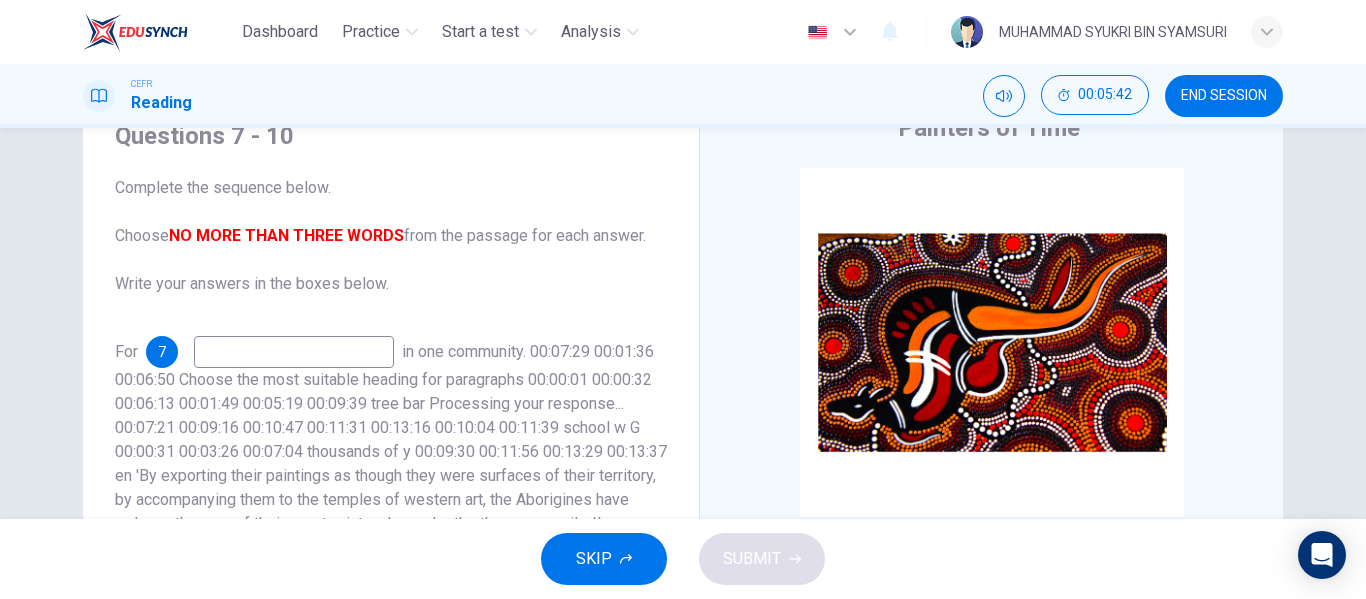 scroll, scrollTop: 84, scrollLeft: 0, axis: vertical 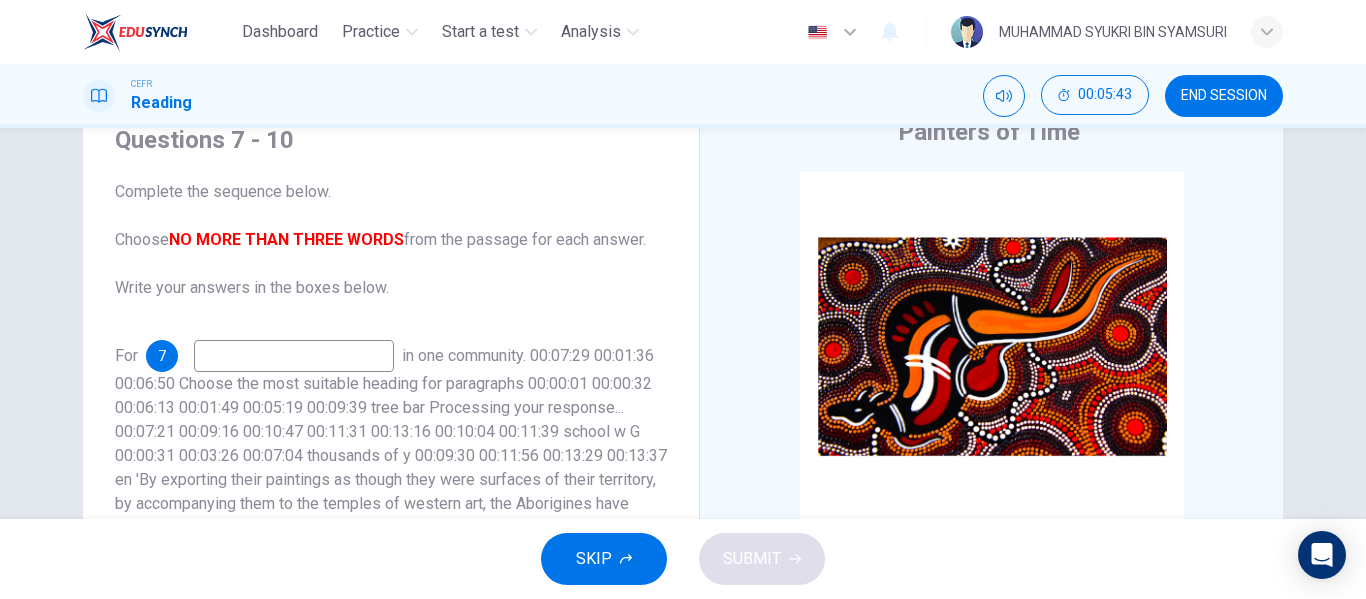 click on "7" at bounding box center [162, 356] 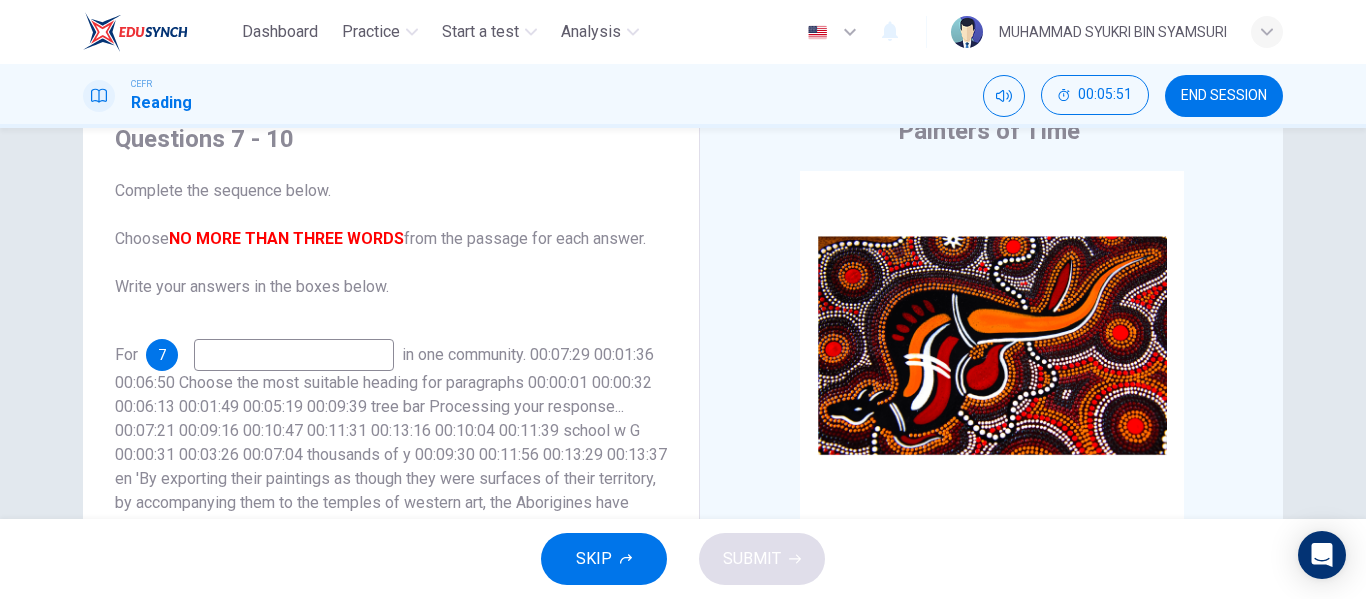 scroll, scrollTop: 84, scrollLeft: 0, axis: vertical 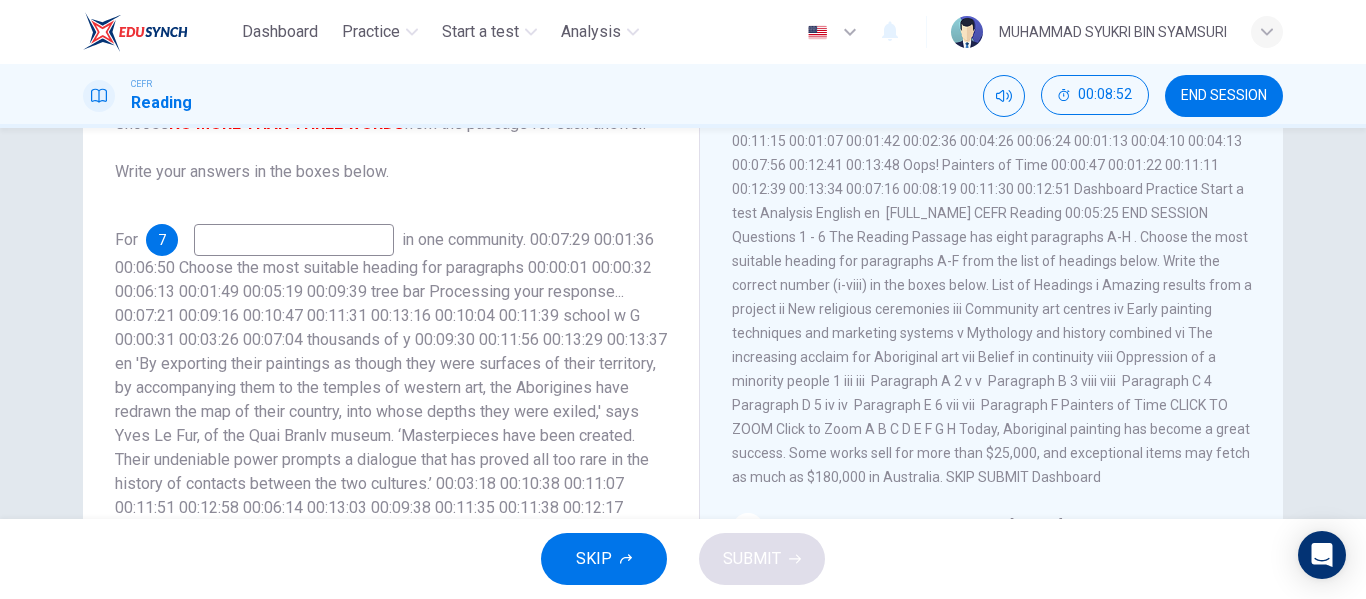 click at bounding box center [294, 240] 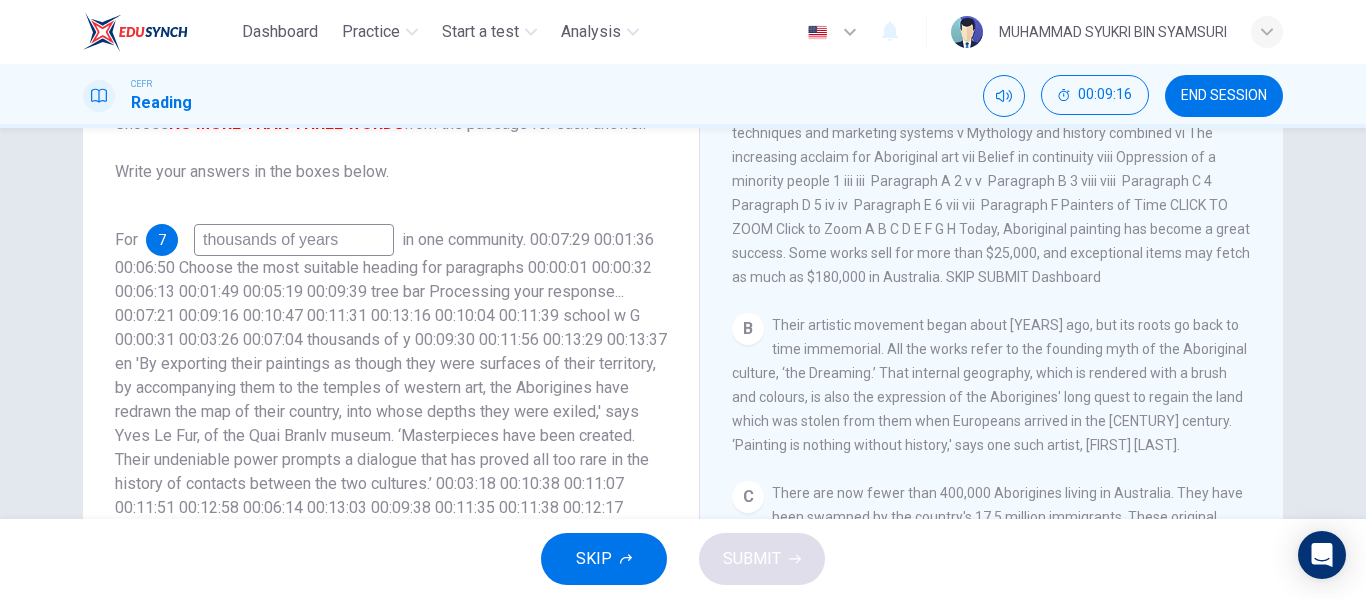 scroll, scrollTop: 1200, scrollLeft: 0, axis: vertical 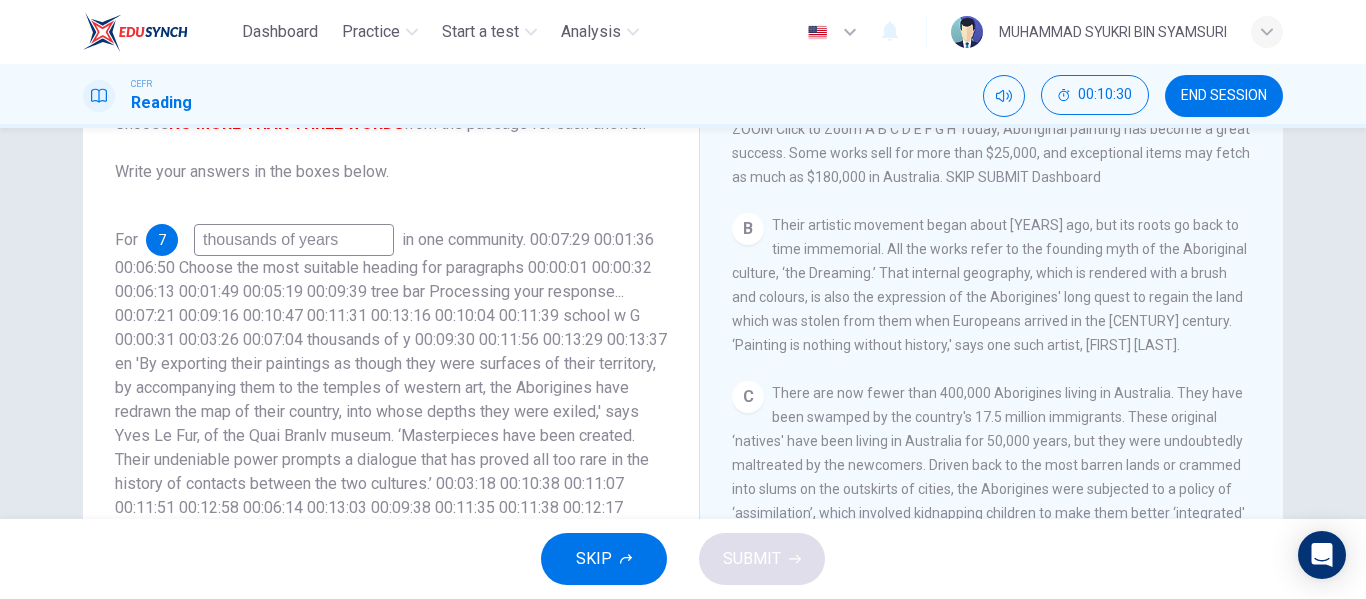 type on "thousands of years" 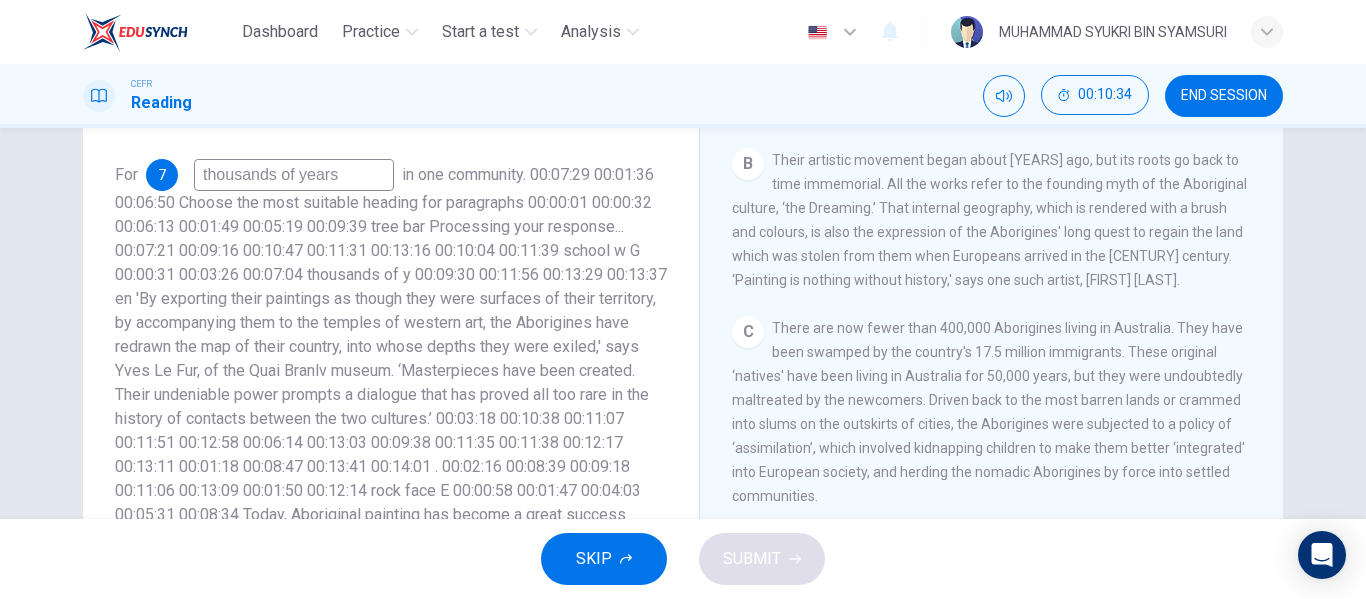 scroll, scrollTop: 300, scrollLeft: 0, axis: vertical 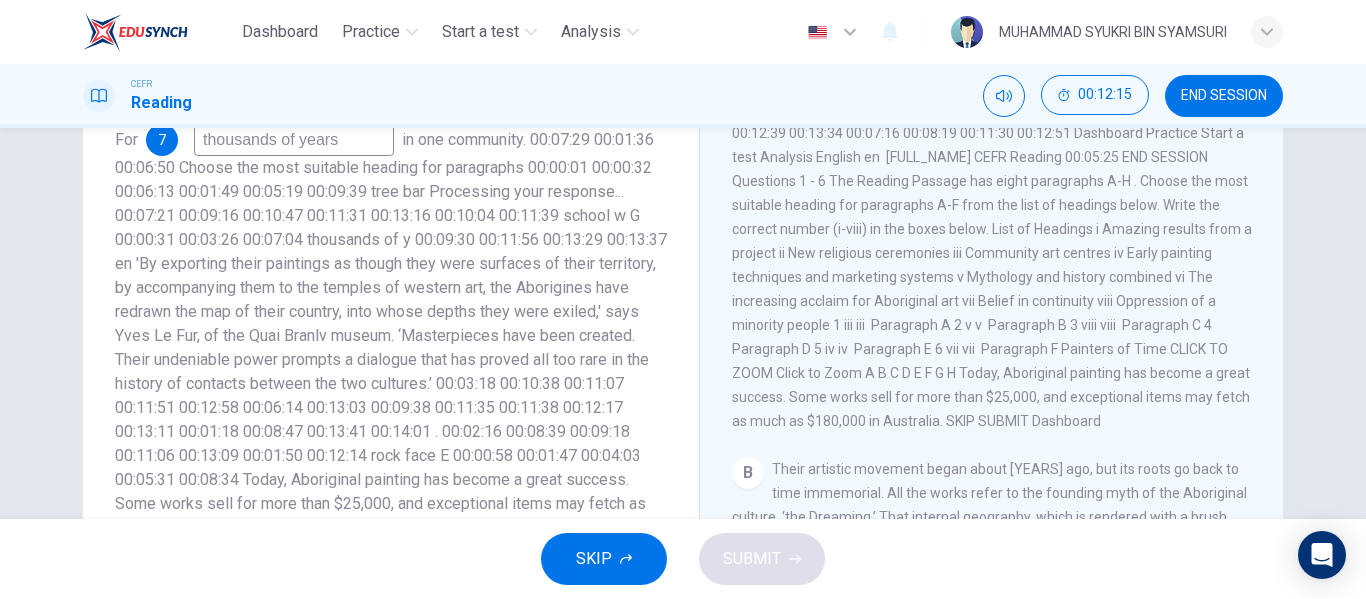 type on "tree bark" 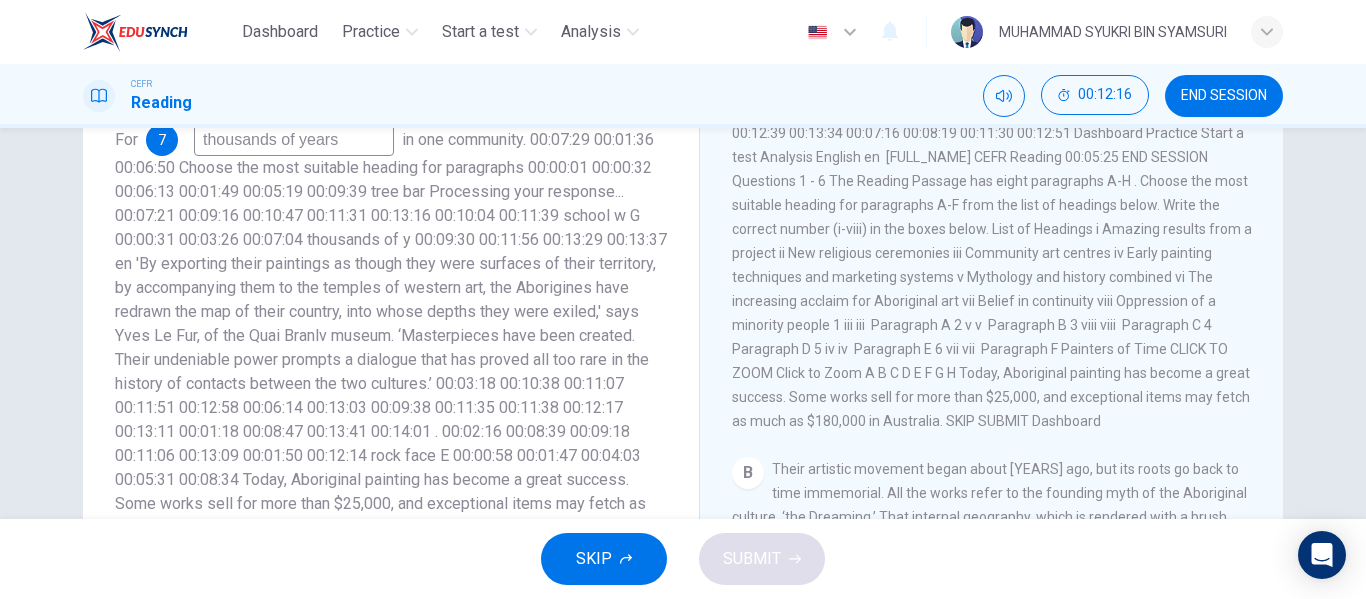 click at bounding box center (294, 140) 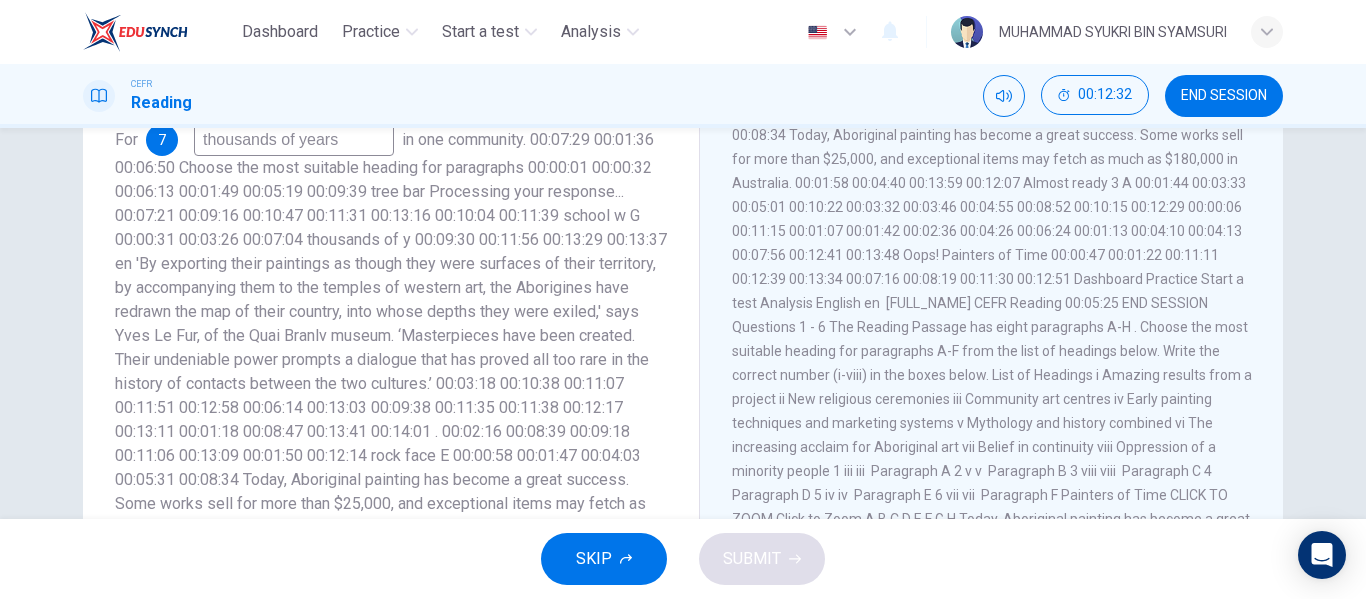 scroll, scrollTop: 756, scrollLeft: 0, axis: vertical 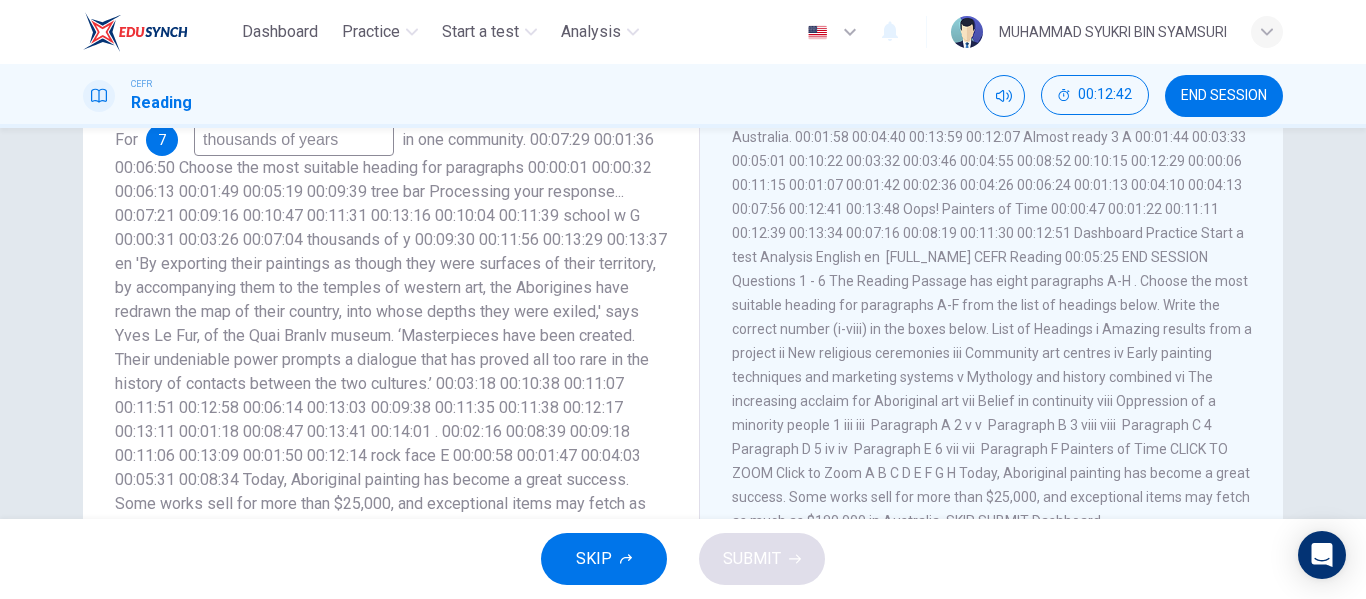 click on "school walls" at bounding box center [294, 140] 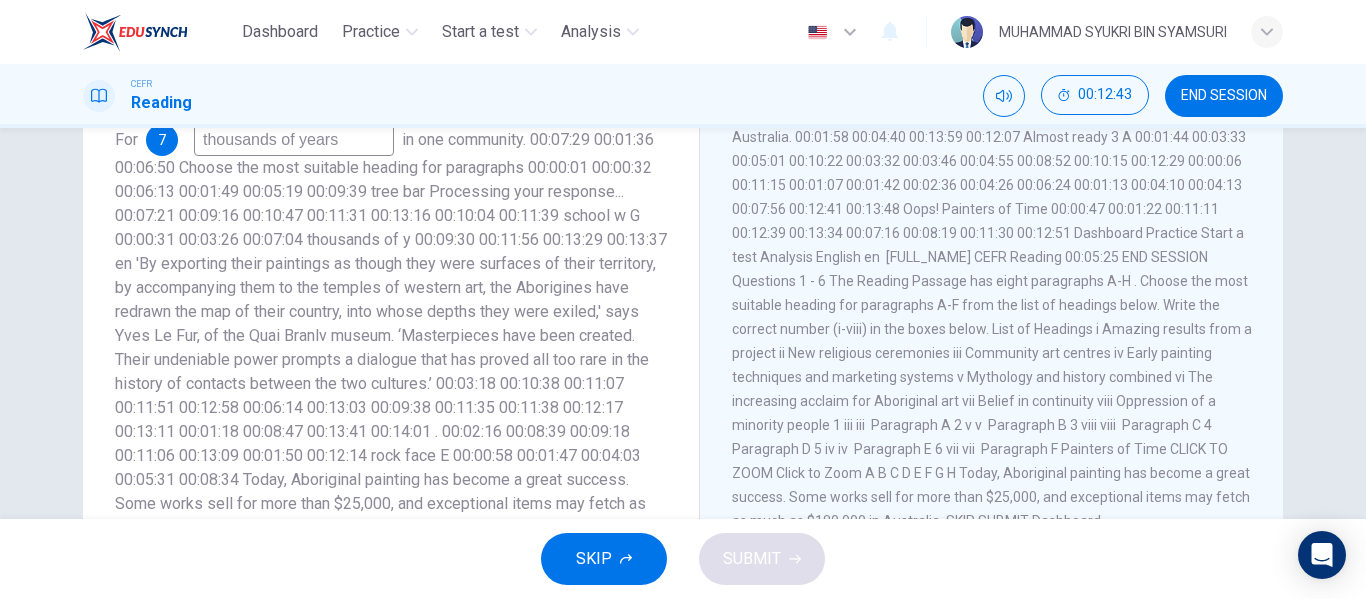 type on "school walls" 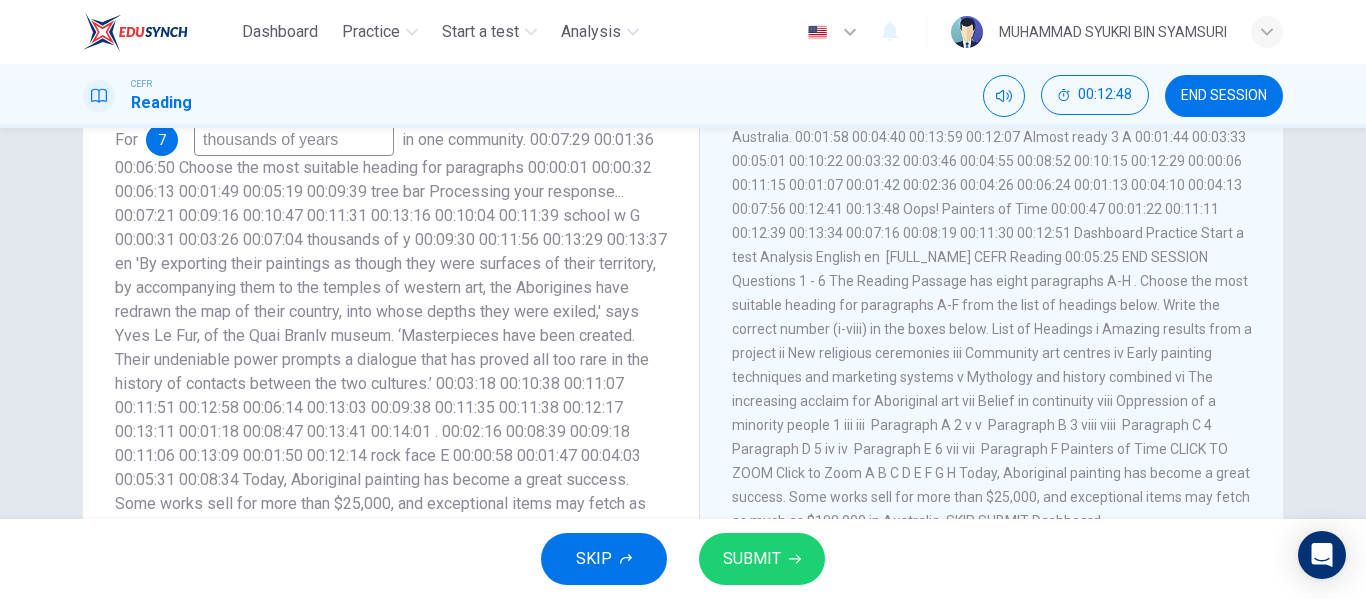 type on "rock faces" 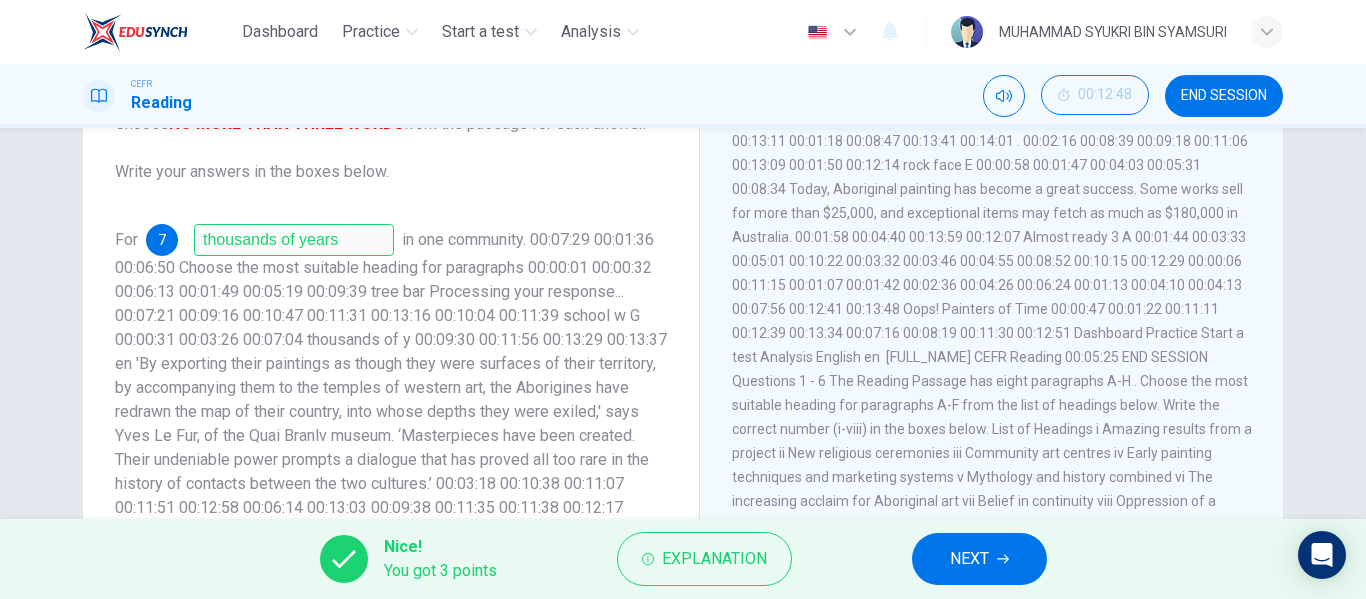 scroll, scrollTop: 300, scrollLeft: 0, axis: vertical 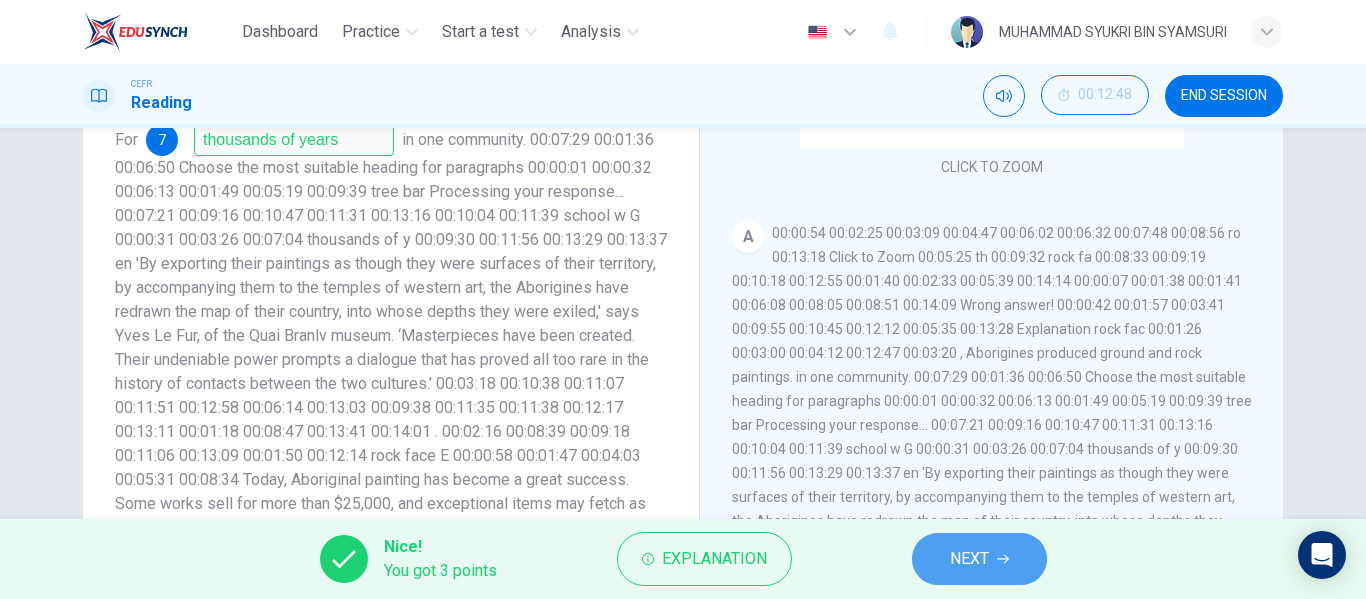 click on "NEXT" at bounding box center (979, 559) 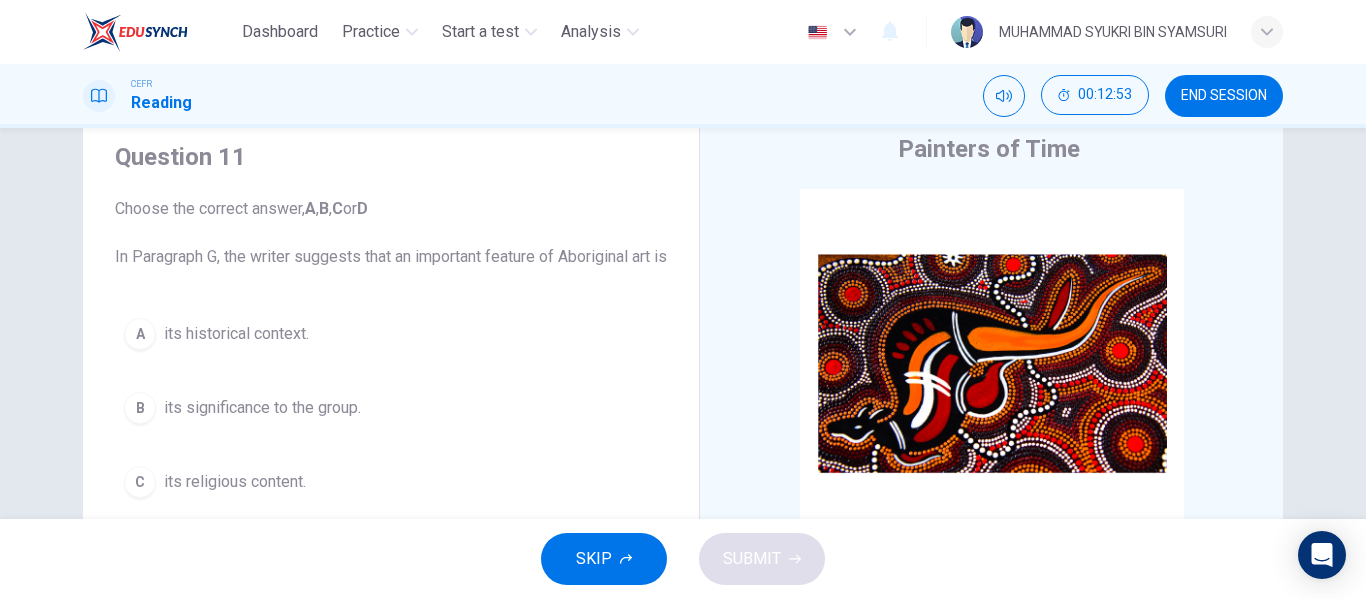 scroll, scrollTop: 100, scrollLeft: 0, axis: vertical 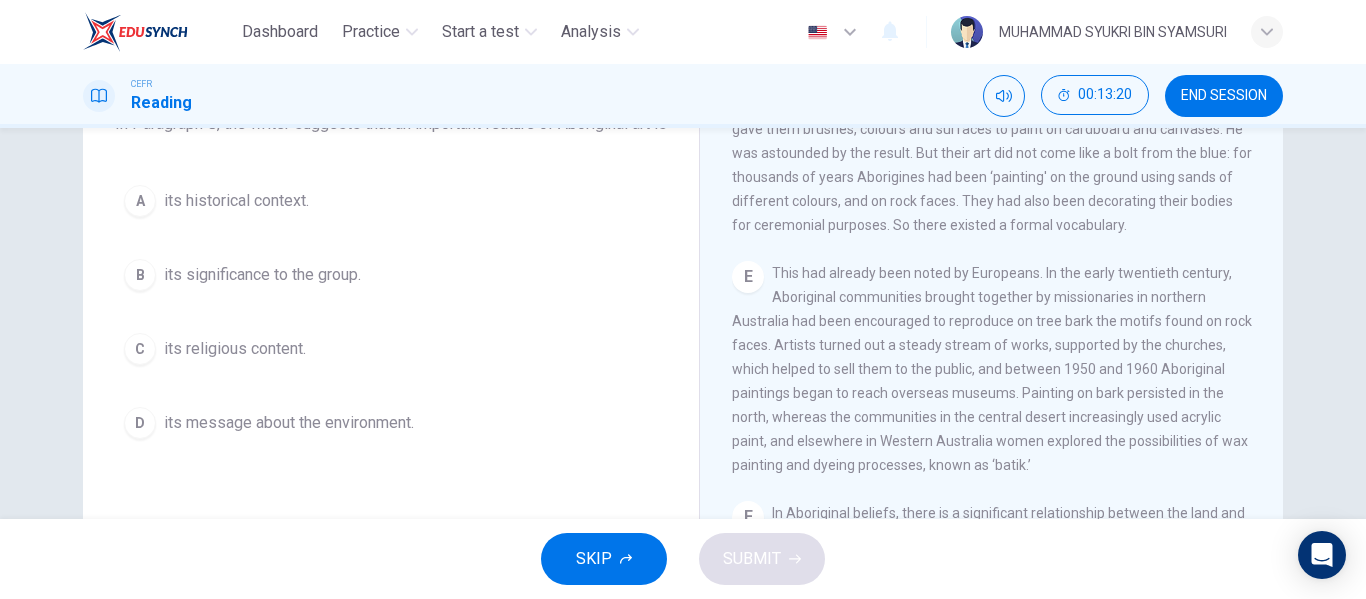 click on "its religious content." at bounding box center [236, 201] 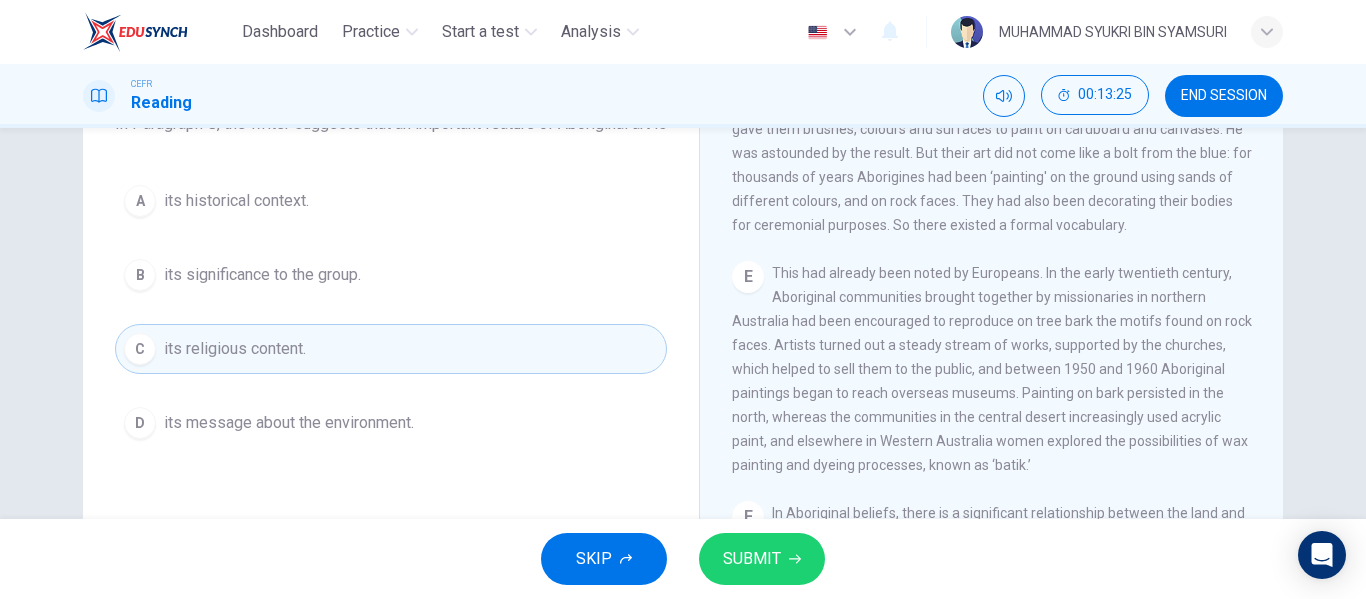 click on "its significance to the group." at bounding box center (236, 201) 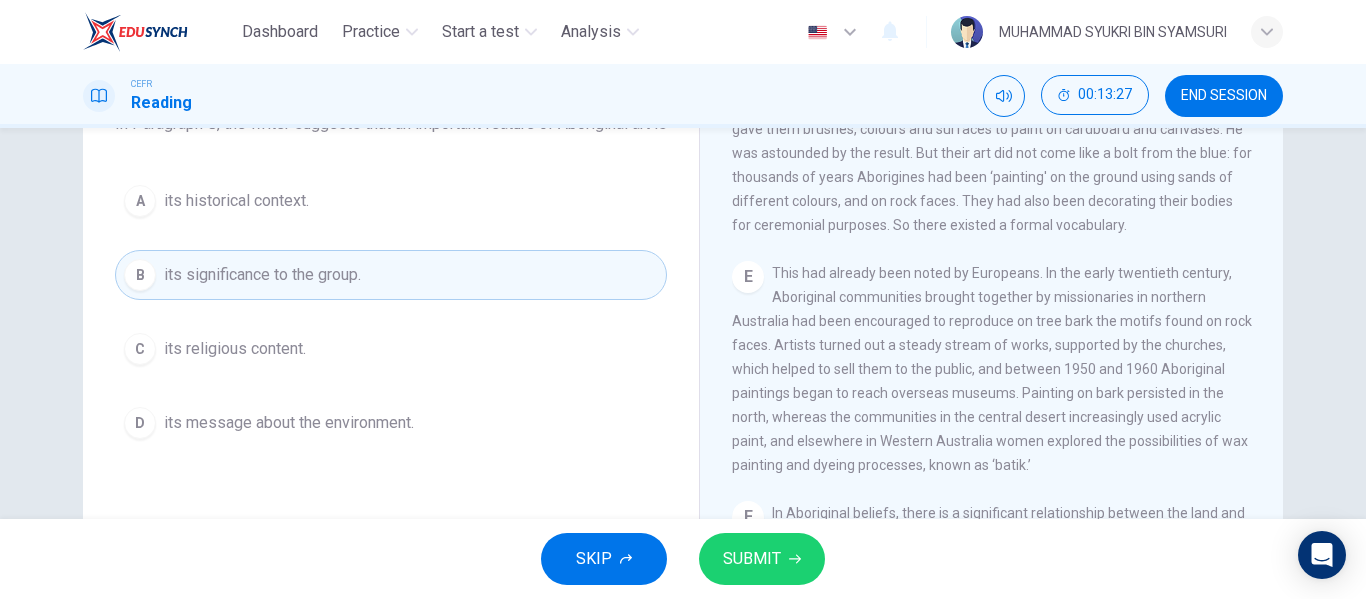click on "SUBMIT" at bounding box center (752, 559) 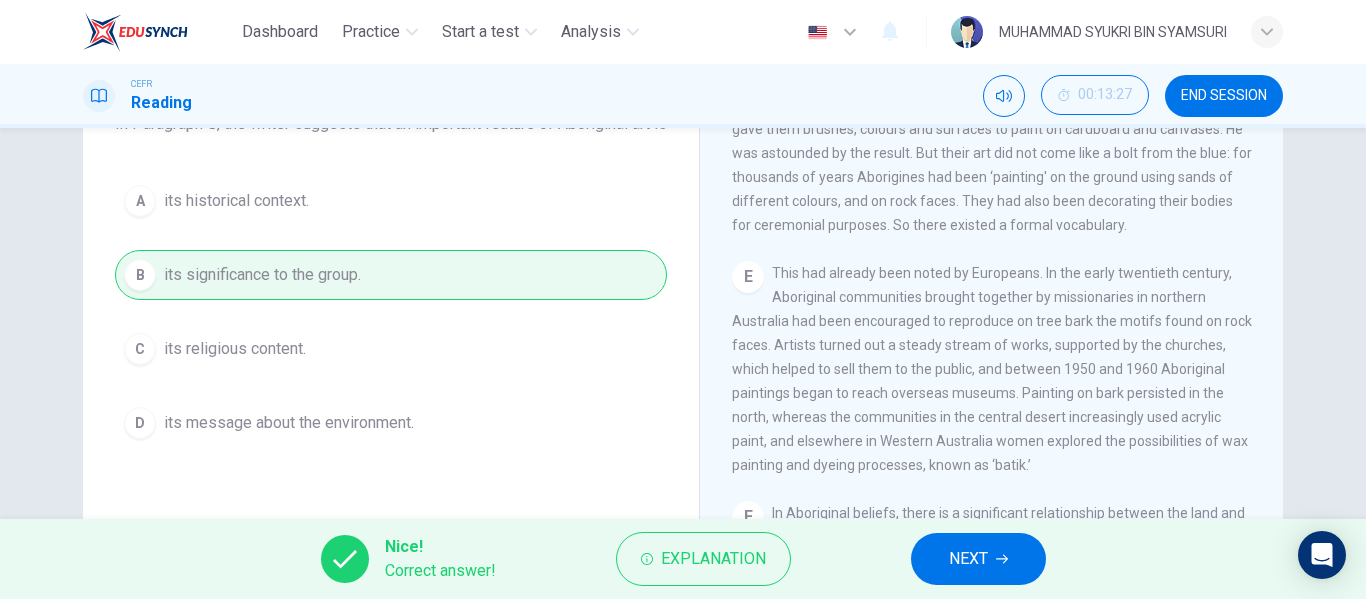 click on "NEXT" at bounding box center [968, 559] 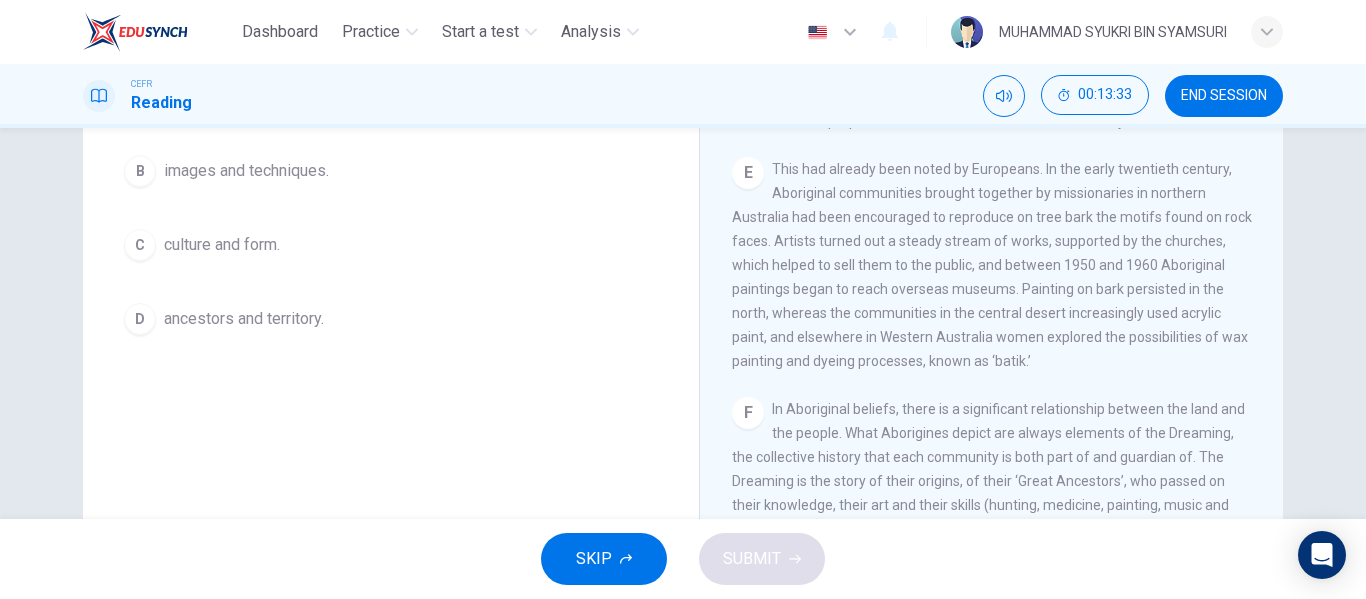 scroll, scrollTop: 384, scrollLeft: 0, axis: vertical 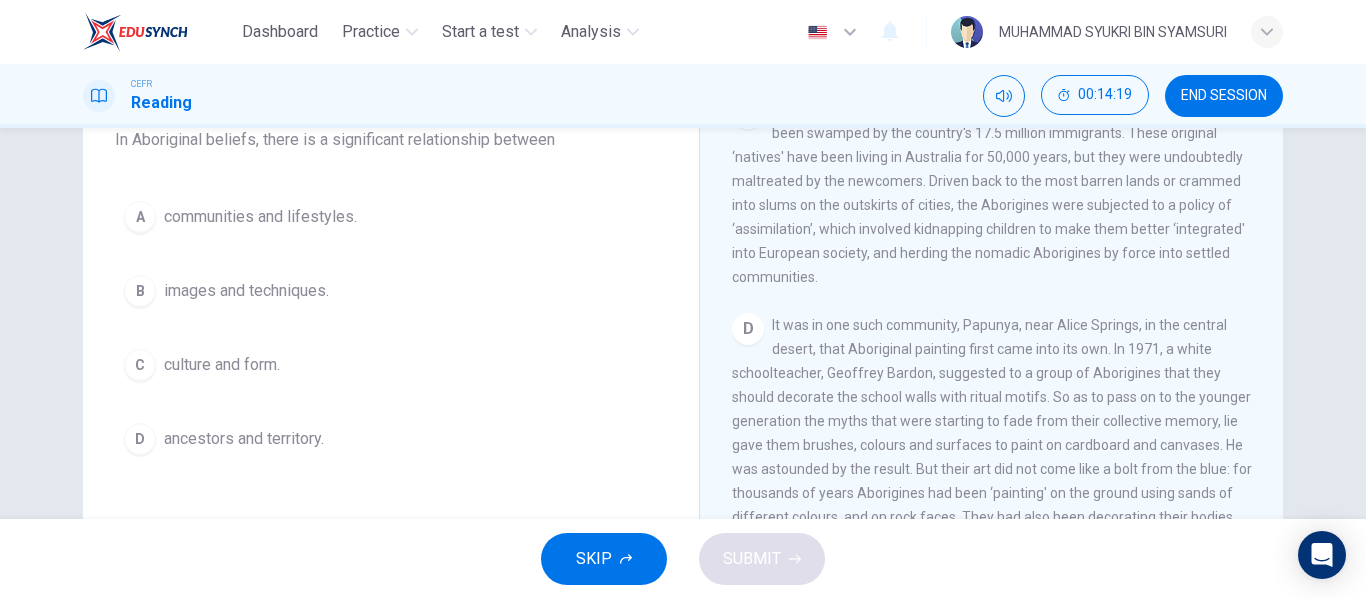 click on "culture and form." at bounding box center [260, 217] 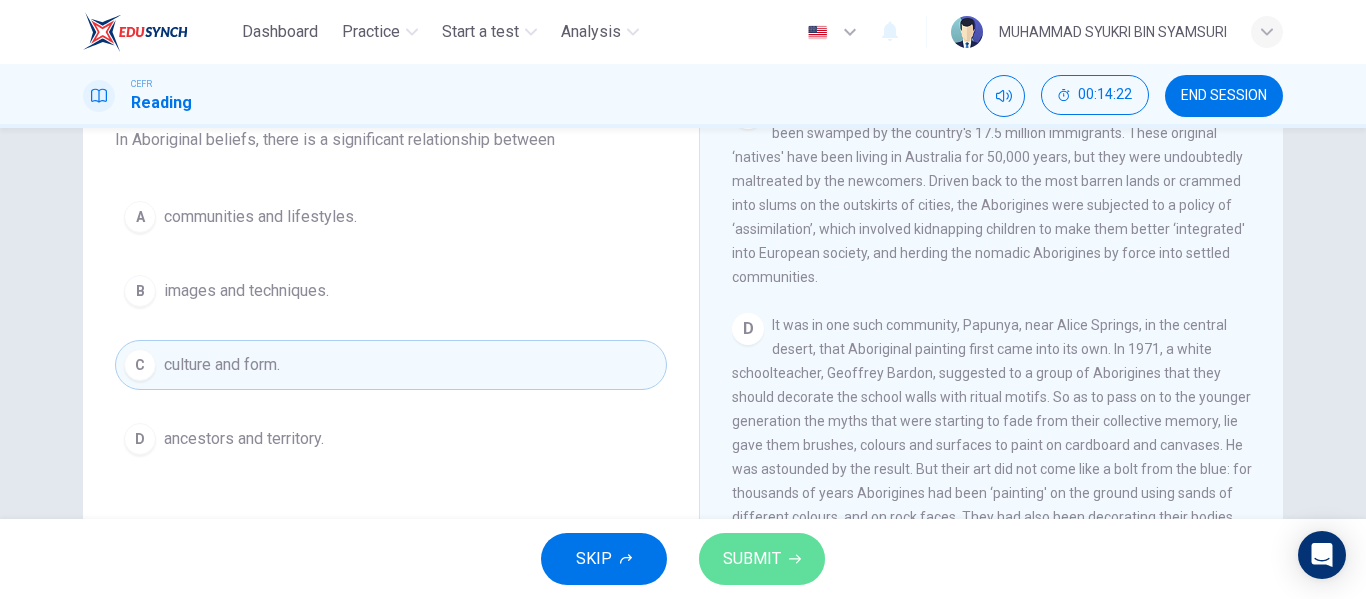 click on "SUBMIT" at bounding box center (762, 559) 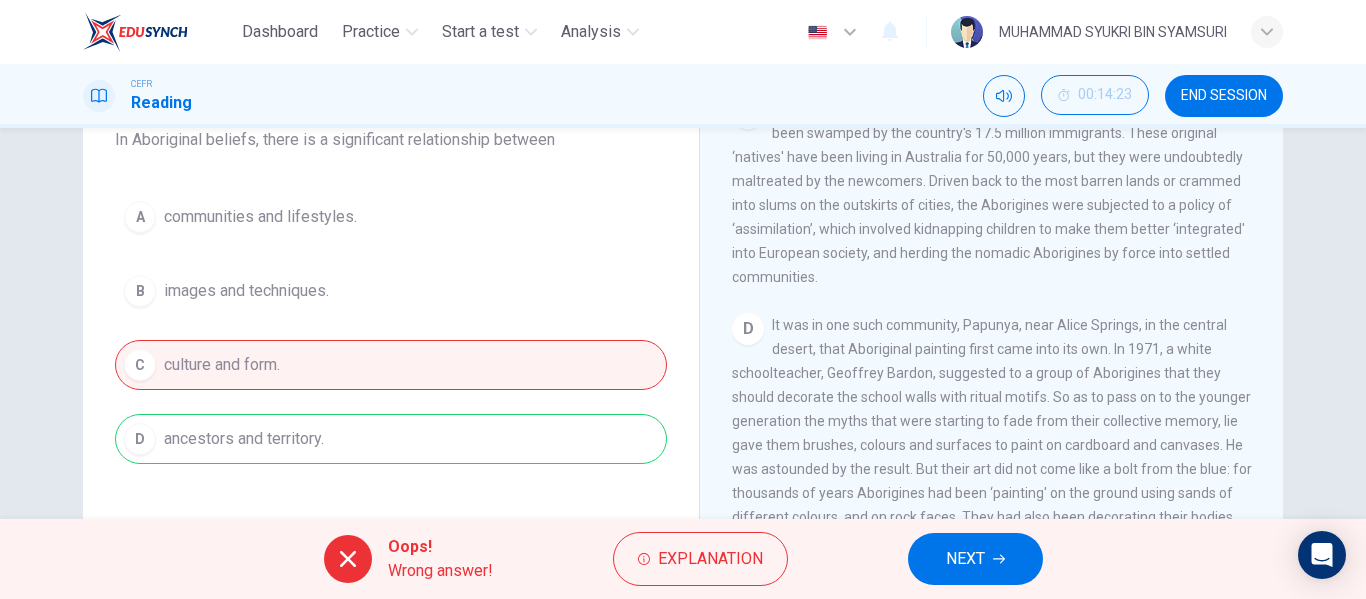 click on "NEXT" at bounding box center [965, 559] 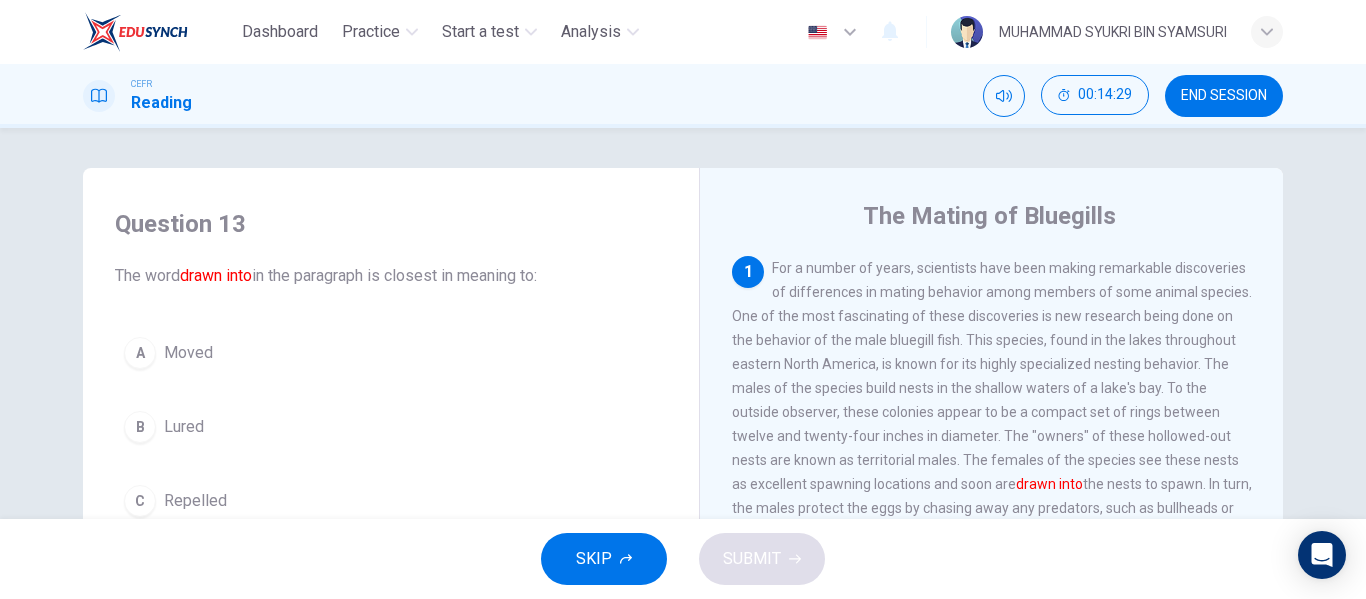 click on "END SESSION" at bounding box center (1224, 96) 